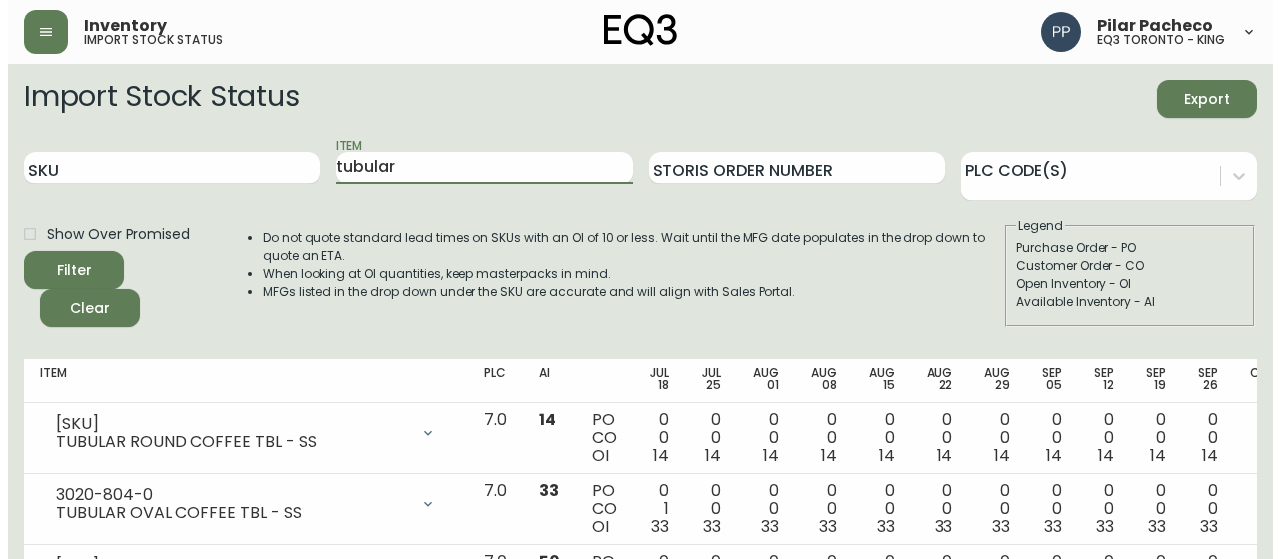 scroll, scrollTop: 115, scrollLeft: 0, axis: vertical 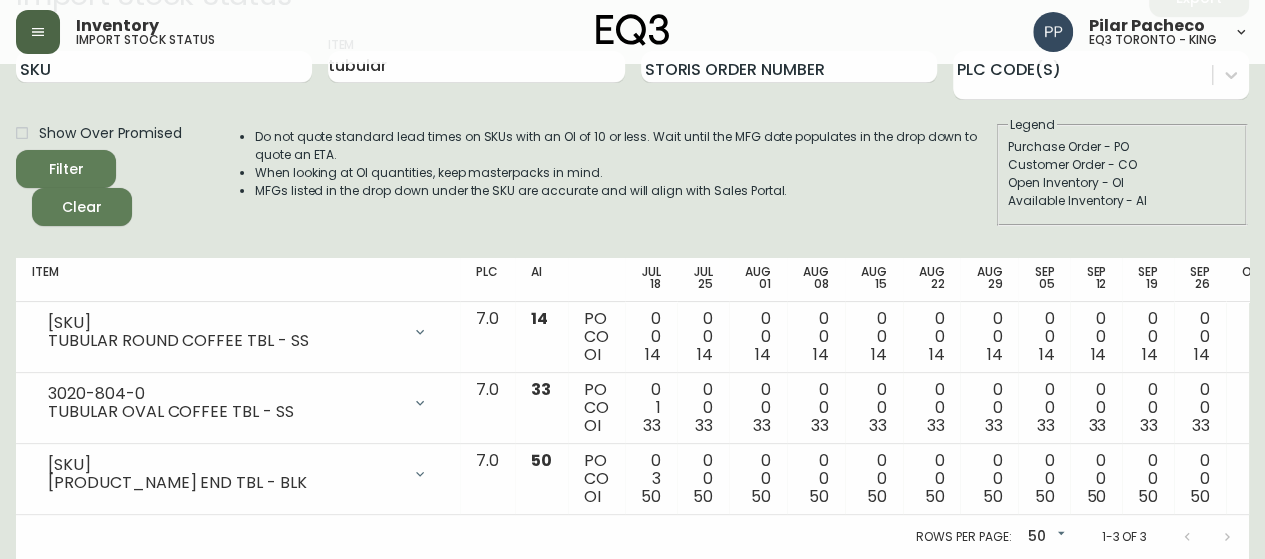 click 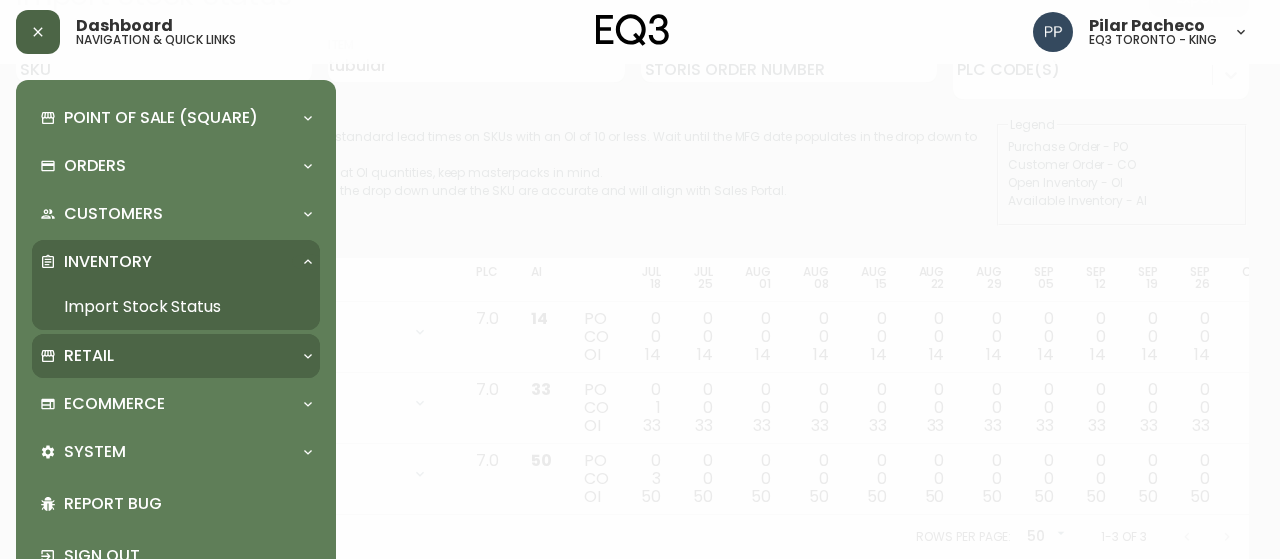 click on "Retail" at bounding box center [89, 356] 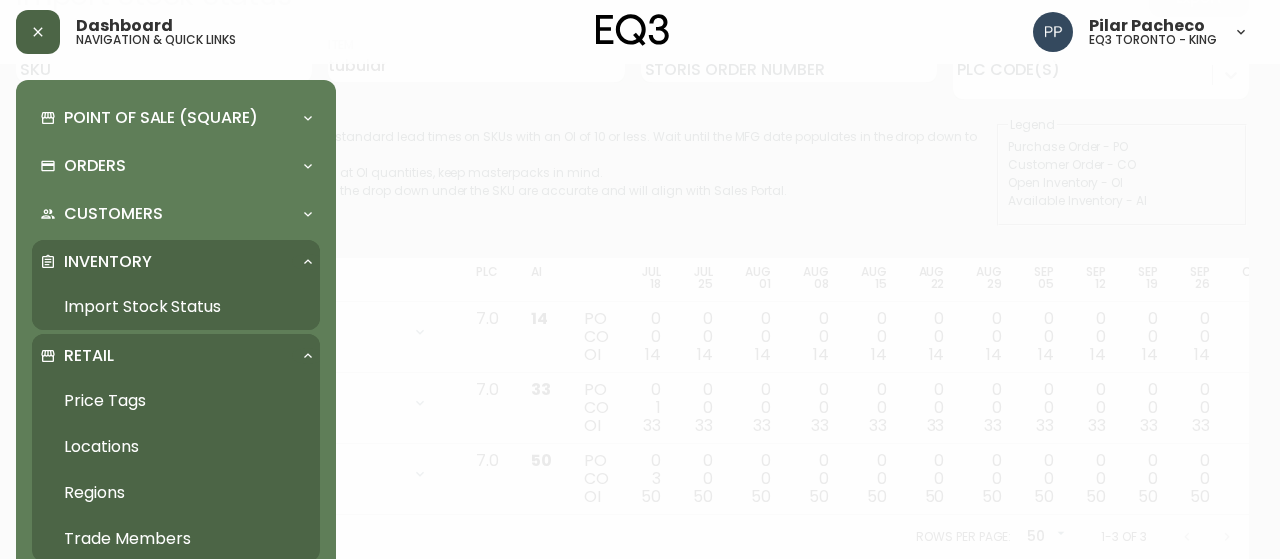 click on "Price Tags" at bounding box center (176, 401) 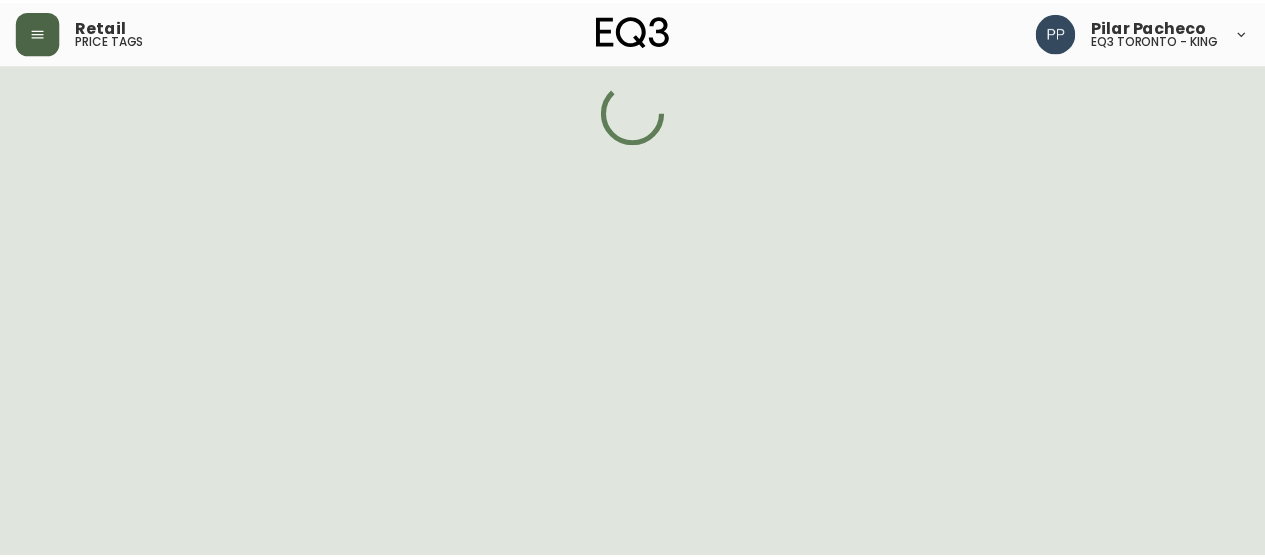 scroll, scrollTop: 0, scrollLeft: 0, axis: both 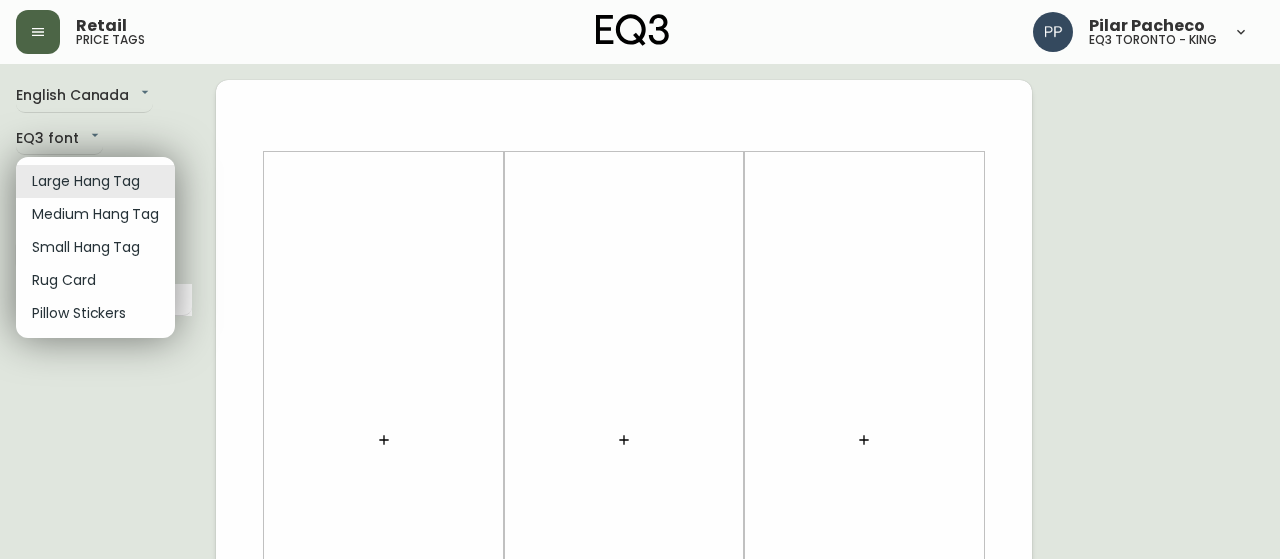 click on "Retail price tags [PERSON_NAME] eq3 toronto - king   English Canada en_CA EQ3 font EQ3 Large Hang Tag large 8.5 in × 14 in – Portrait Print
Large Hang Tag Medium Hang Tag Small Hang Tag Rug Card Pillow Stickers" at bounding box center (640, 712) 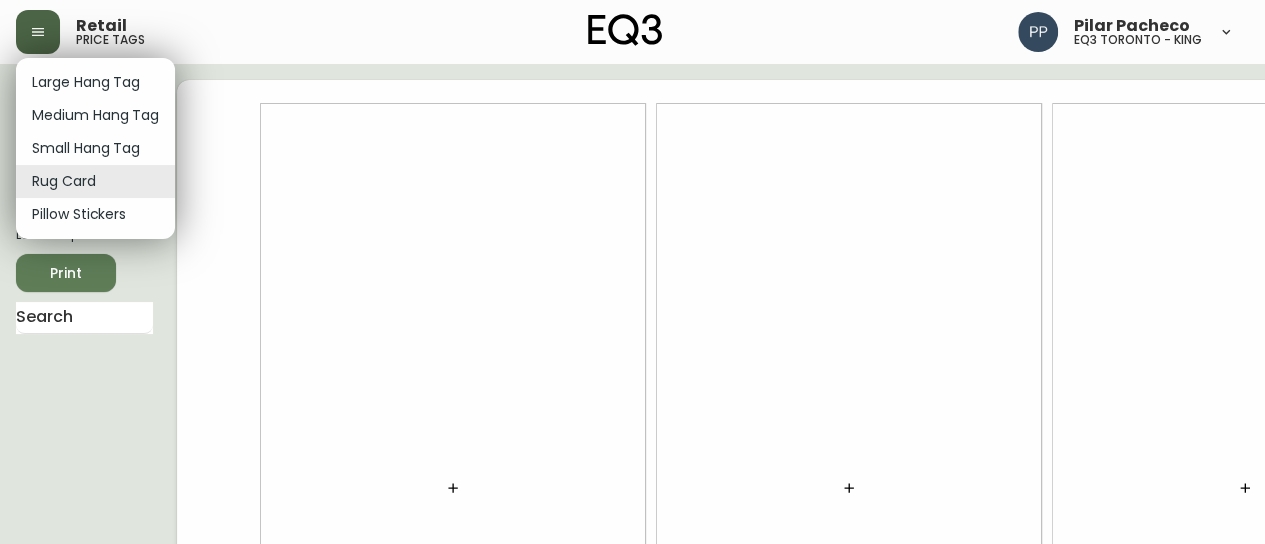 click on "Retail price tags [FIRST] [LAST] eq3 [CITY] - king   English Canada en_CA EQ3 font EQ3 Rug Card rugs 8.5 in × 14 in – Landscape Print
Large Hang Tag Medium Hang Tag Small Hang Tag Rug Card Pillow Stickers" at bounding box center (632, 448) 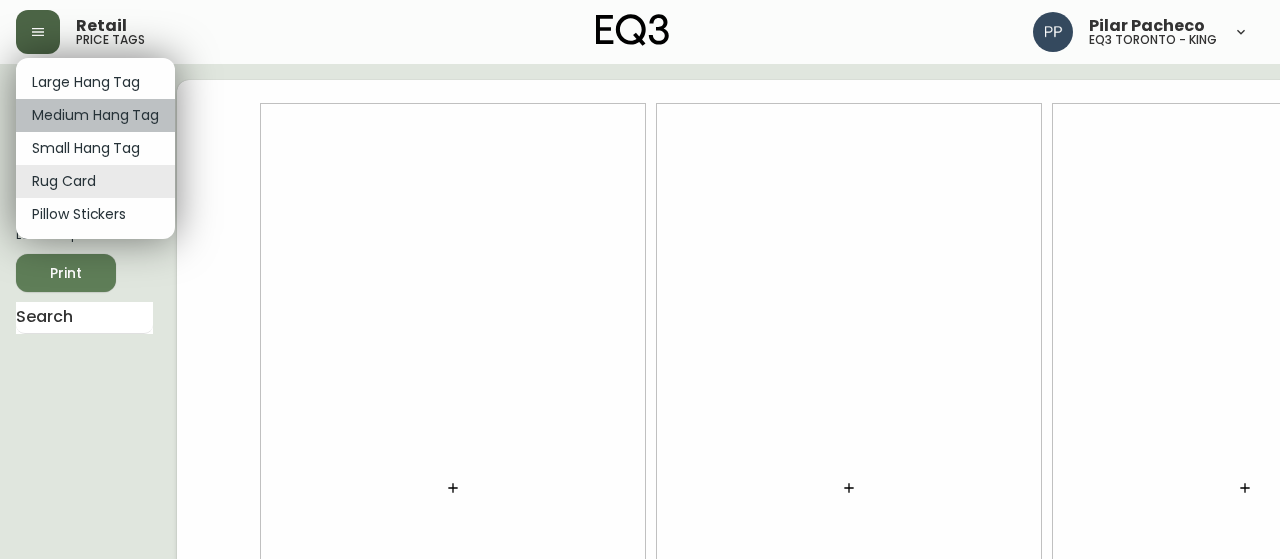 click on "Medium Hang Tag" at bounding box center (95, 115) 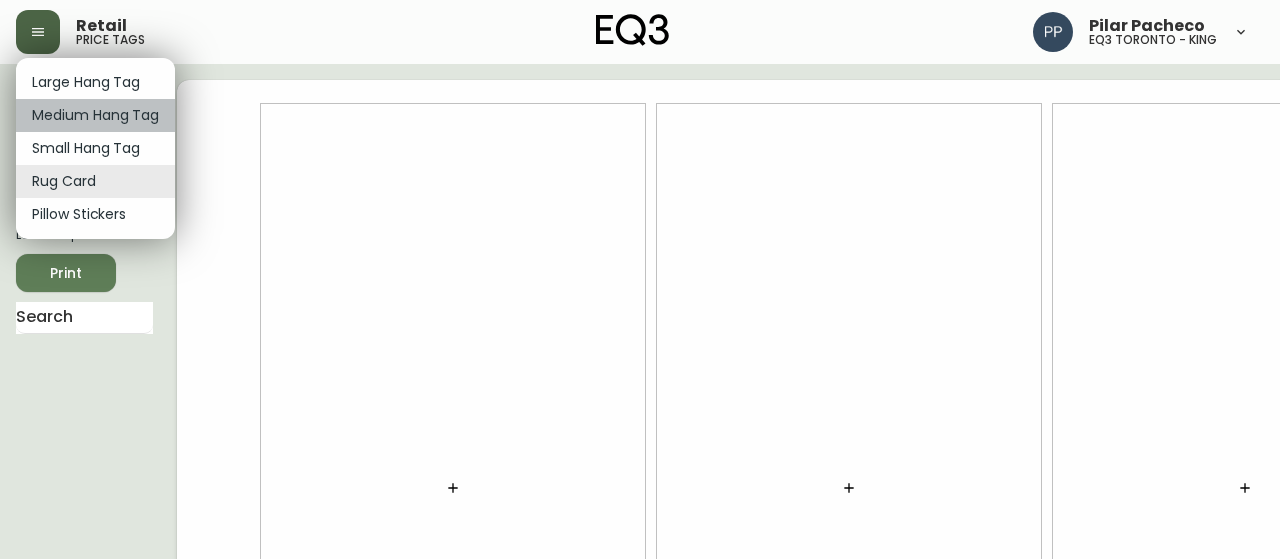 type on "medium" 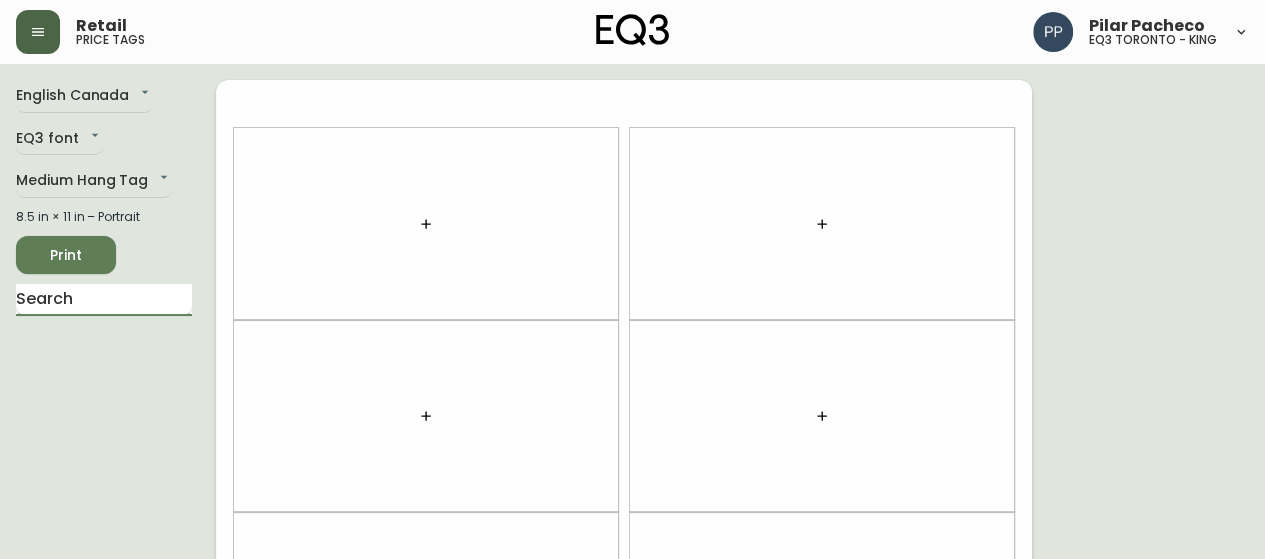 click at bounding box center (104, 300) 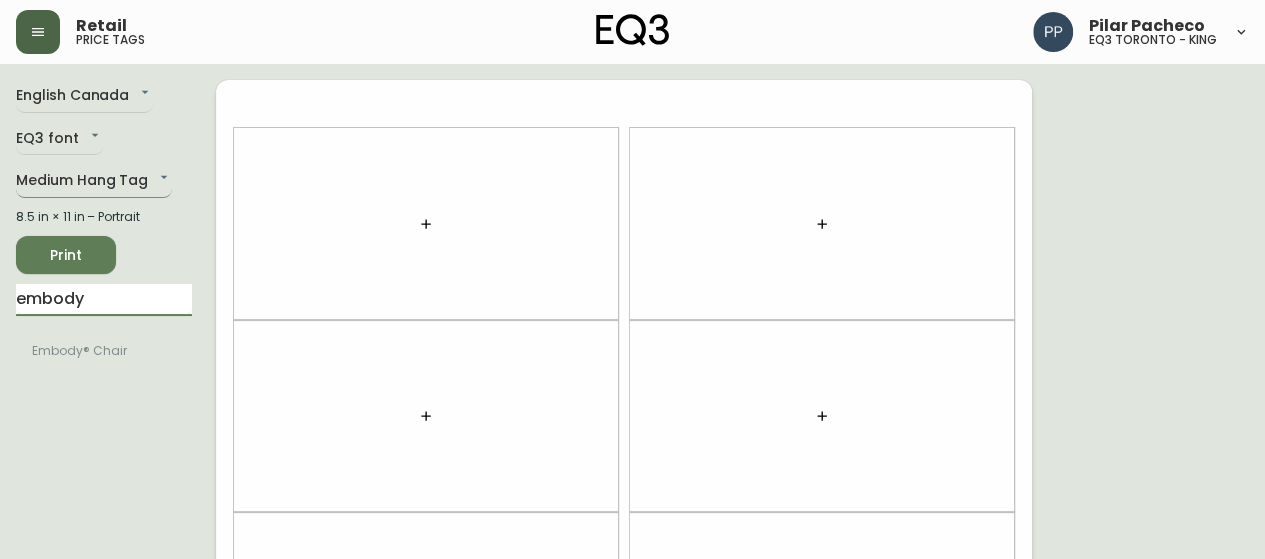 type on "embody" 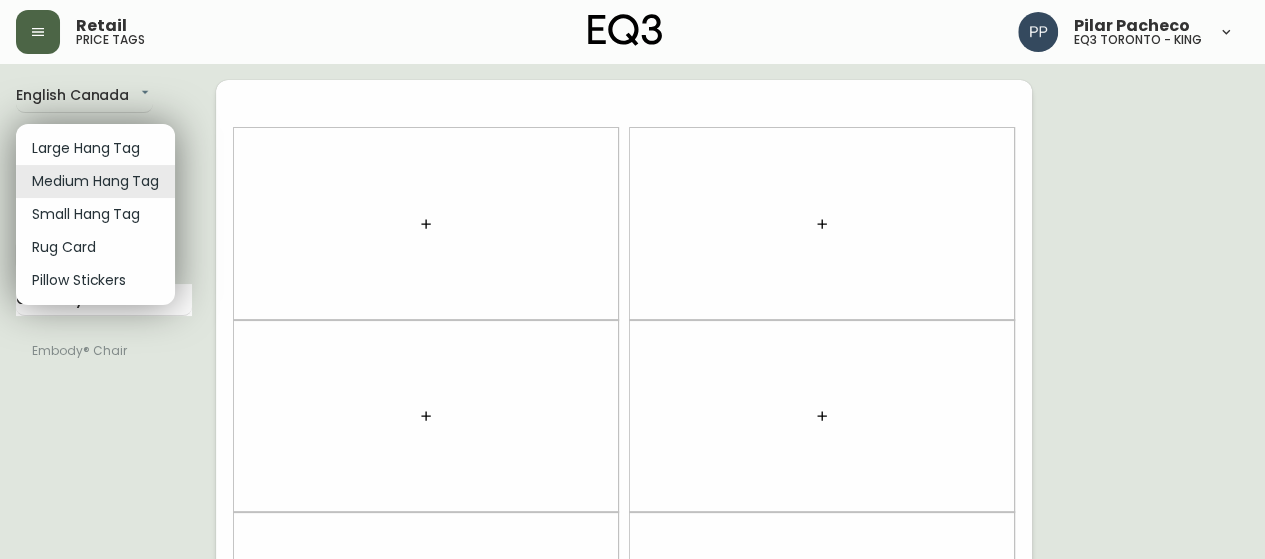 click on "Retail price tags [PERSON_NAME] eq3 toronto - king   English Canada en_CA EQ3 font EQ3 Medium Hang Tag medium 8.5 in × 11 in – Portrait Print embody Embody® Chair
Large Hang Tag Medium Hang Tag Small Hang Tag Rug Card Pillow Stickers" at bounding box center (632, 568) 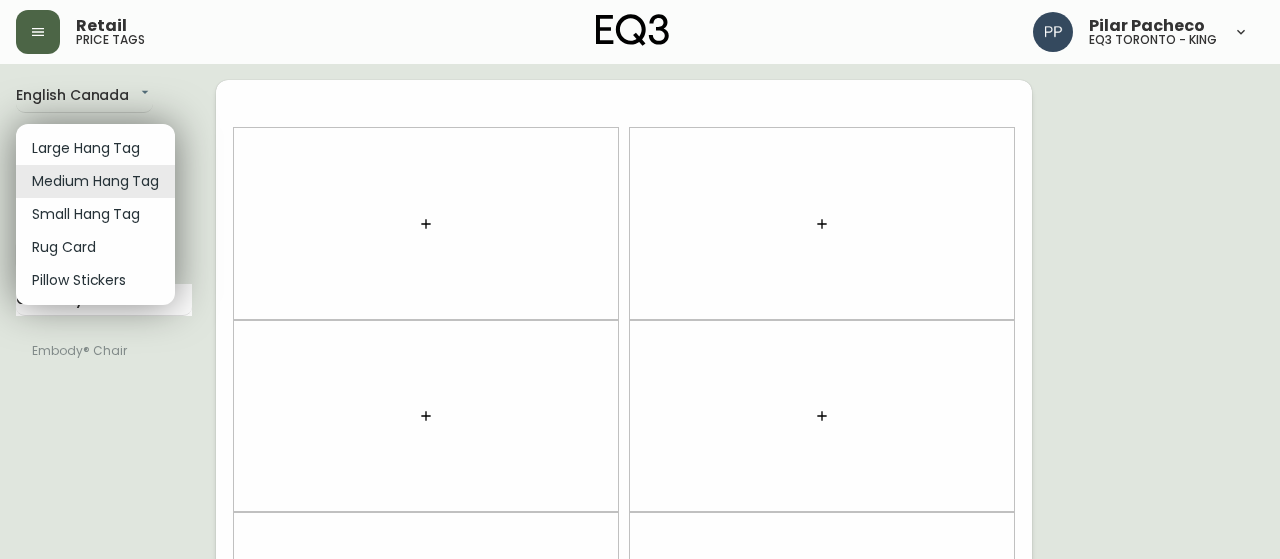 click on "Small Hang Tag" at bounding box center [95, 214] 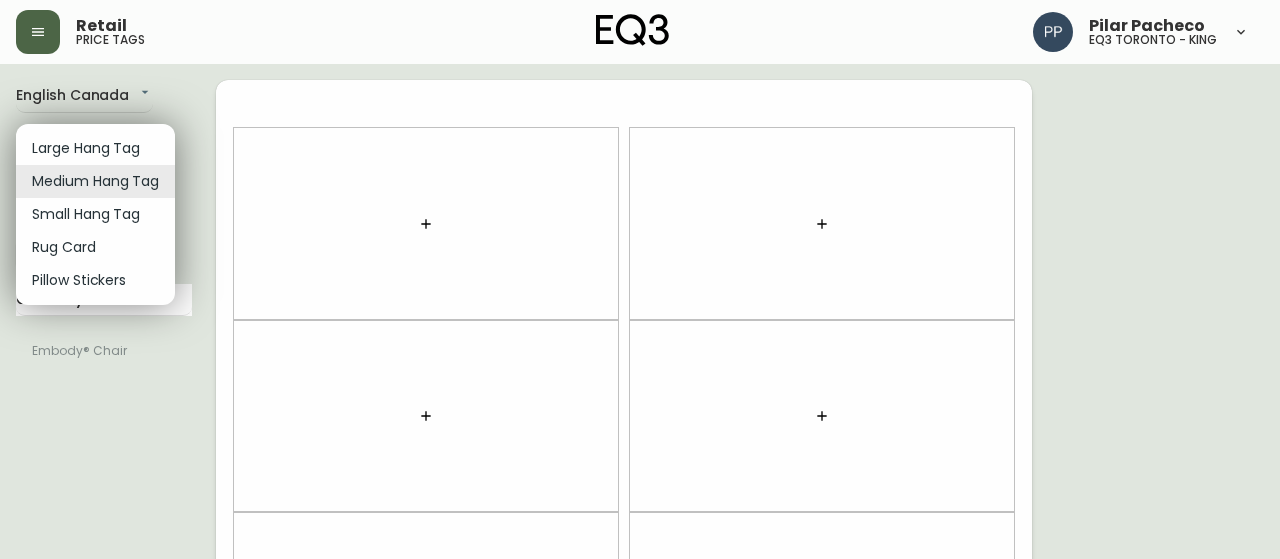 type on "small" 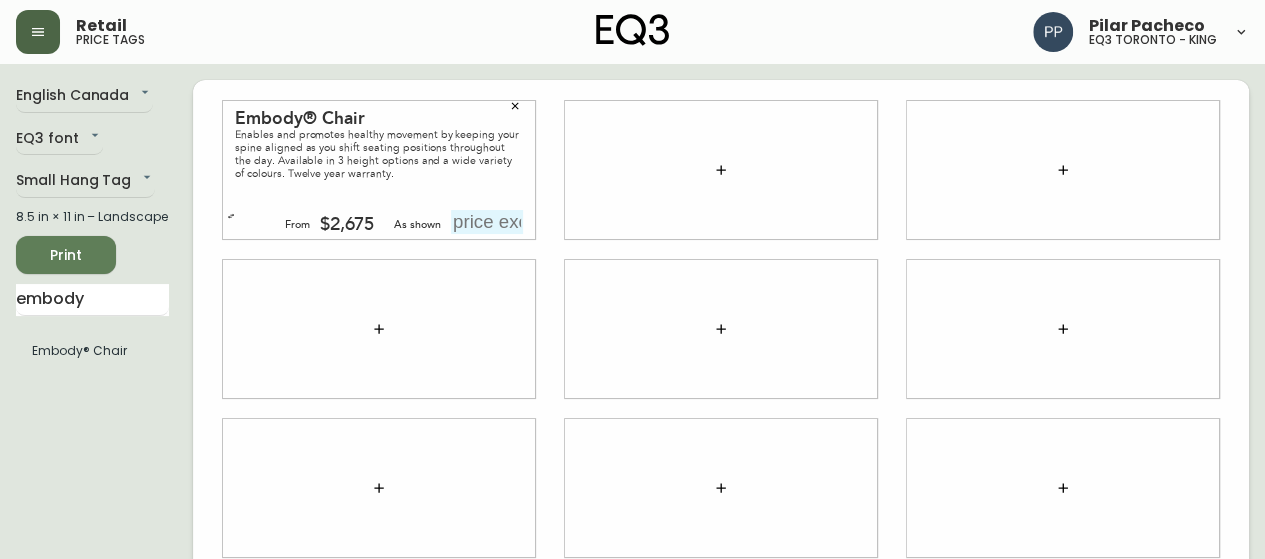 click at bounding box center (38, 32) 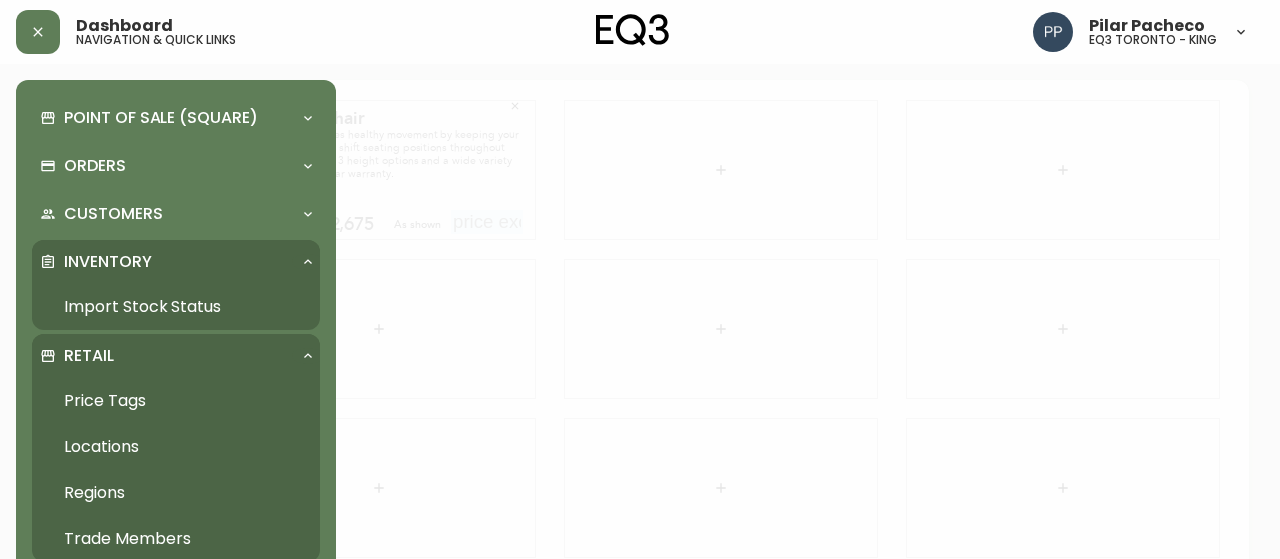 click on "Import Stock Status" at bounding box center (176, 307) 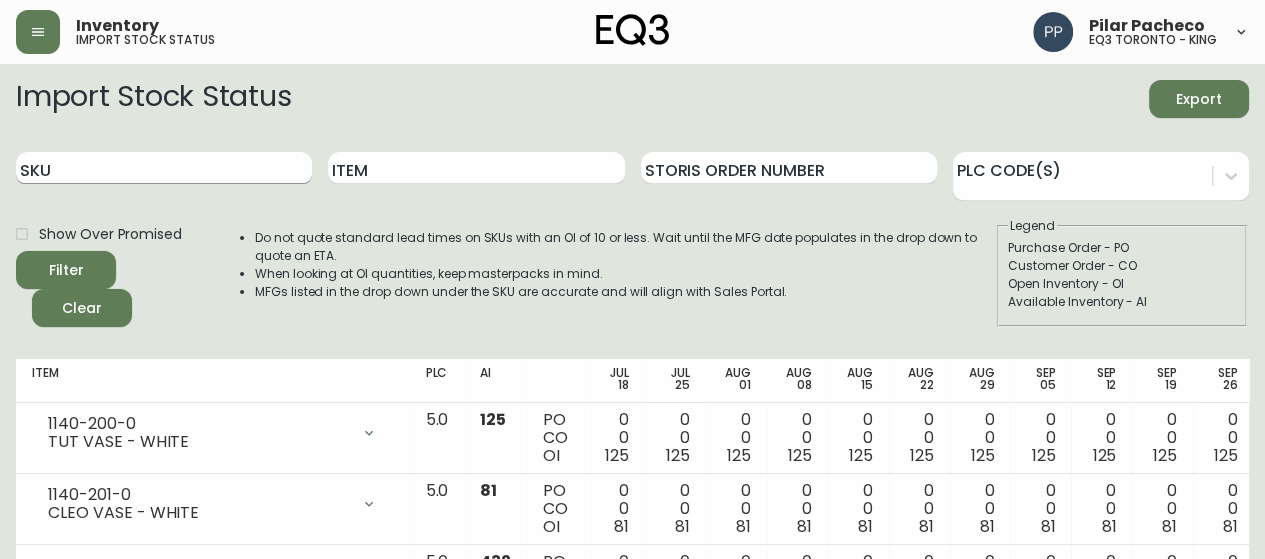 click on "SKU" at bounding box center [164, 168] 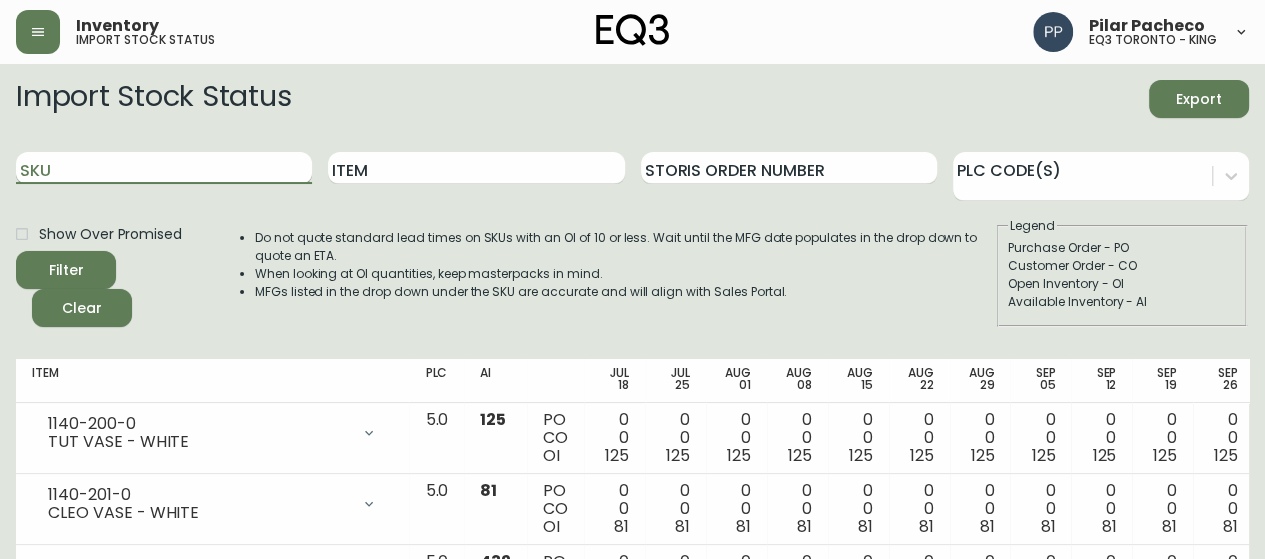 paste on "[SKU]" 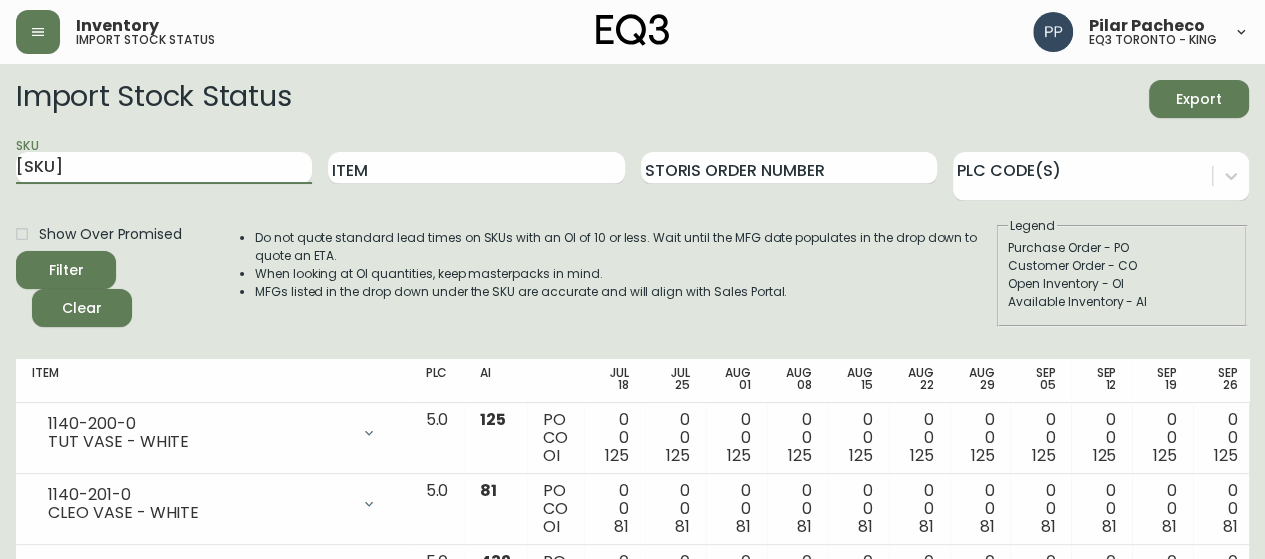 type on "[SKU]" 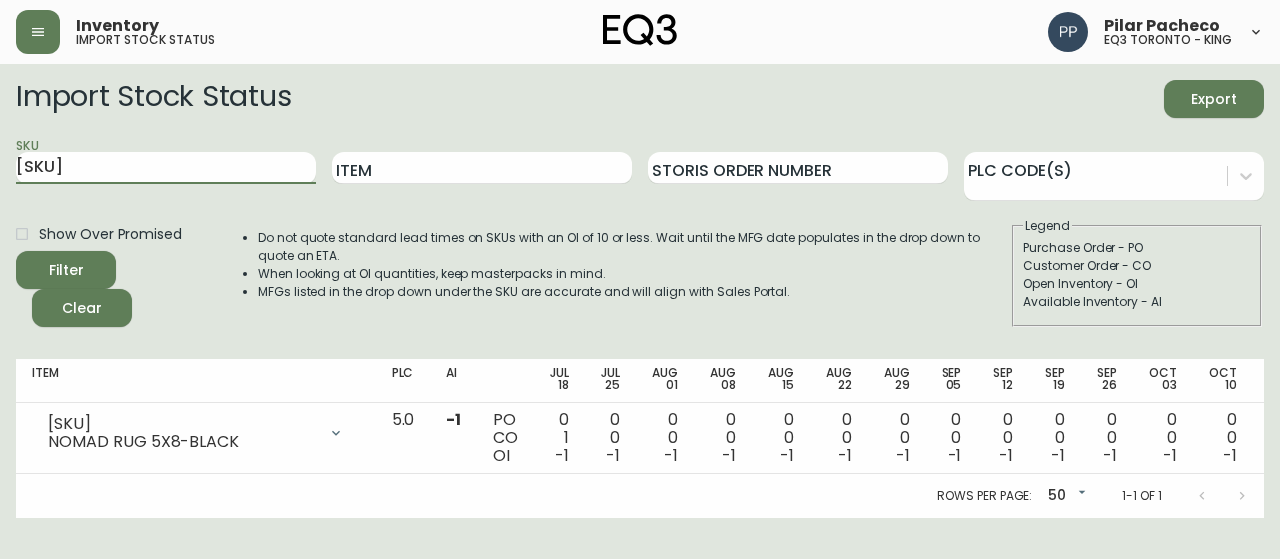 click on "Import Stock Status Export SKU 3190-289-1 Item Storis Order Number PLC Code(s) Show Over Promised Filter Clear Do not quote standard lead times on SKUs with an OI of 10 or less. Wait until the MFG date populates in the drop down to quote an ETA. When looking at OI quantities, keep masterpacks in mind. MFGs listed in the drop down under the SKU are accurate and will align with Sales Portal. Legend Purchase Order - PO Customer Order - CO Open Inventory - OI Available Inventory - AI Item PLC AI Jul 18 Jul 25 Aug 01 Aug 08 Aug 15 Aug 22 Aug 29 Sep 05 Sep 12 Sep 19 Sep 26 Oct 03 Oct 10 Future 3190-289-1 [PRODUCT_NAME] RUG 5X8-[COLOR] Opening Balance 0 ( Jul 18, 2025 ) Customer Order (8548491) 1 ( Jul 18, 2025 ) Available Inventory -1 ( Jul 18, 2025 ) 5.0 -1 PO CO OI 0 1 -1 0 0 -1 0 0 -1 0 0 -1 0 0 -1 0 0 -1 0 0 -1 0 0 -1 0 0 -1 0 0 -1 0 0 -1 0 0 -1 0 0 -1 0 0 -1 0 0 -1 0 0 -1 0 0 -1 Rows per page: 50 50 1-1 of 1" at bounding box center [640, 291] 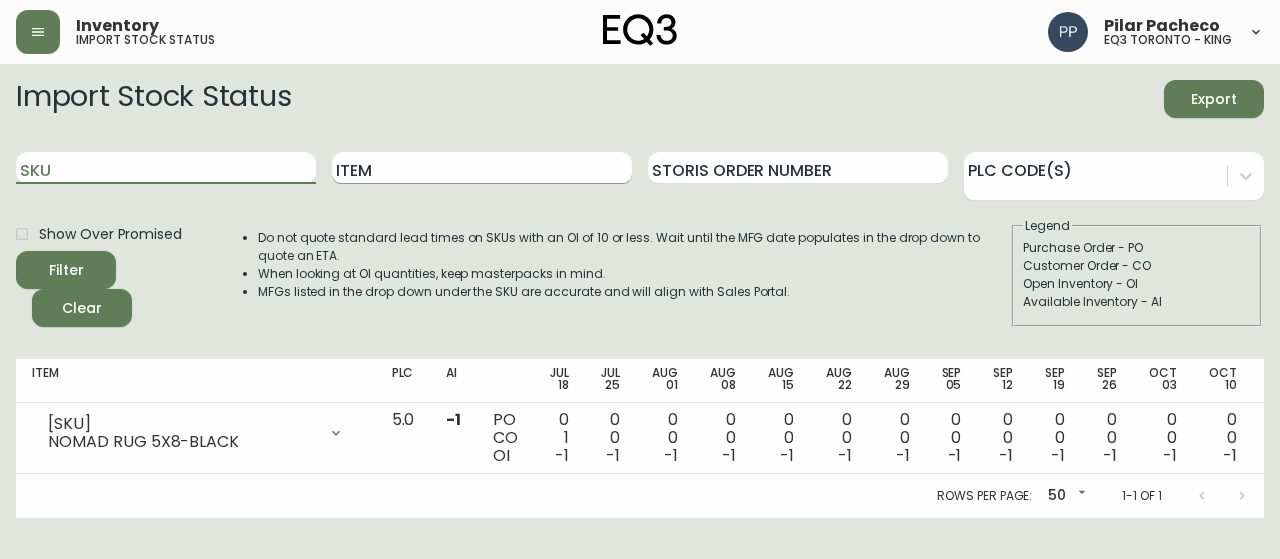 type 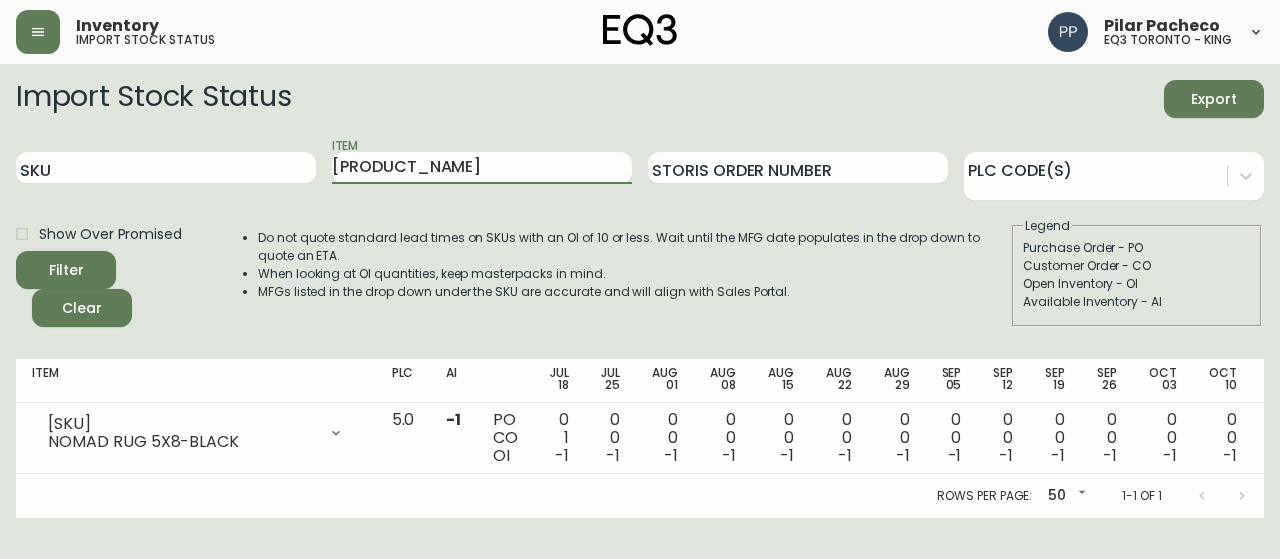 type on "[PRODUCT_NAME]" 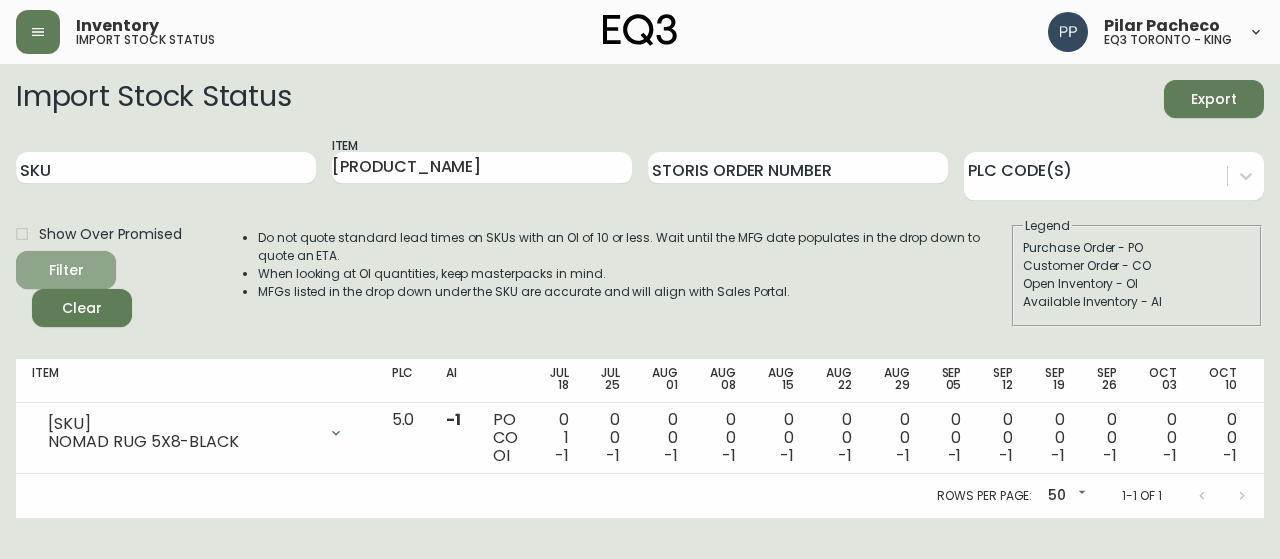click on "Filter" at bounding box center [66, 270] 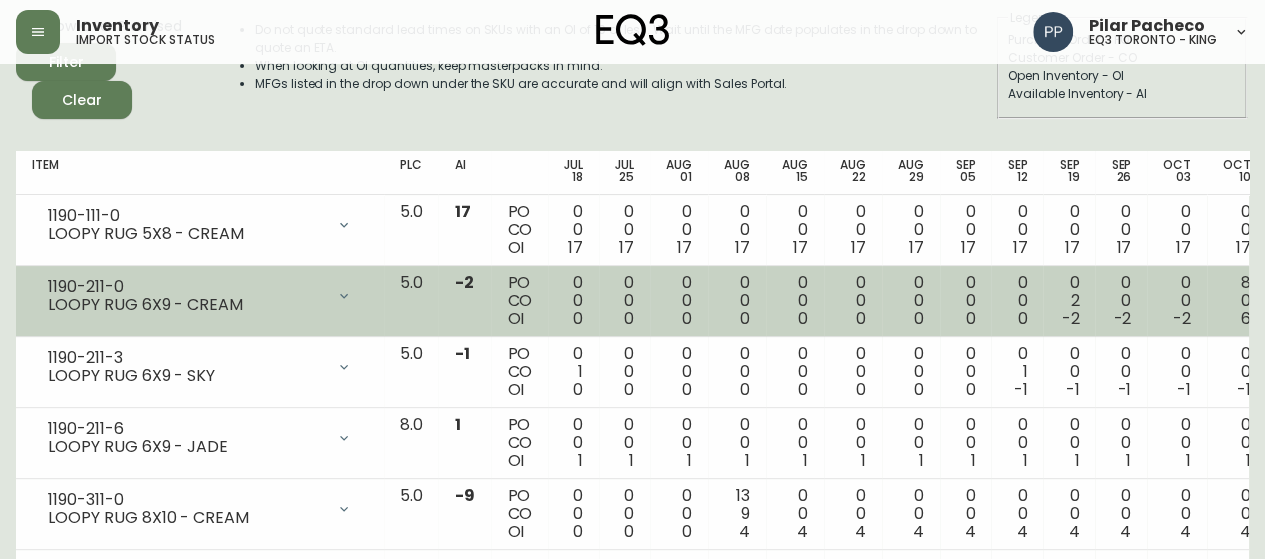 scroll, scrollTop: 239, scrollLeft: 0, axis: vertical 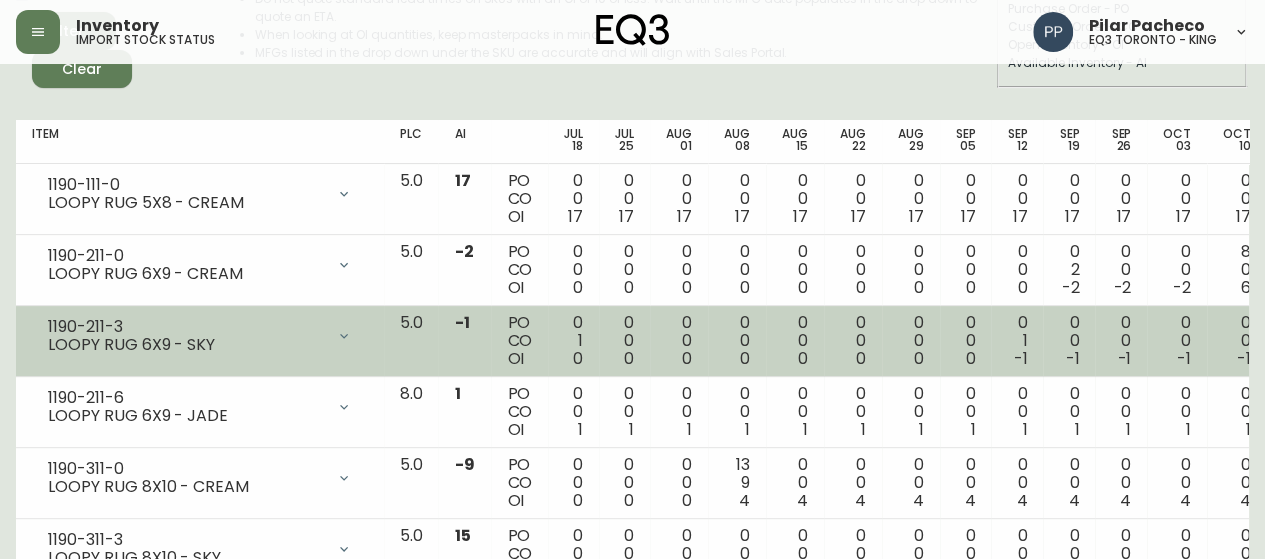 drag, startPoint x: 134, startPoint y: 314, endPoint x: 73, endPoint y: 320, distance: 61.294373 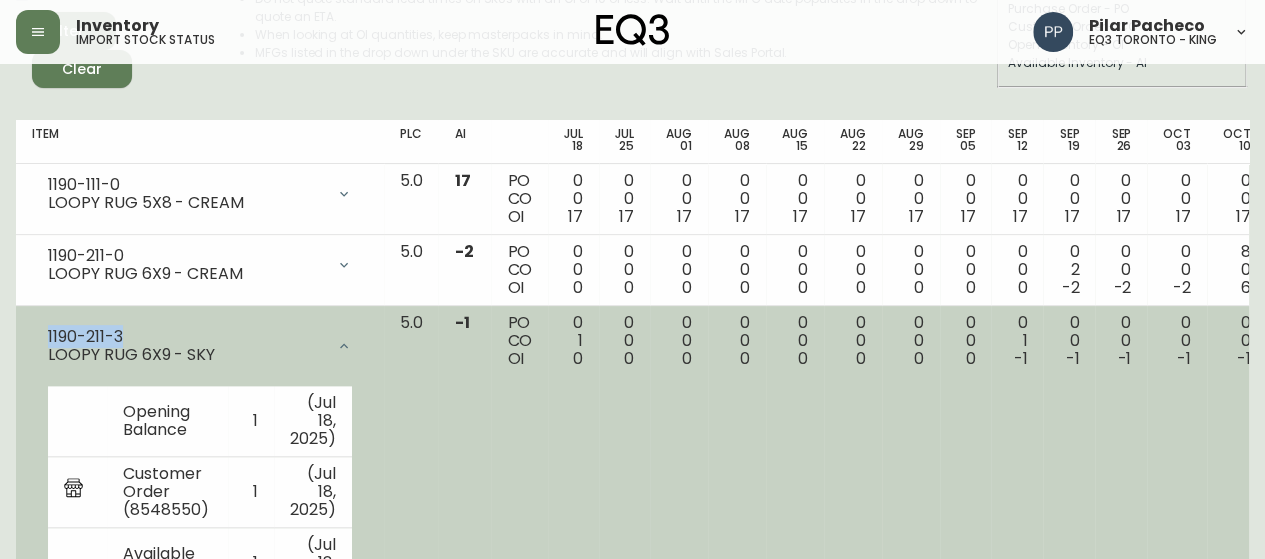 drag, startPoint x: 146, startPoint y: 339, endPoint x: 26, endPoint y: 327, distance: 120.59851 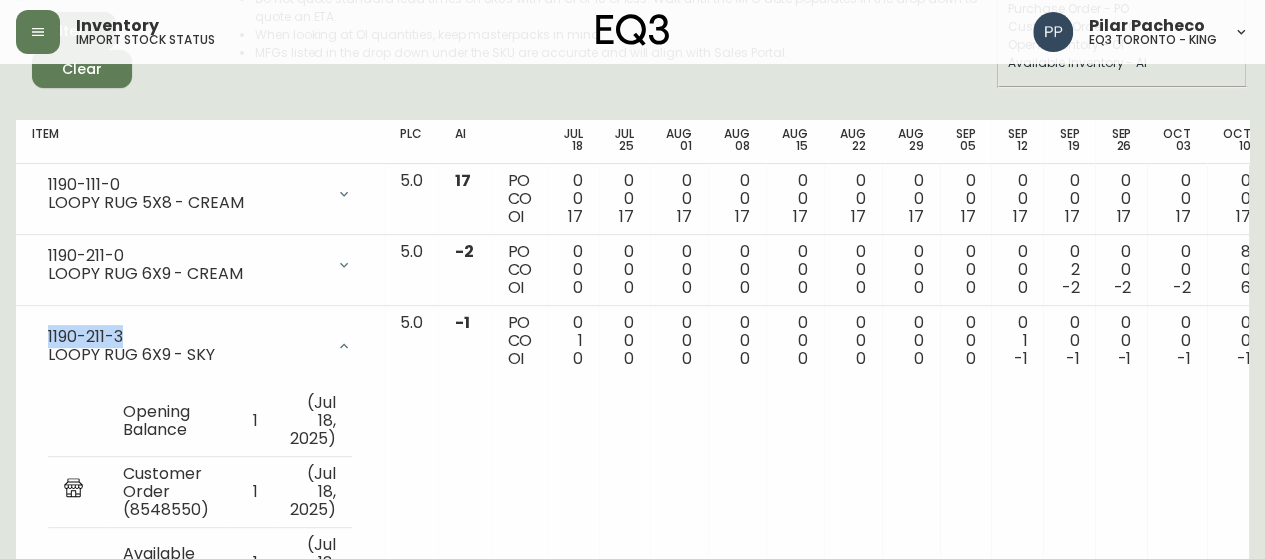 copy on "1190-211-3" 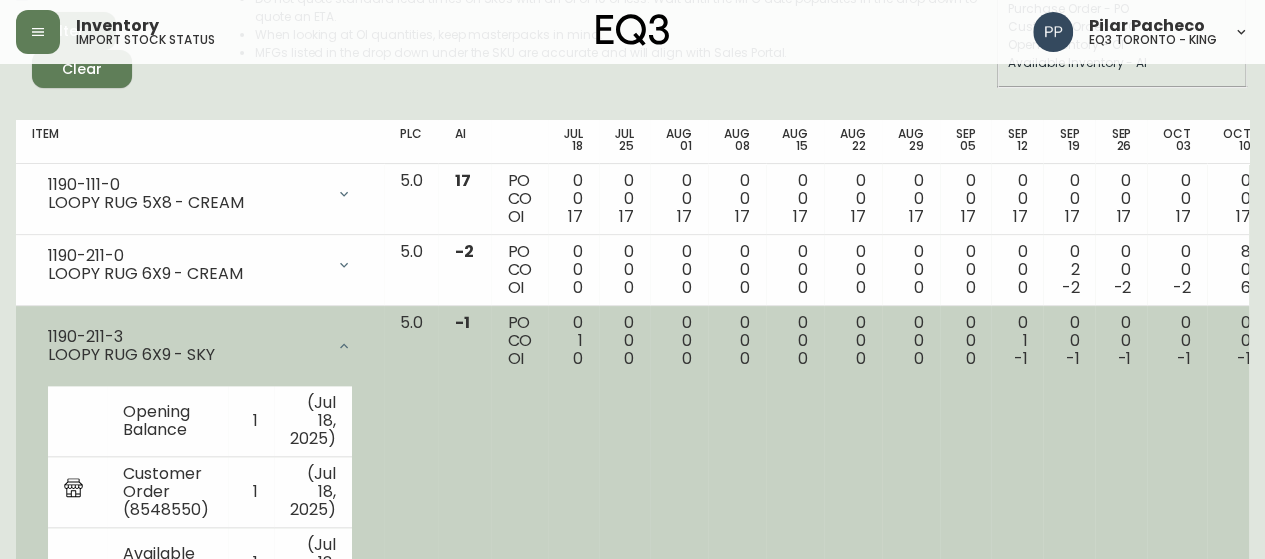 click on "0 0 0" at bounding box center (679, 500) 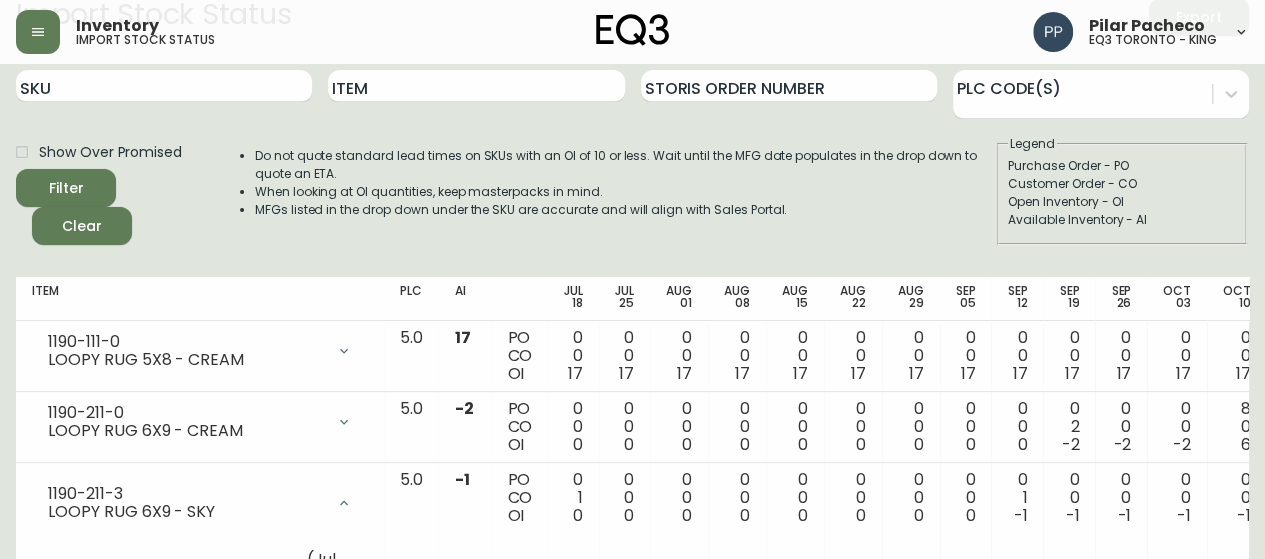 scroll, scrollTop: 0, scrollLeft: 0, axis: both 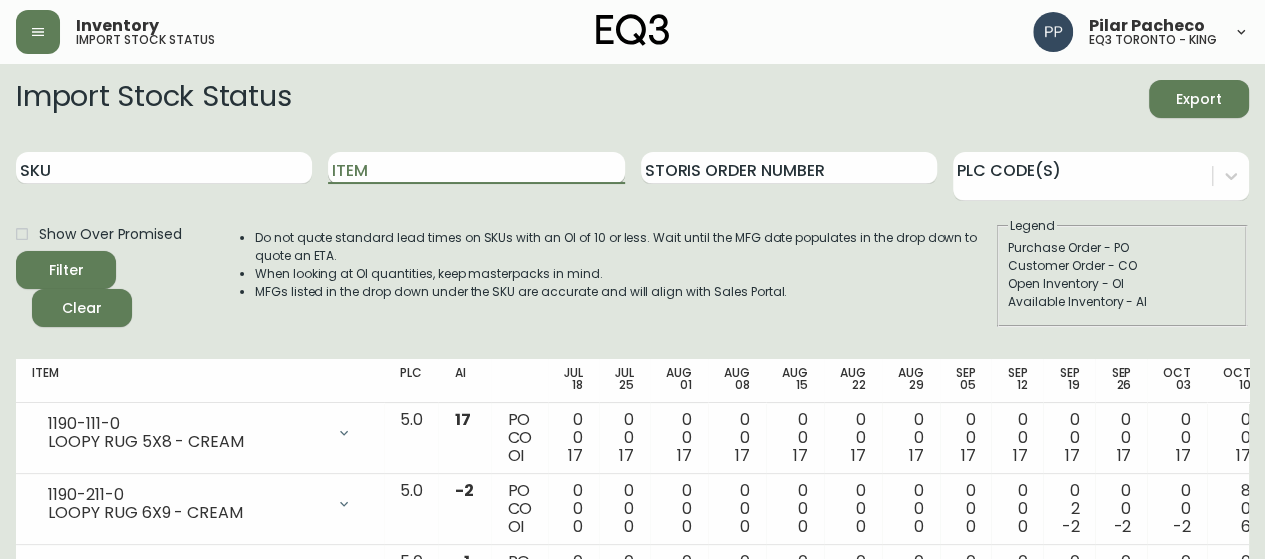 click on "Item" at bounding box center [476, 168] 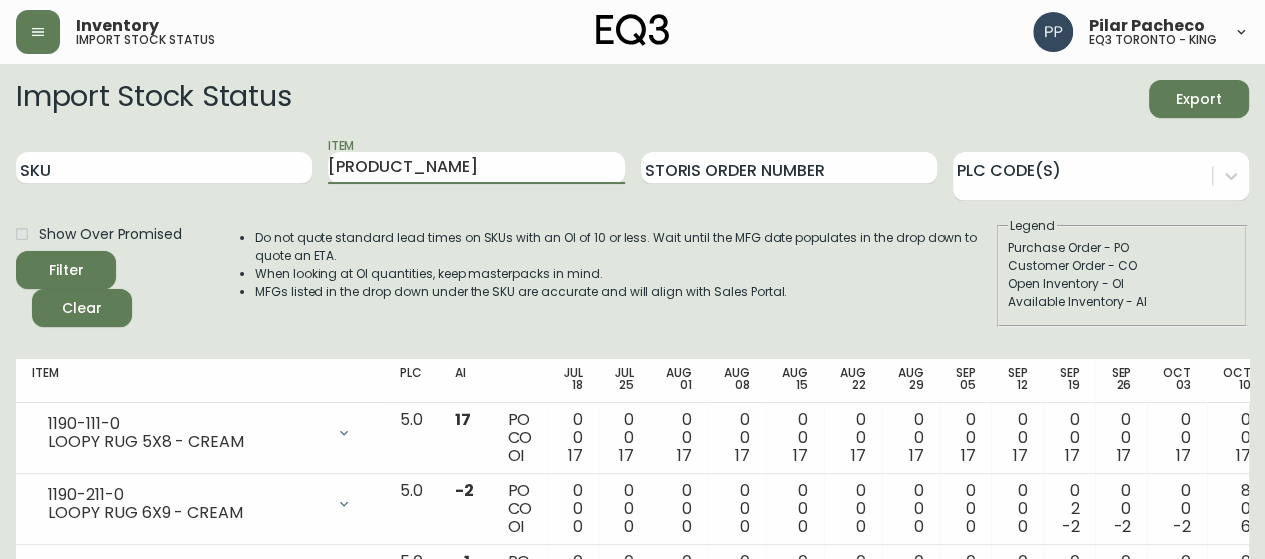 click on "Filter" at bounding box center [66, 270] 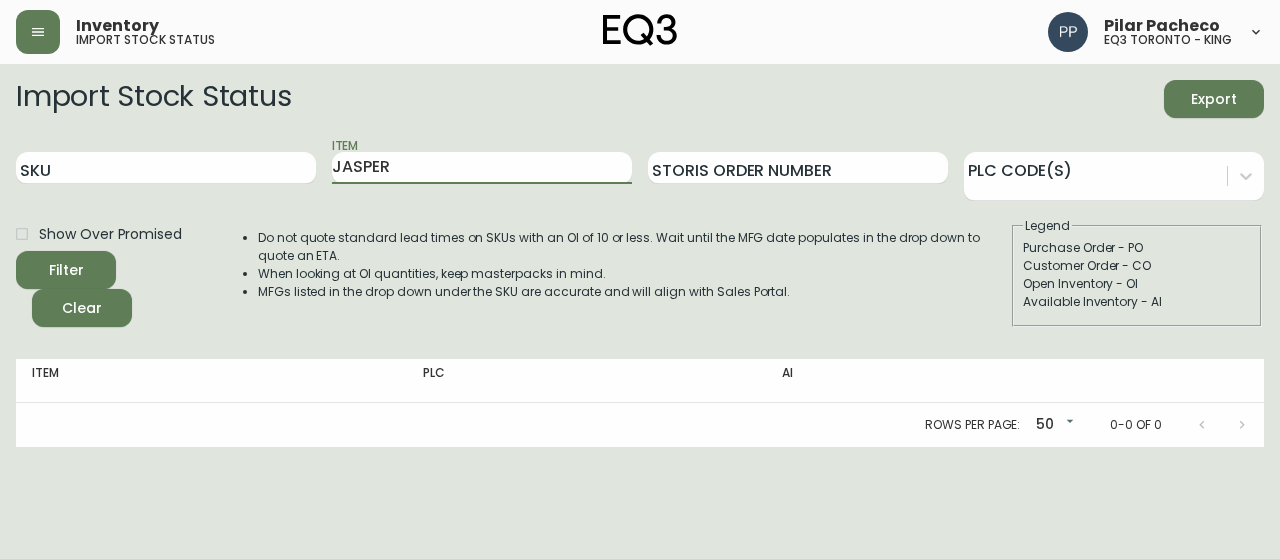 type on "JASPER" 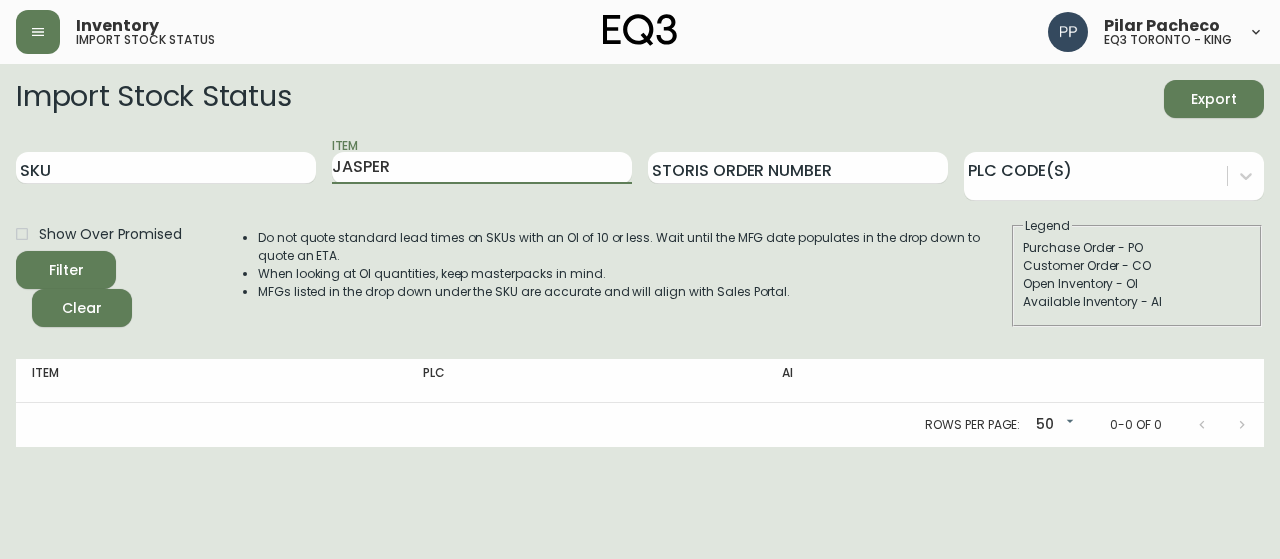 click on "Filter" at bounding box center (66, 270) 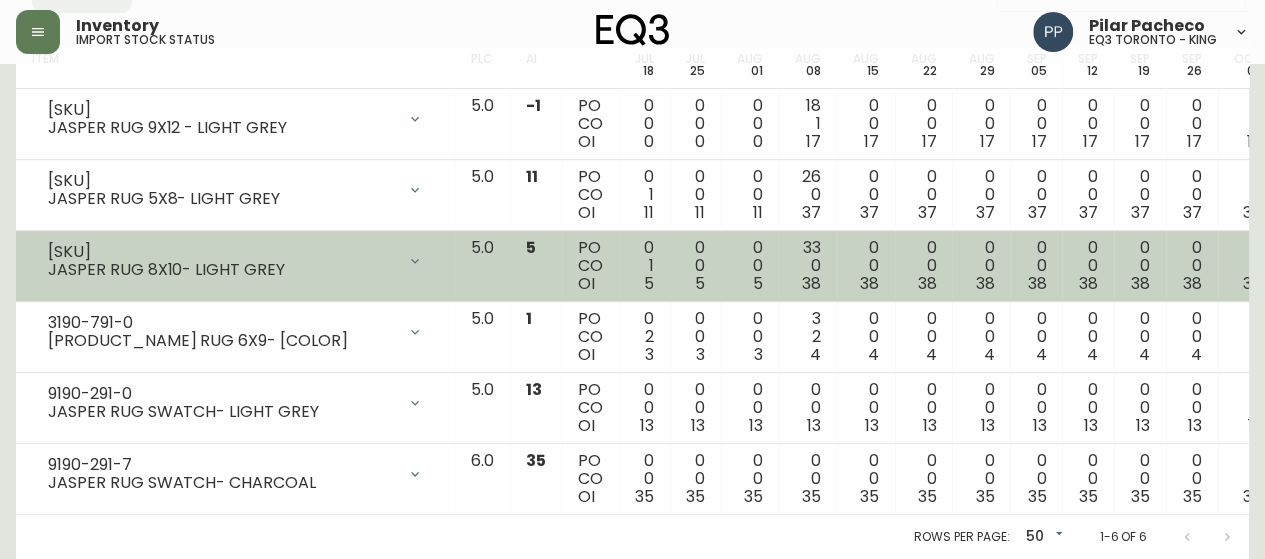 scroll, scrollTop: 327, scrollLeft: 0, axis: vertical 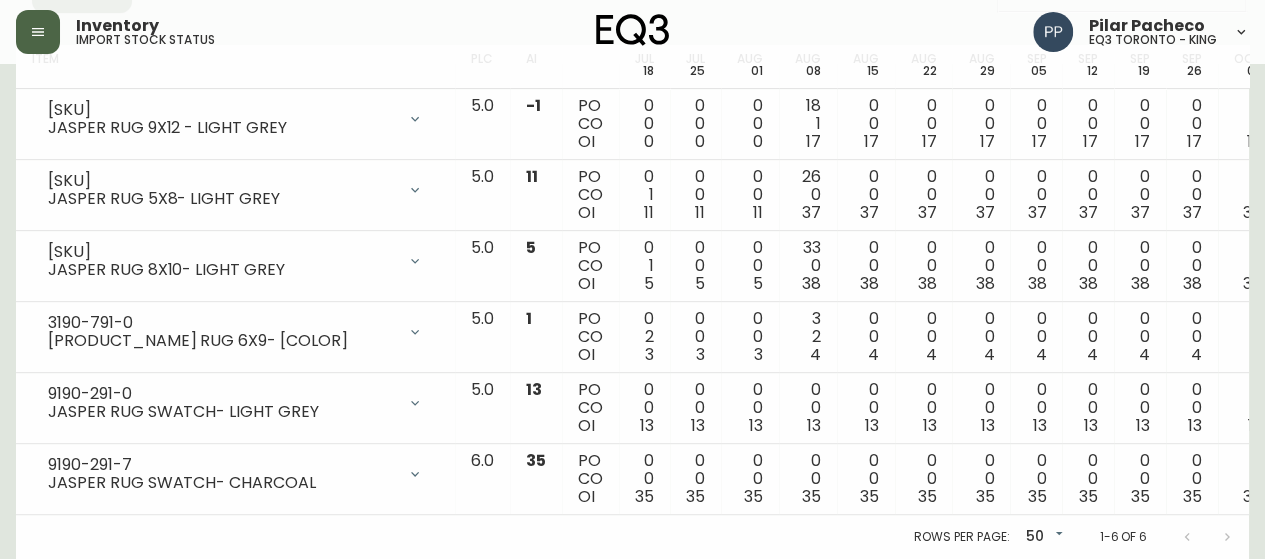 click at bounding box center (38, 32) 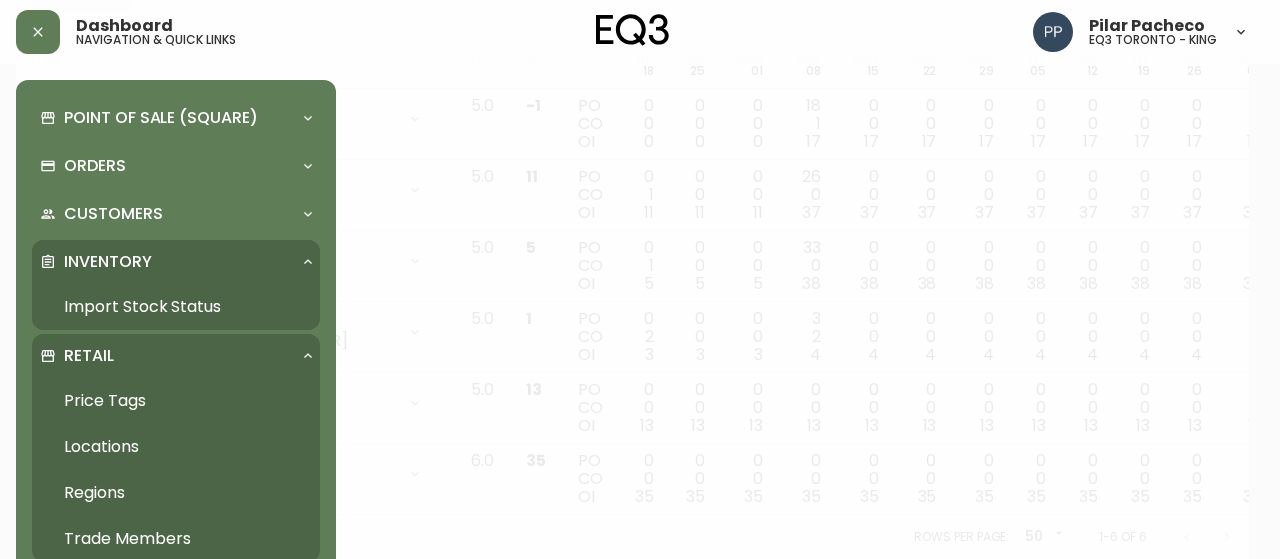 click on "Price Tags" at bounding box center [176, 401] 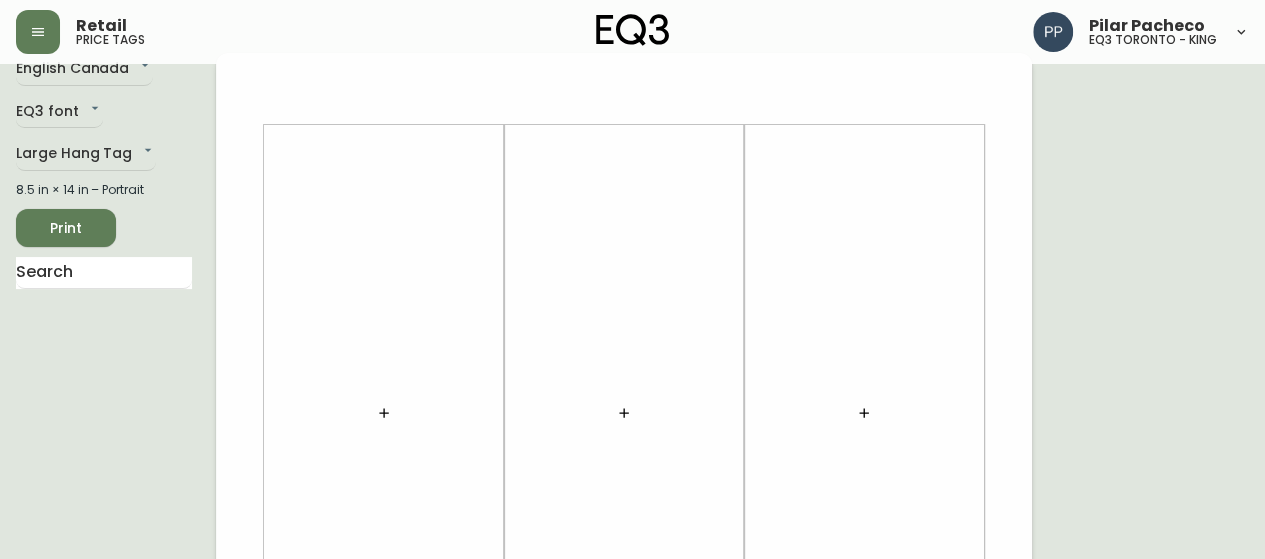 scroll, scrollTop: 39, scrollLeft: 0, axis: vertical 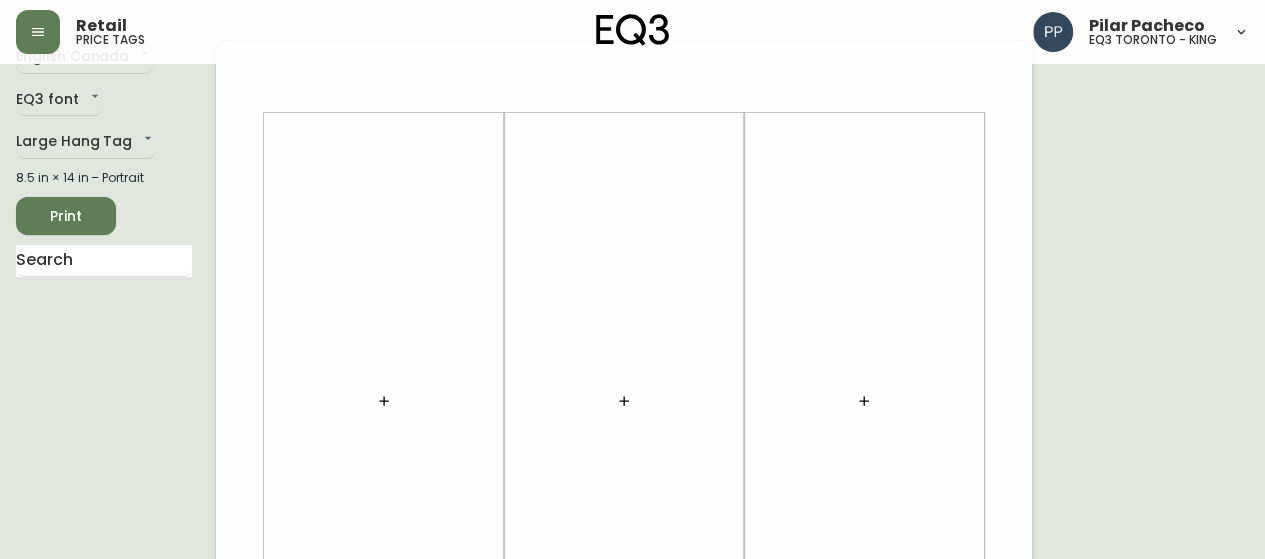 click 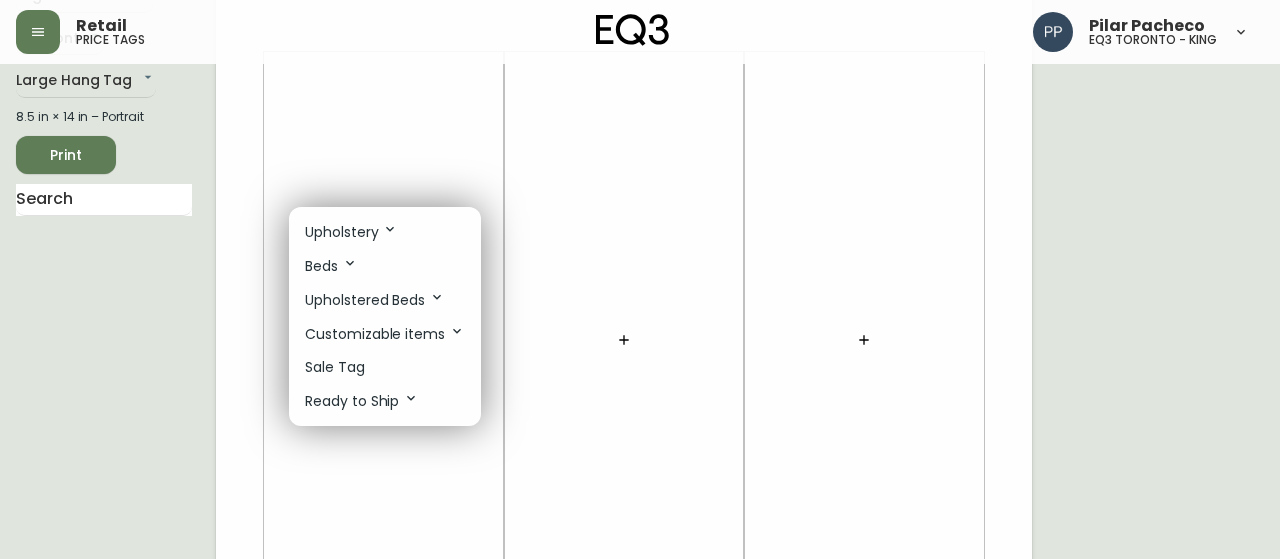 click on "Sale Tag" at bounding box center [385, 367] 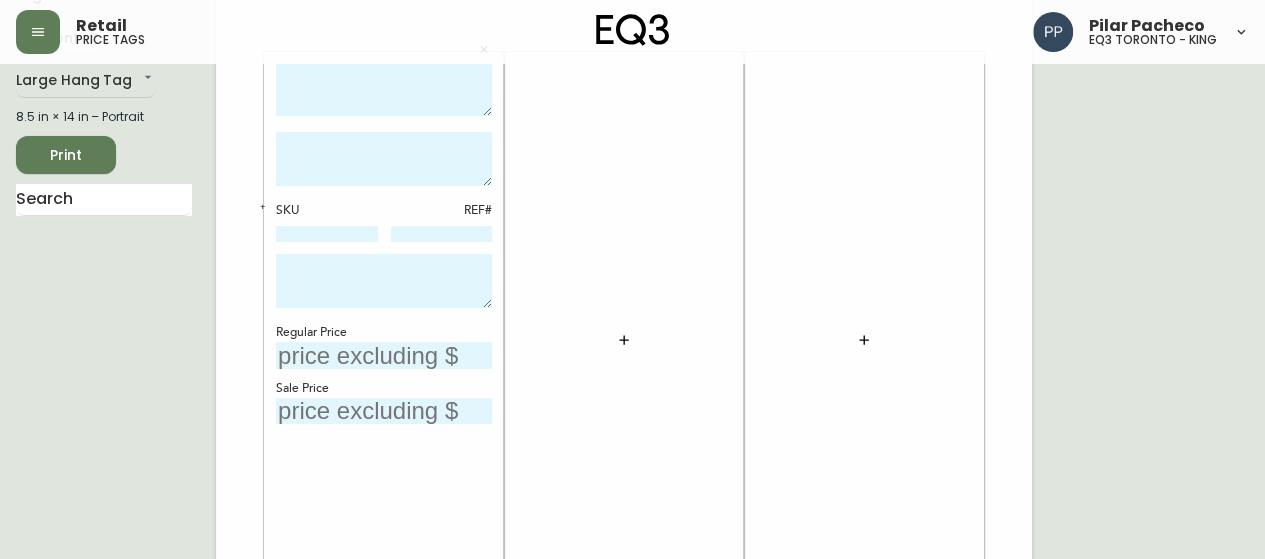 click 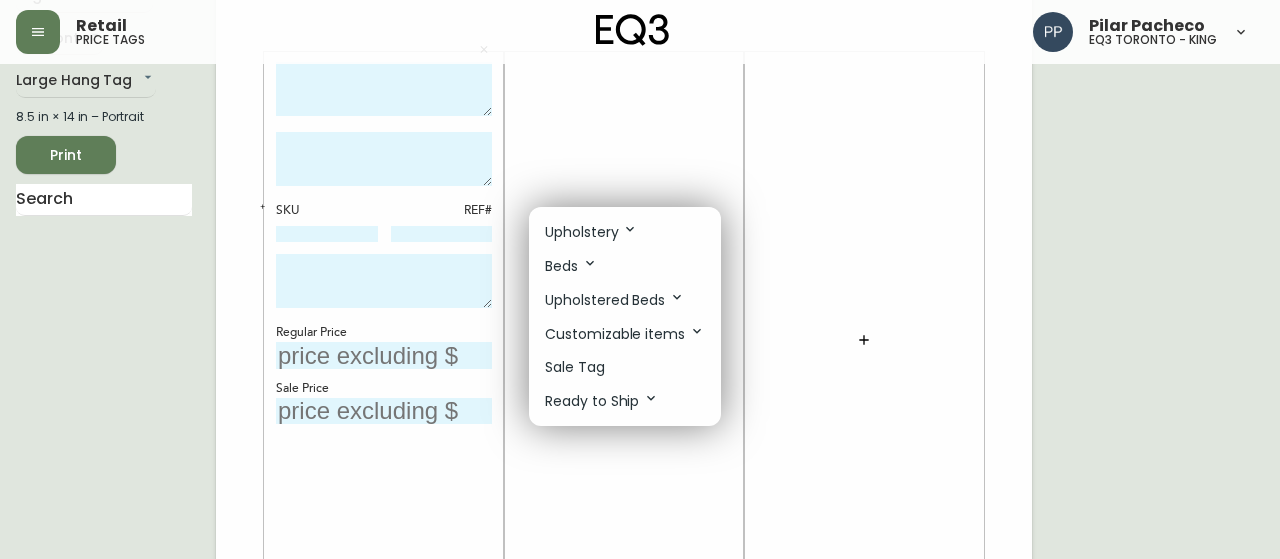 click on "Sale Tag" at bounding box center (625, 367) 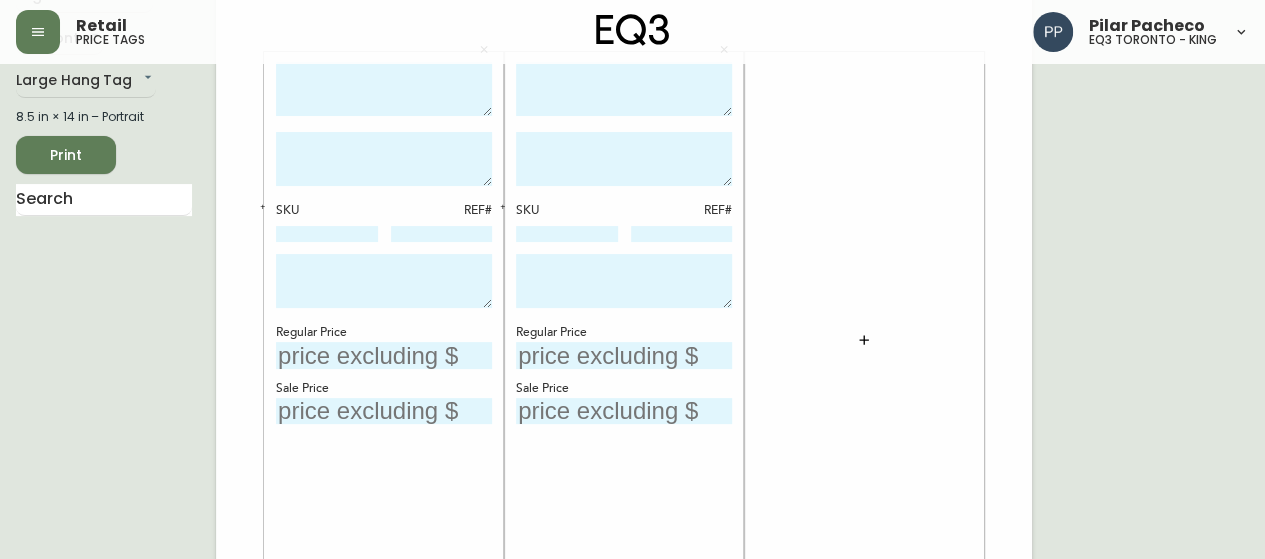 click at bounding box center [864, 340] 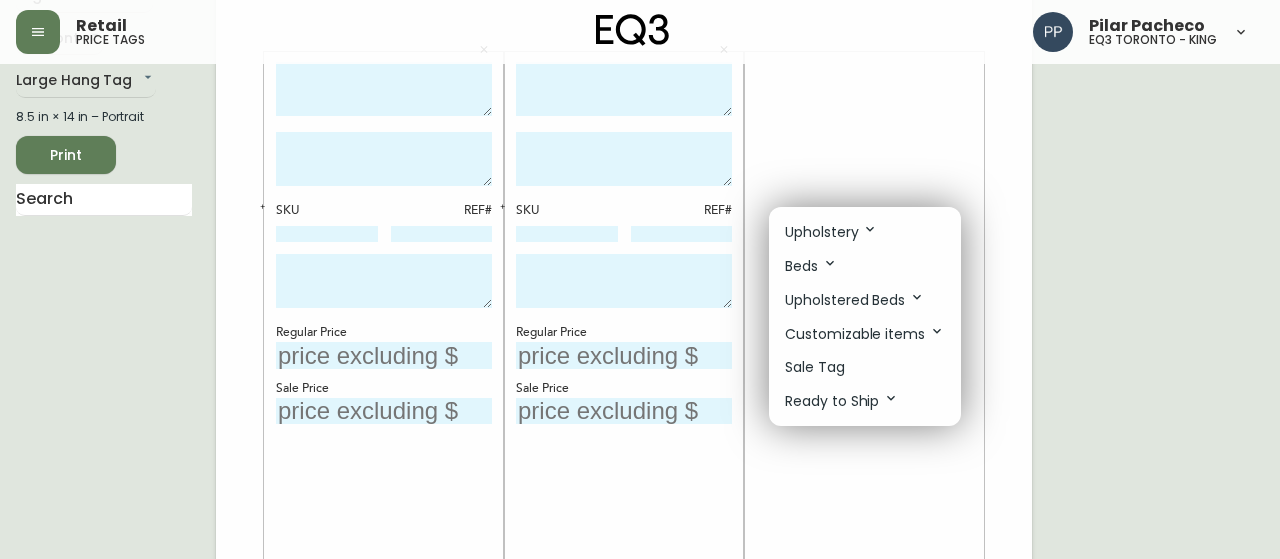 click on "Sale Tag" at bounding box center (865, 367) 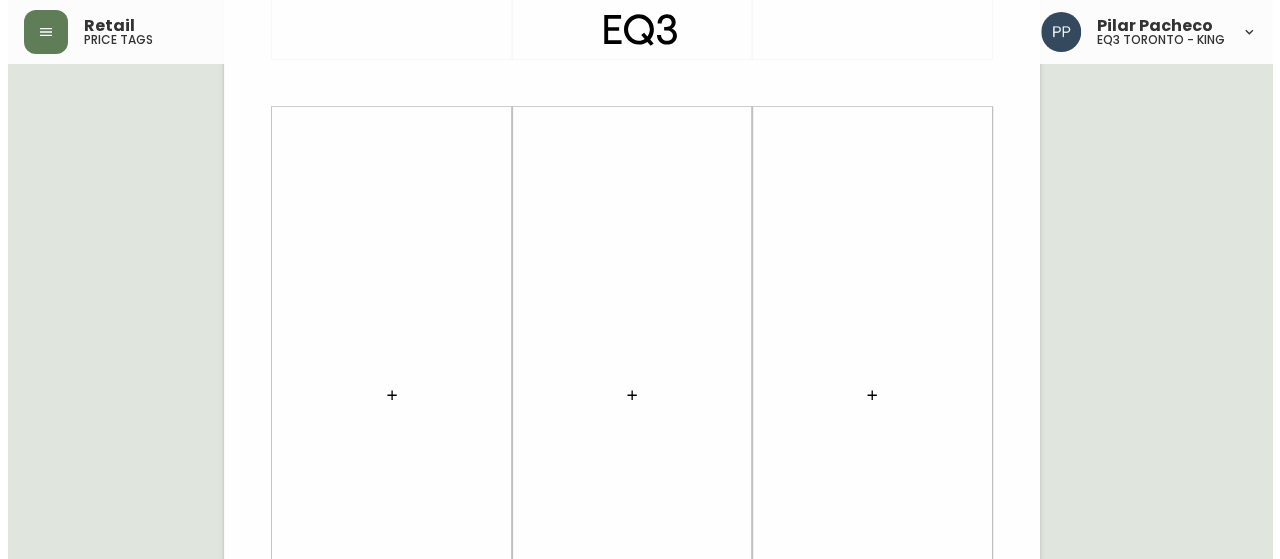 scroll, scrollTop: 864, scrollLeft: 0, axis: vertical 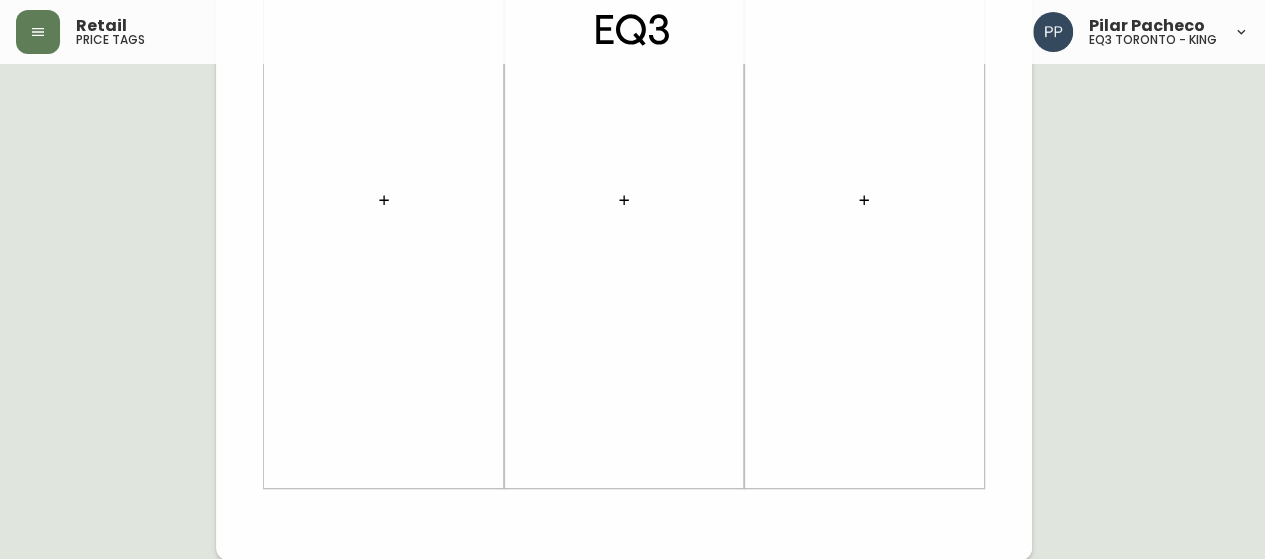 click 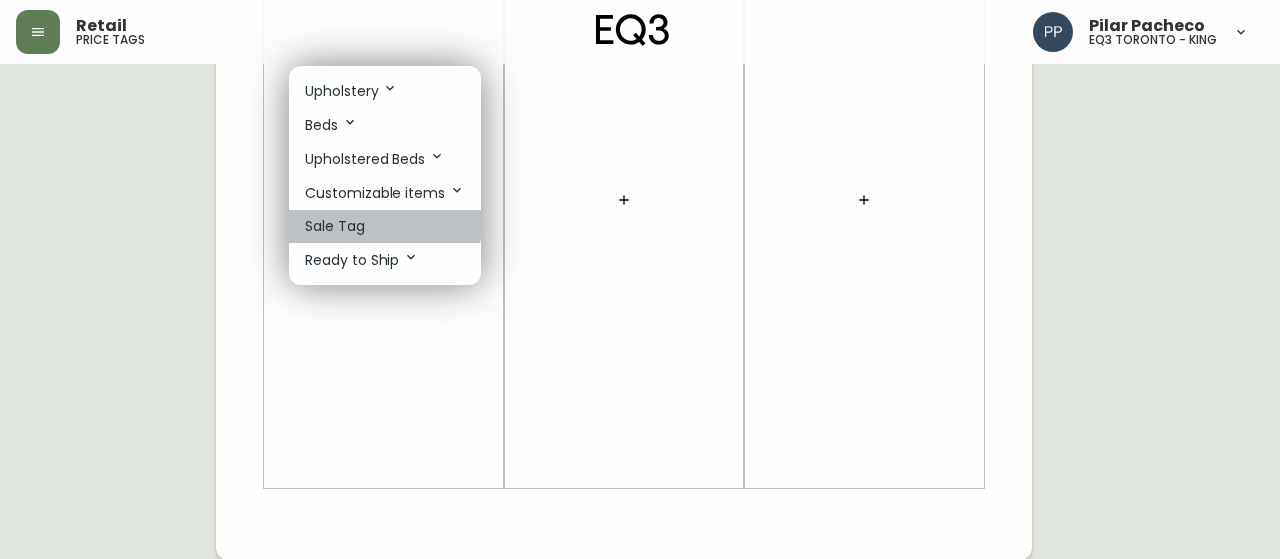 drag, startPoint x: 382, startPoint y: 223, endPoint x: 497, endPoint y: 199, distance: 117.47766 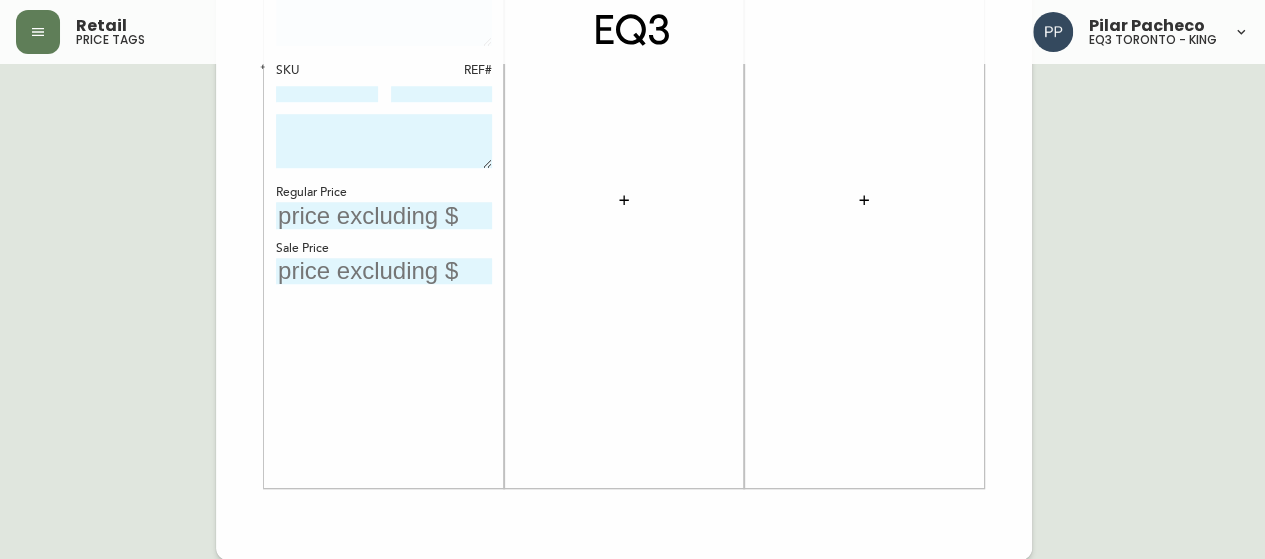 click 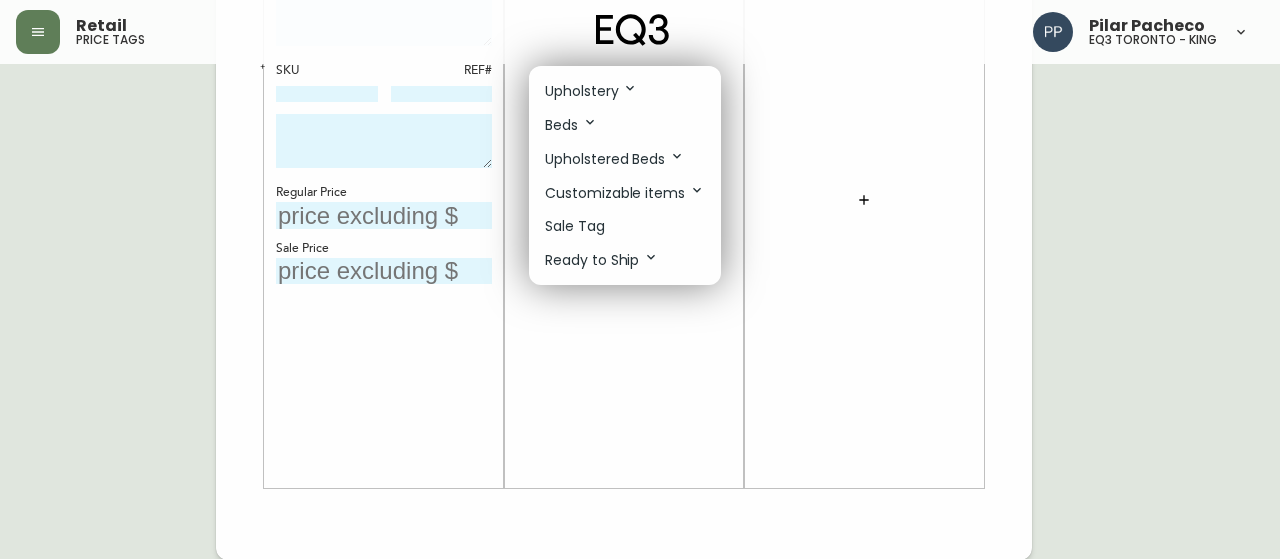 click on "Sale Tag" at bounding box center [575, 226] 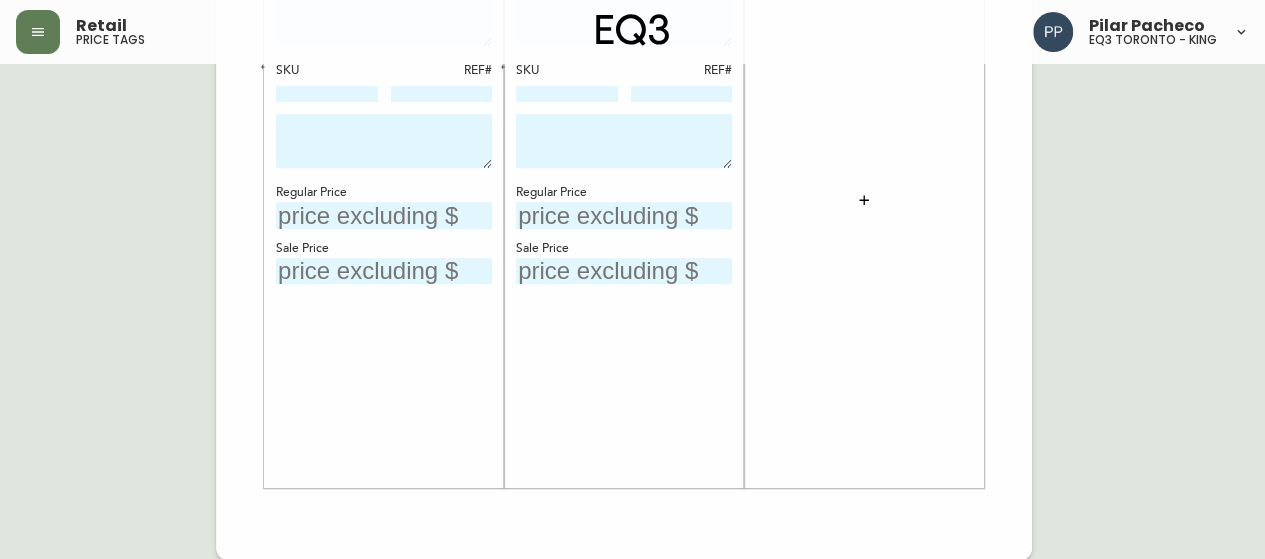 click 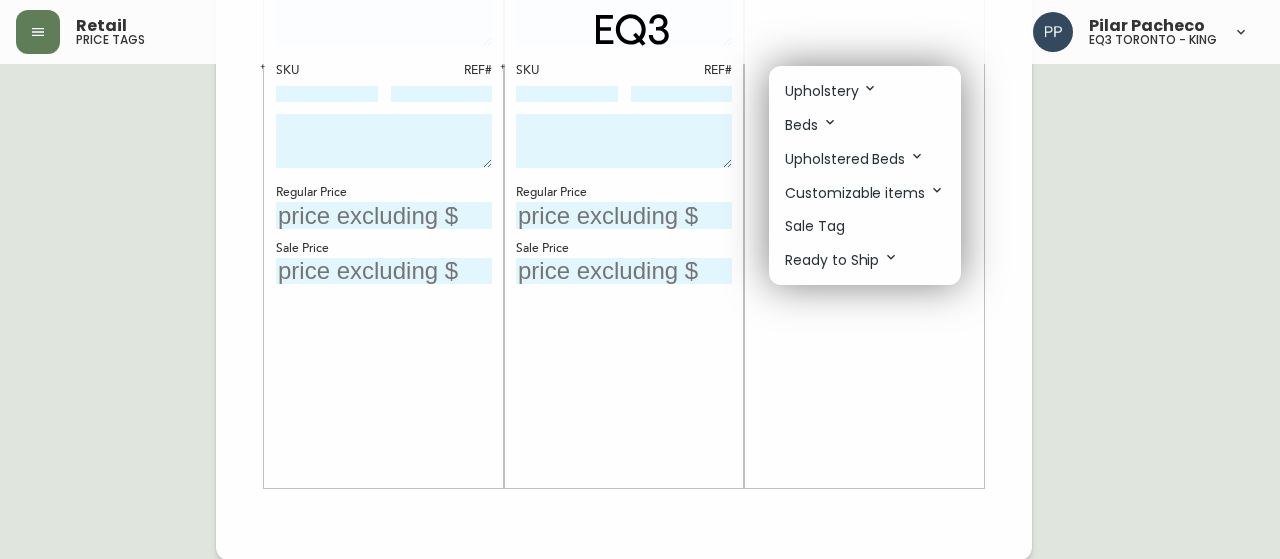 click on "Sale Tag" at bounding box center (815, 226) 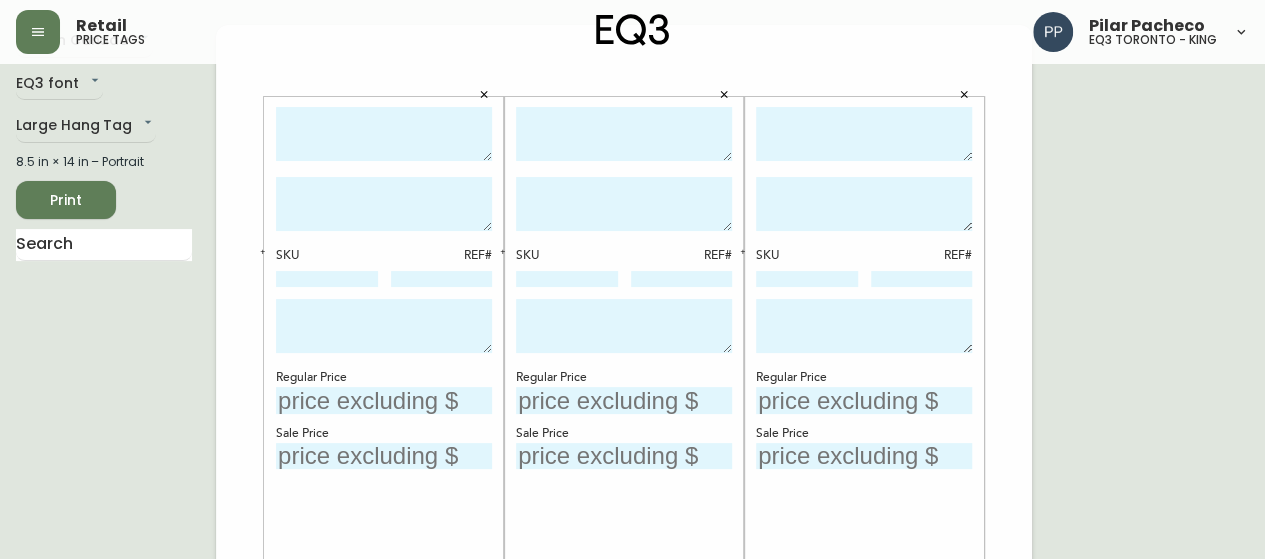 scroll, scrollTop: 0, scrollLeft: 0, axis: both 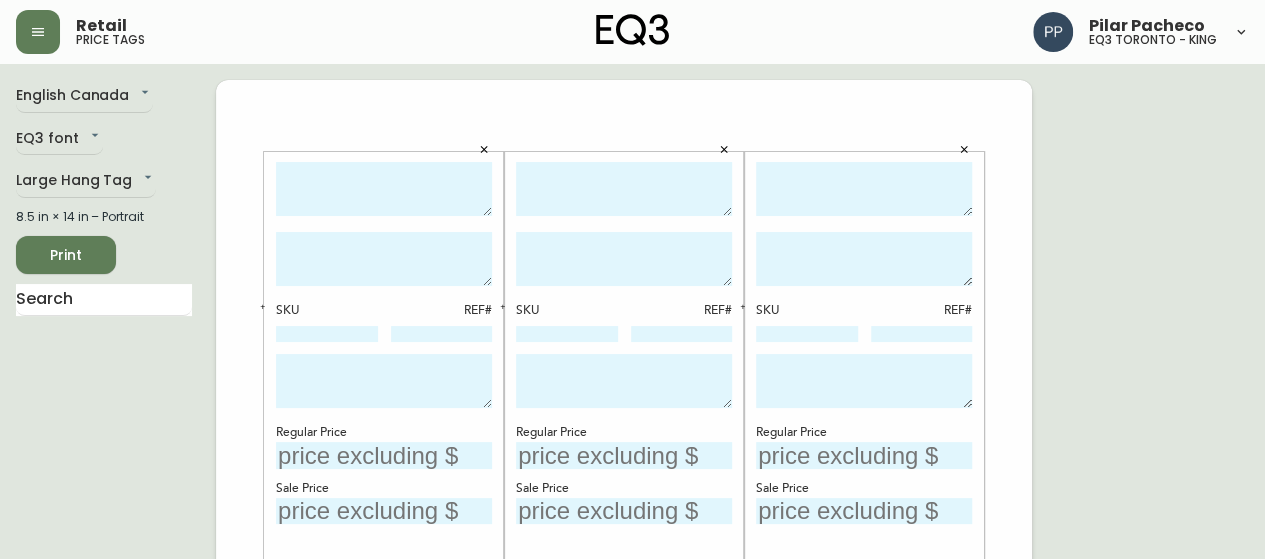 click at bounding box center (384, 189) 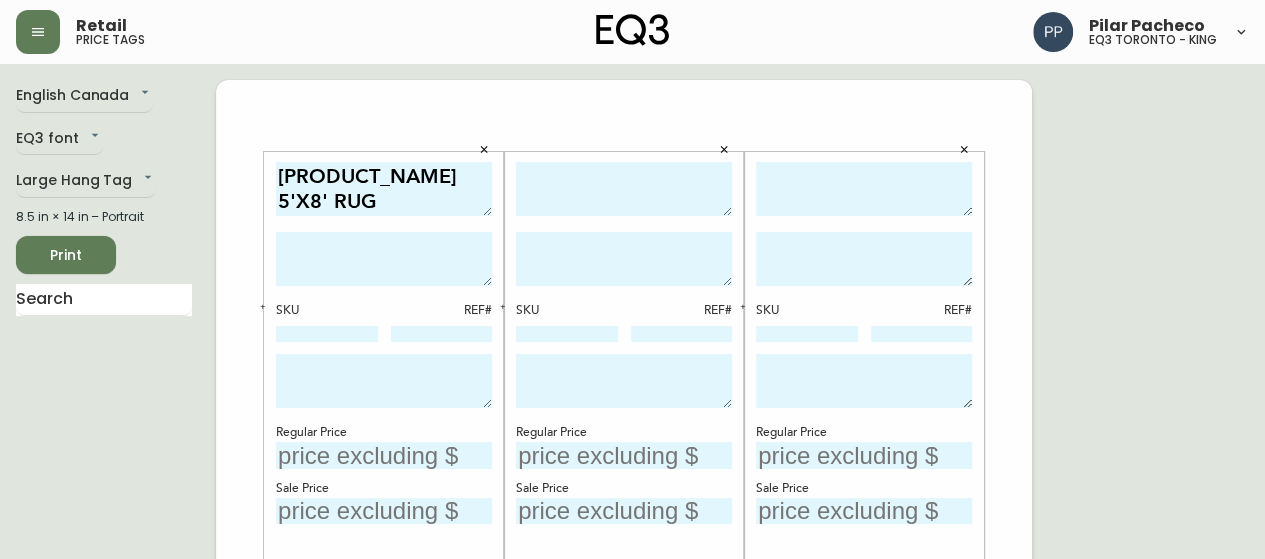 type on "[PRODUCT_NAME] 5'X8' RUG" 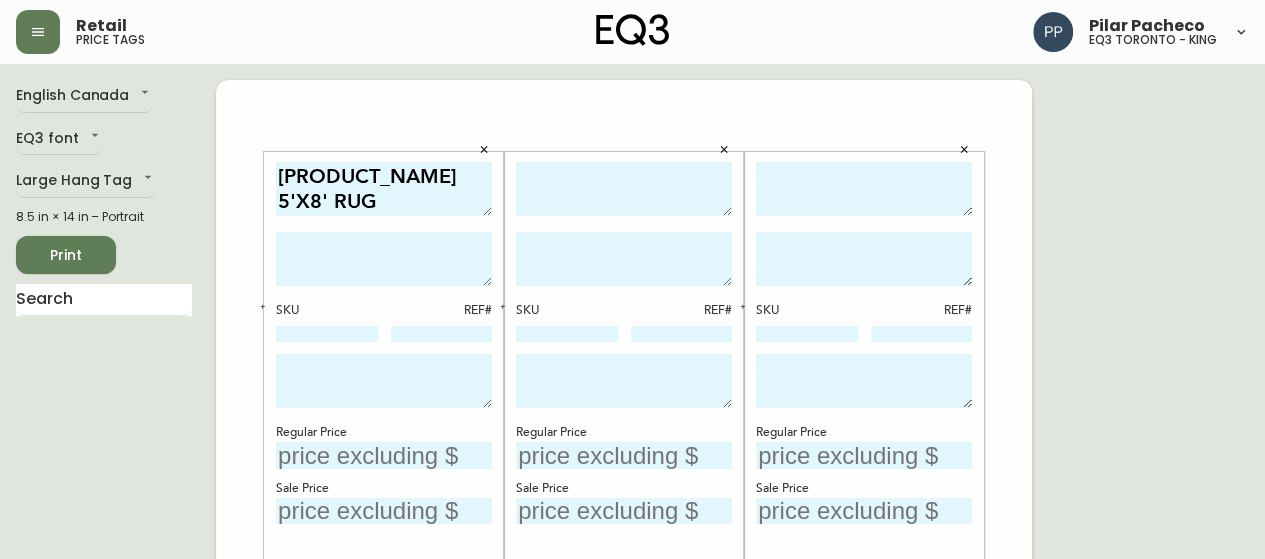 click at bounding box center [384, 259] 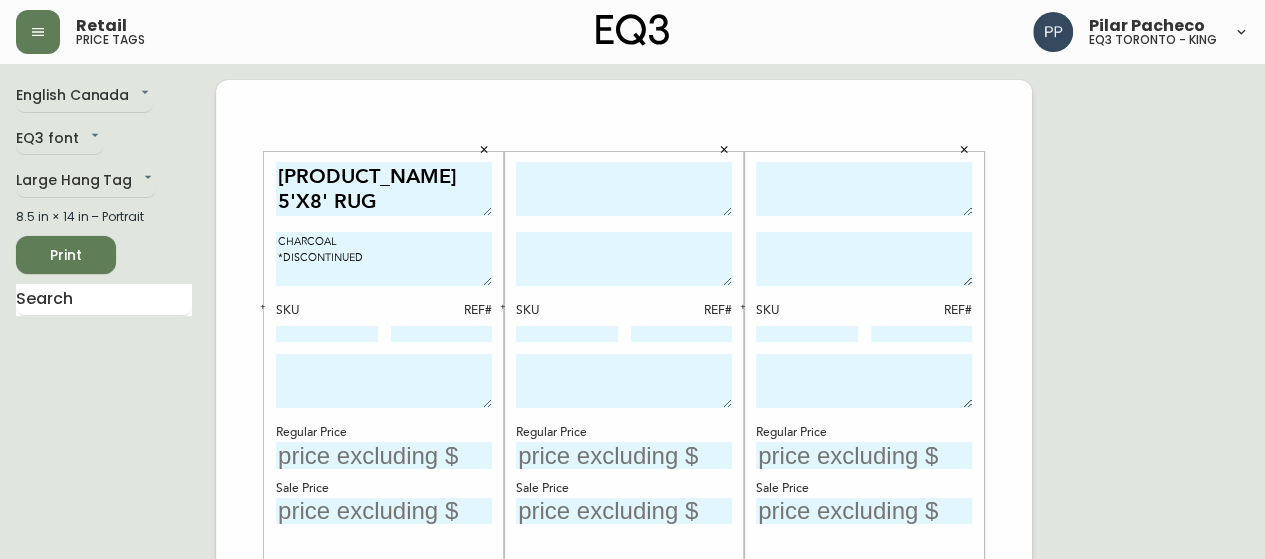 type on "CHARCOAL
*DISCONTINUED" 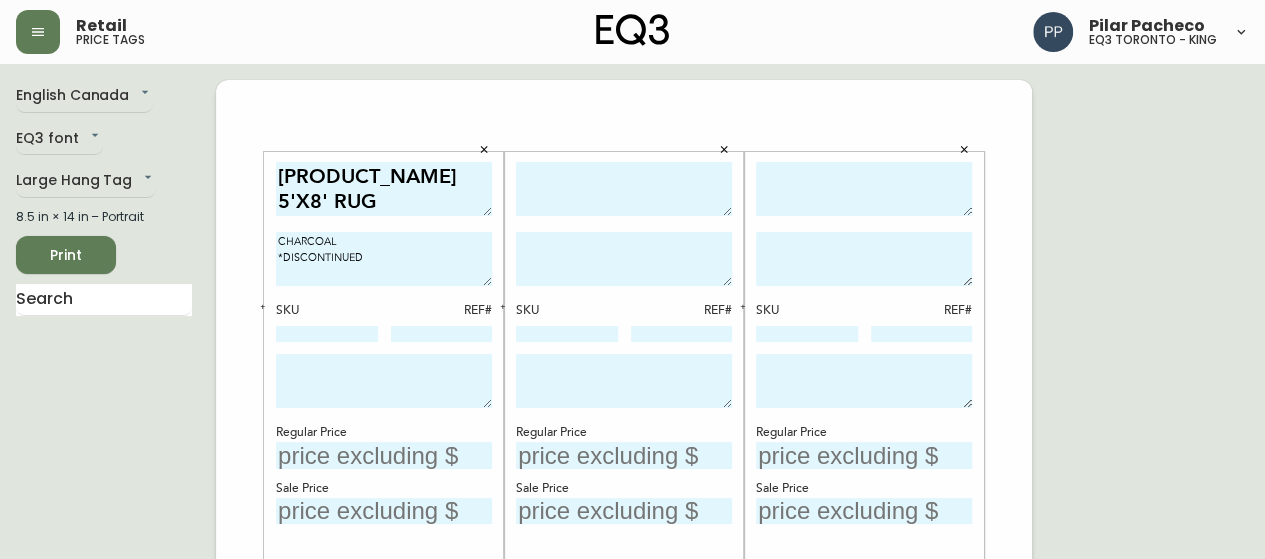 click at bounding box center (384, 381) 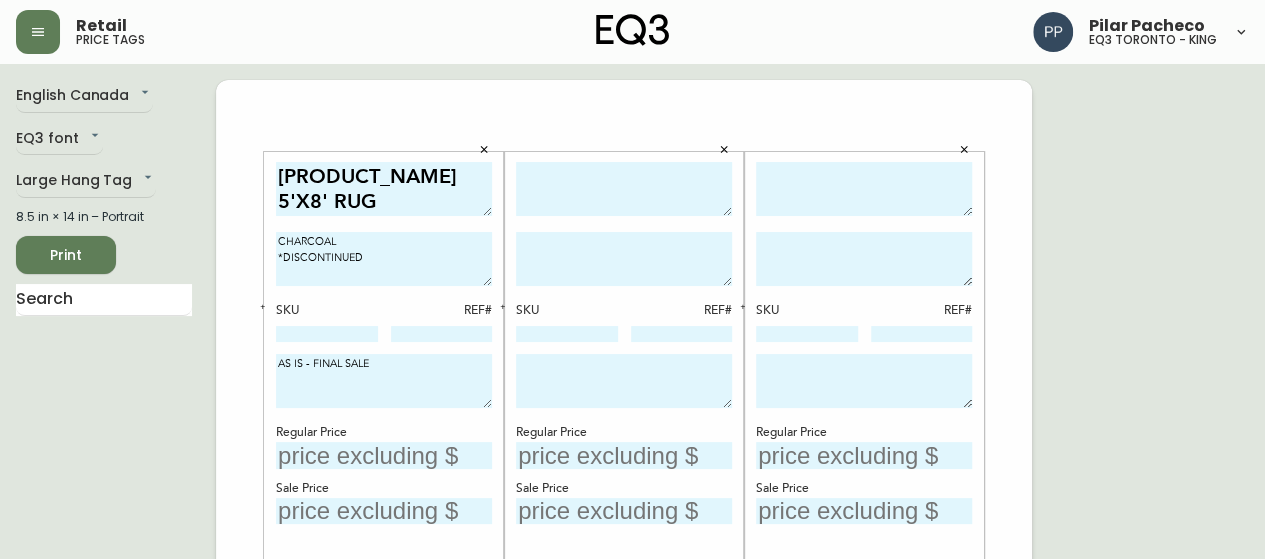 drag, startPoint x: 422, startPoint y: 366, endPoint x: 285, endPoint y: 369, distance: 137.03284 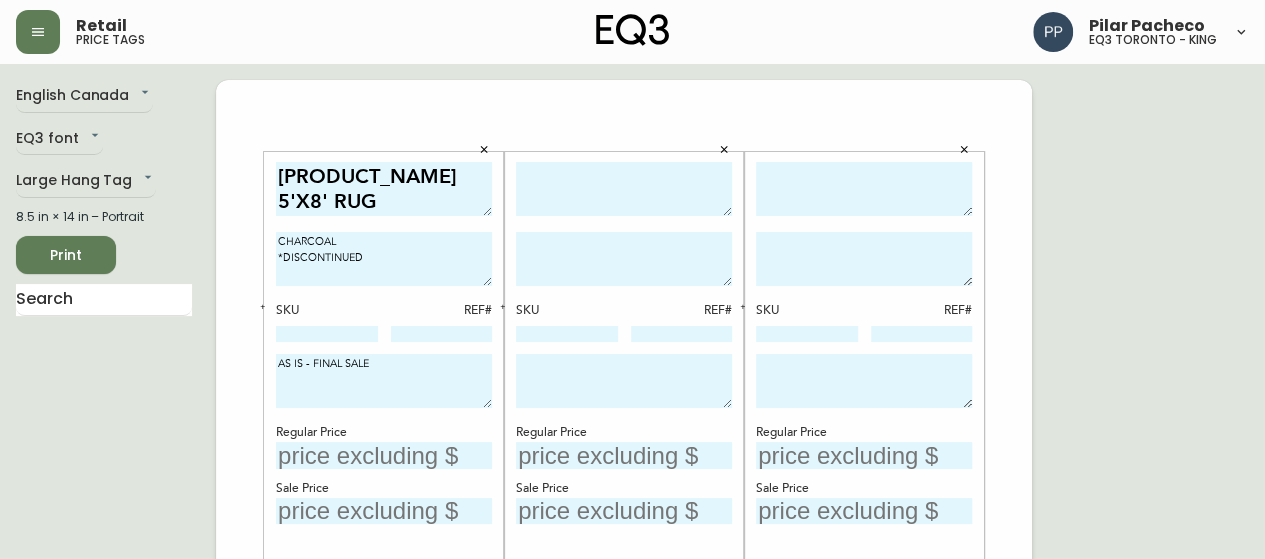 click on "AS IS - FINAL SALE" at bounding box center (384, 381) 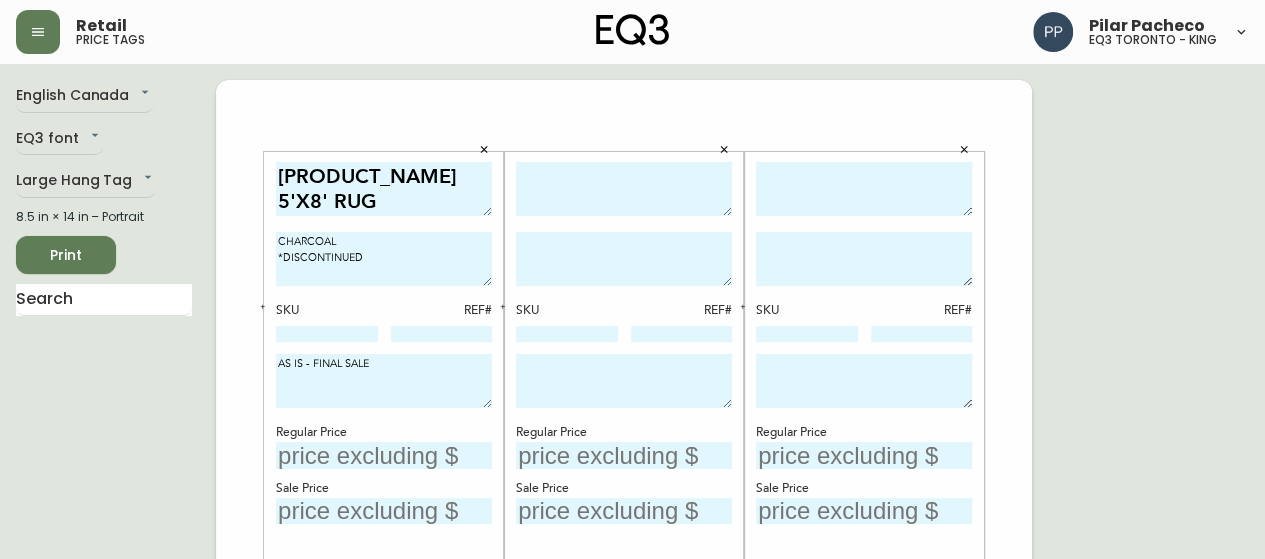 type on "AS IS - FINAL SALE" 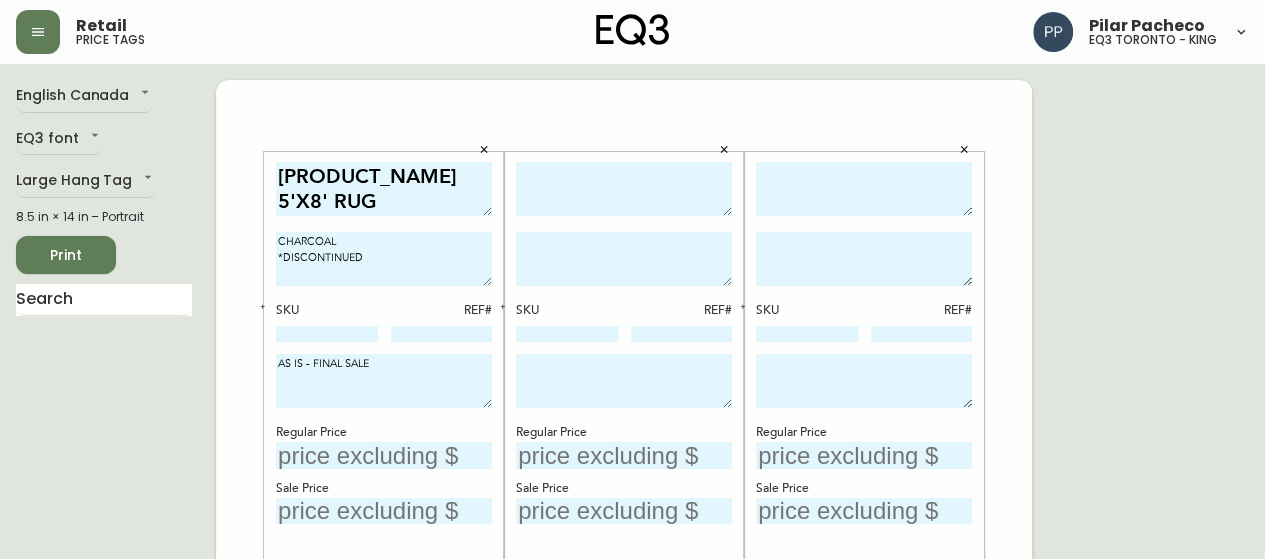 click at bounding box center [624, 381] 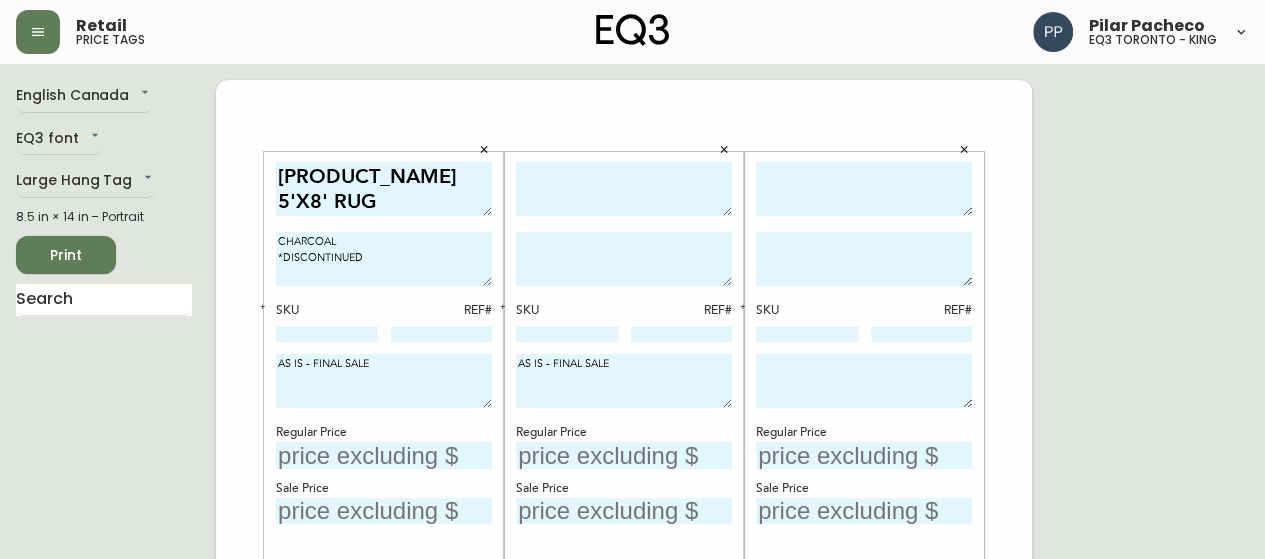 type on "AS IS - FINAL SALE" 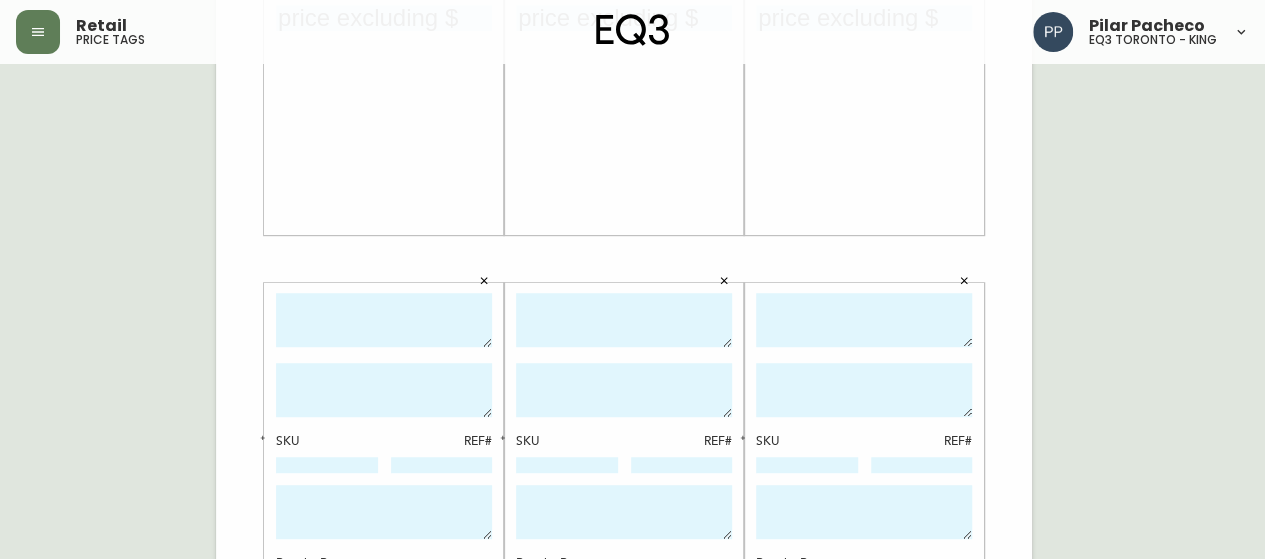 scroll, scrollTop: 600, scrollLeft: 0, axis: vertical 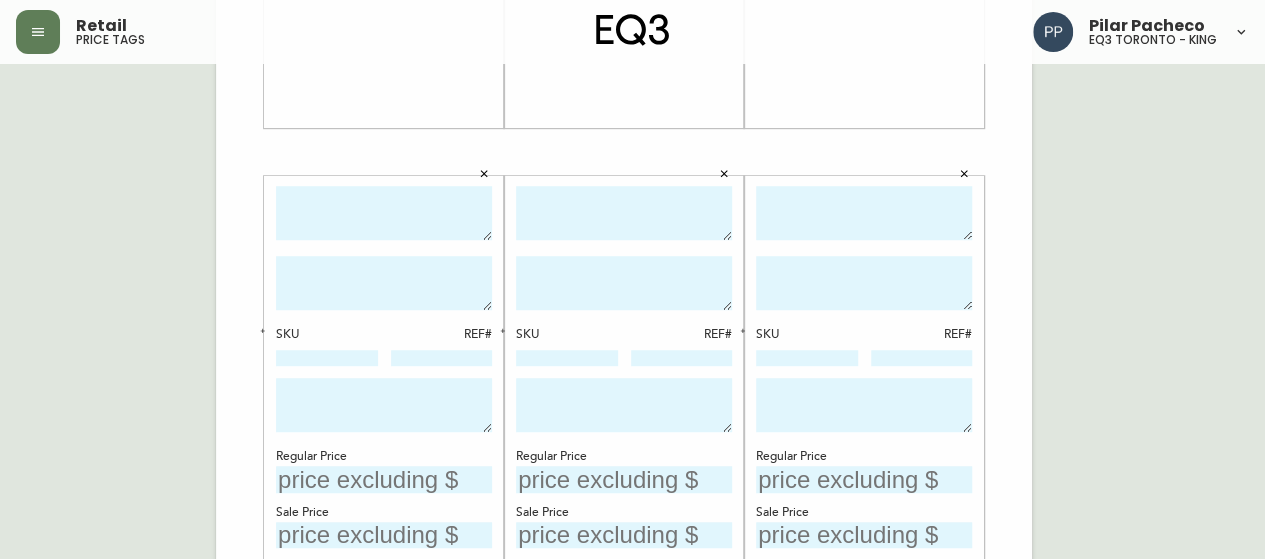 type on "AS IS - FINAL SALE" 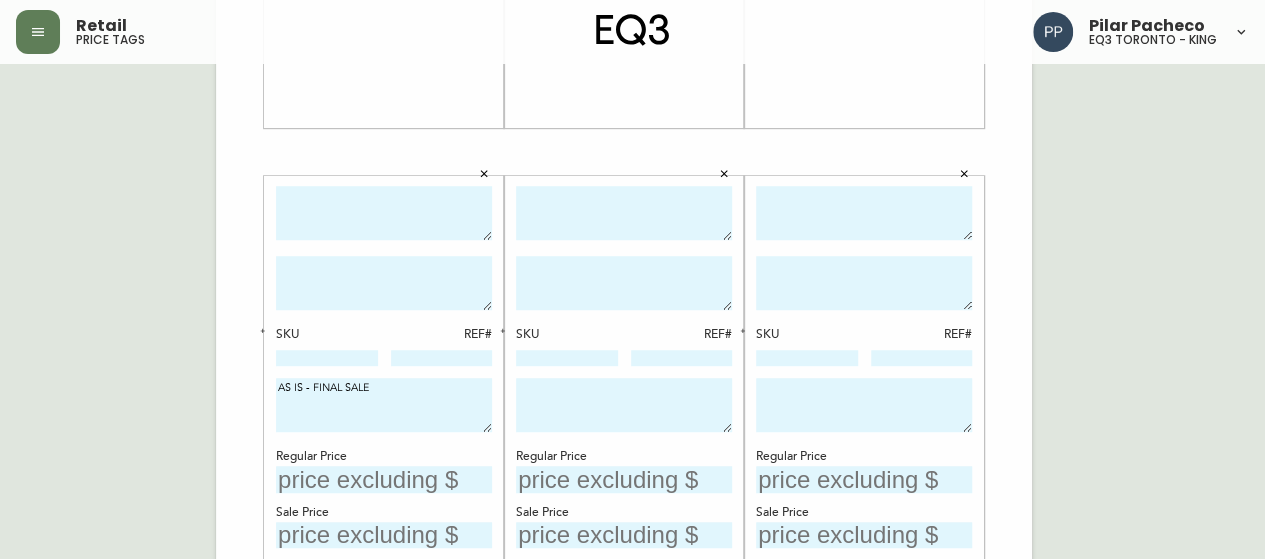 type on "AS IS - FINAL SALE" 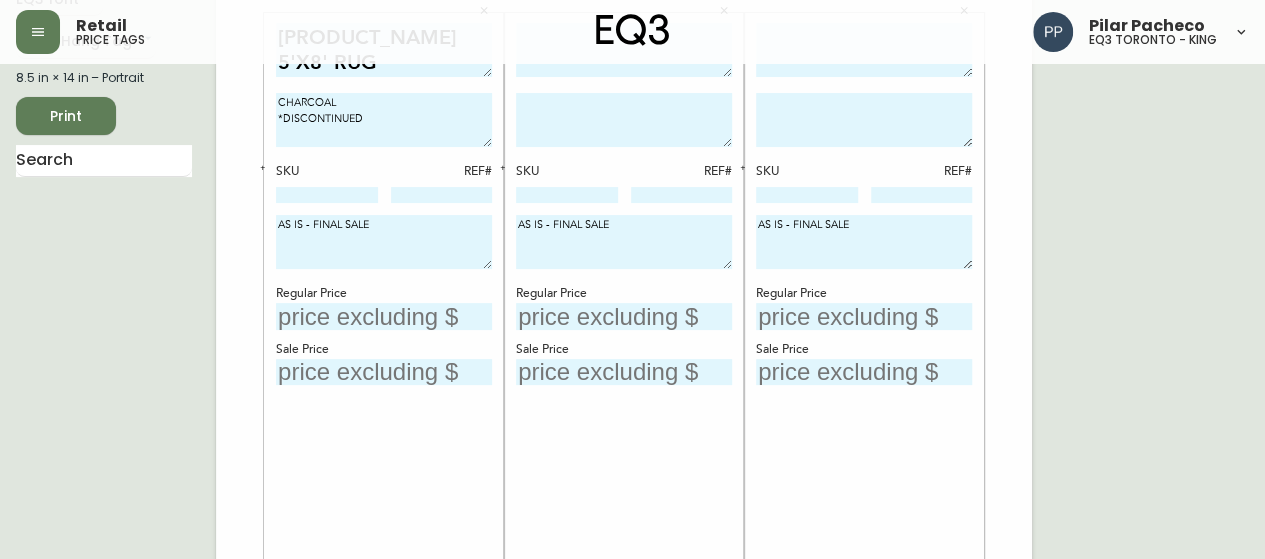 scroll, scrollTop: 0, scrollLeft: 0, axis: both 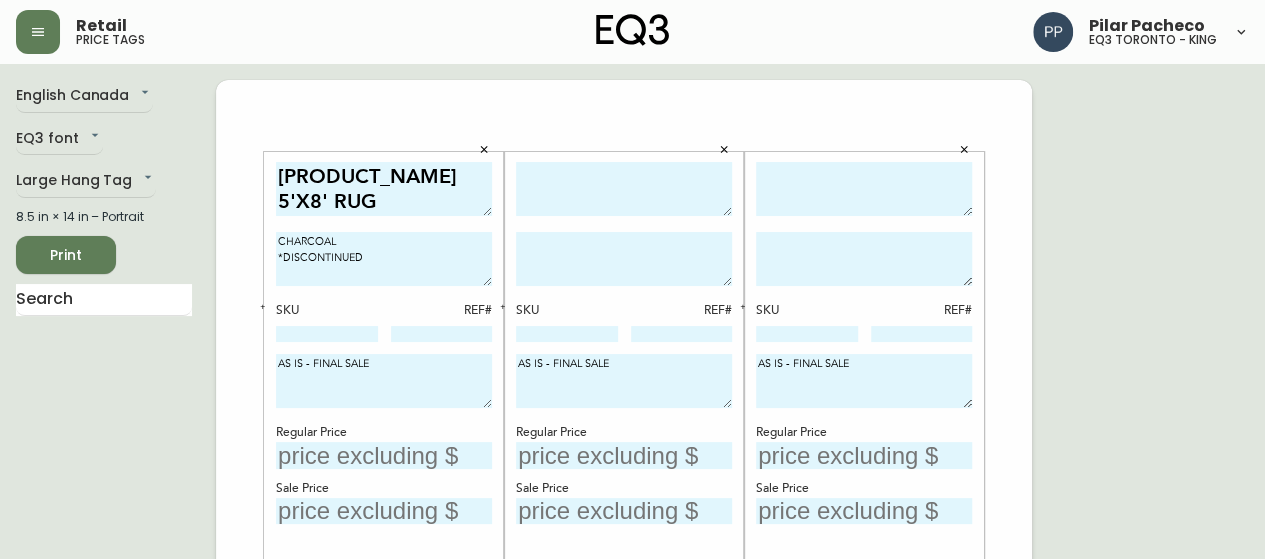 type on "AS IS - FINAL SALE" 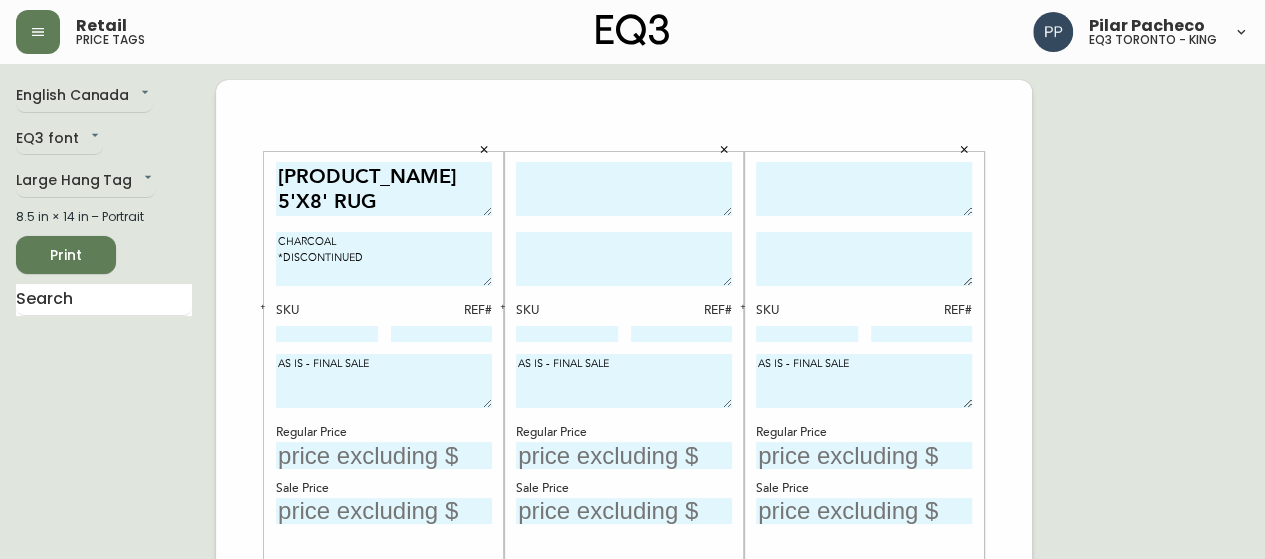 click at bounding box center [384, 455] 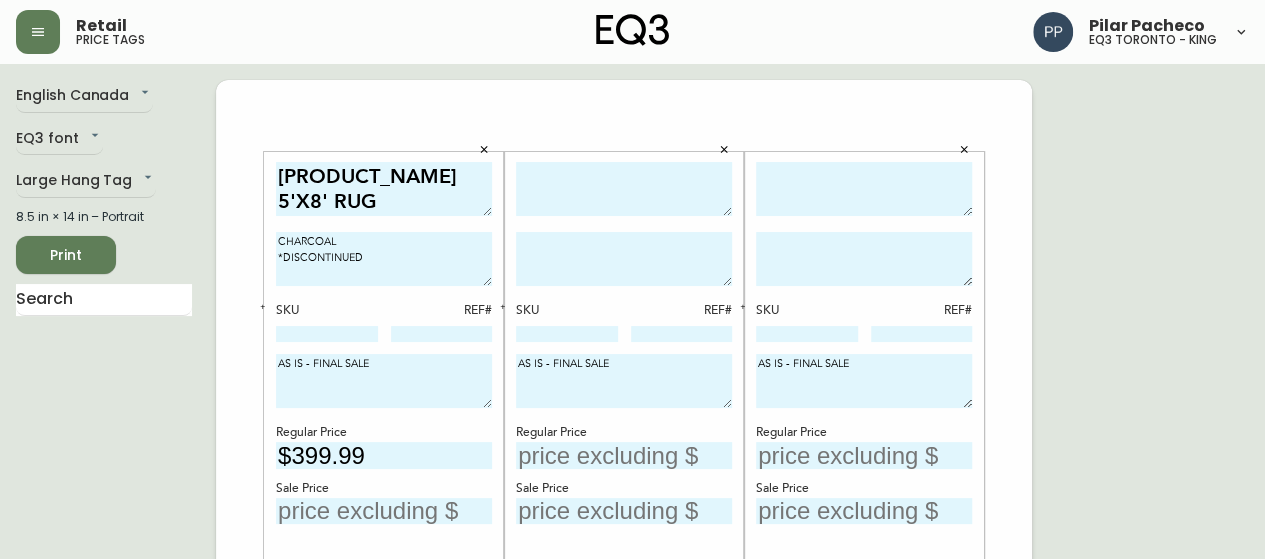 type on "$399.99" 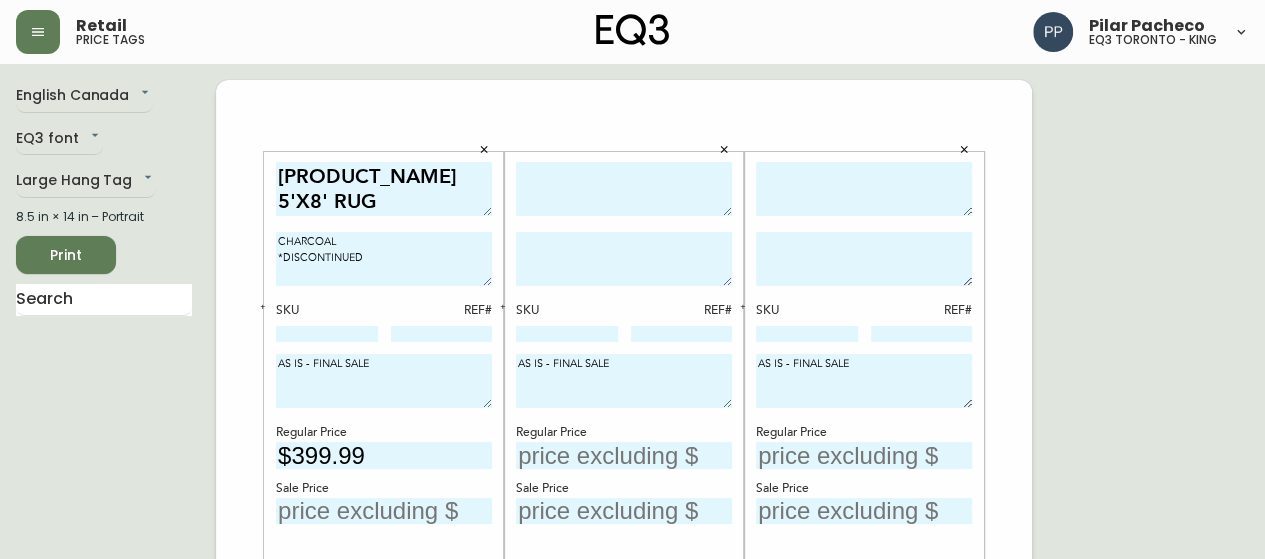 click at bounding box center [624, 189] 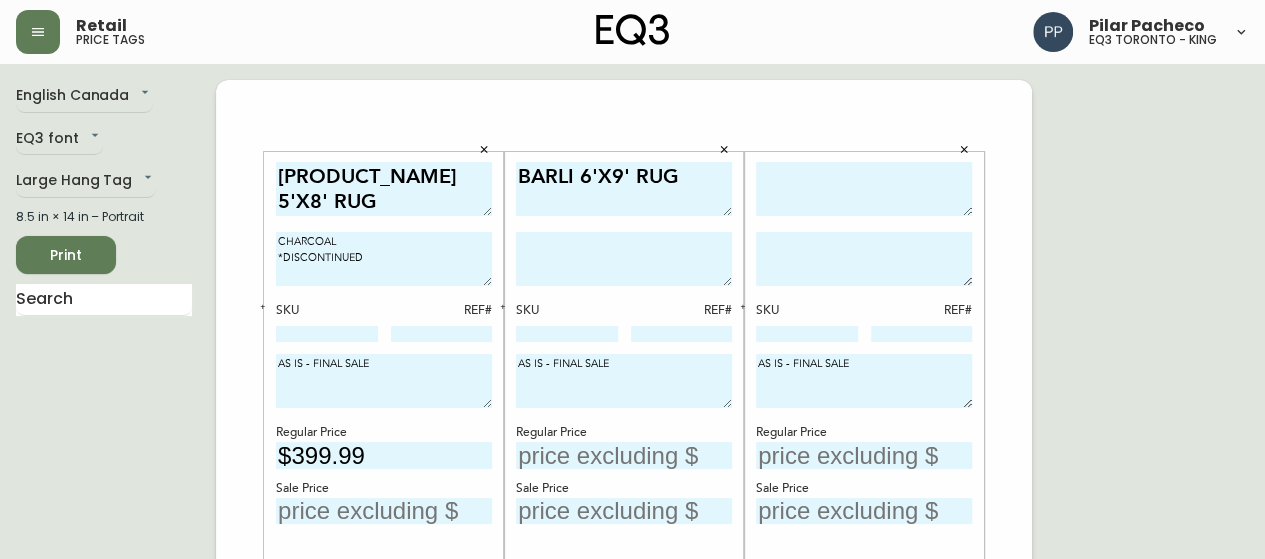 type on "BARLI 6'X9' RUG" 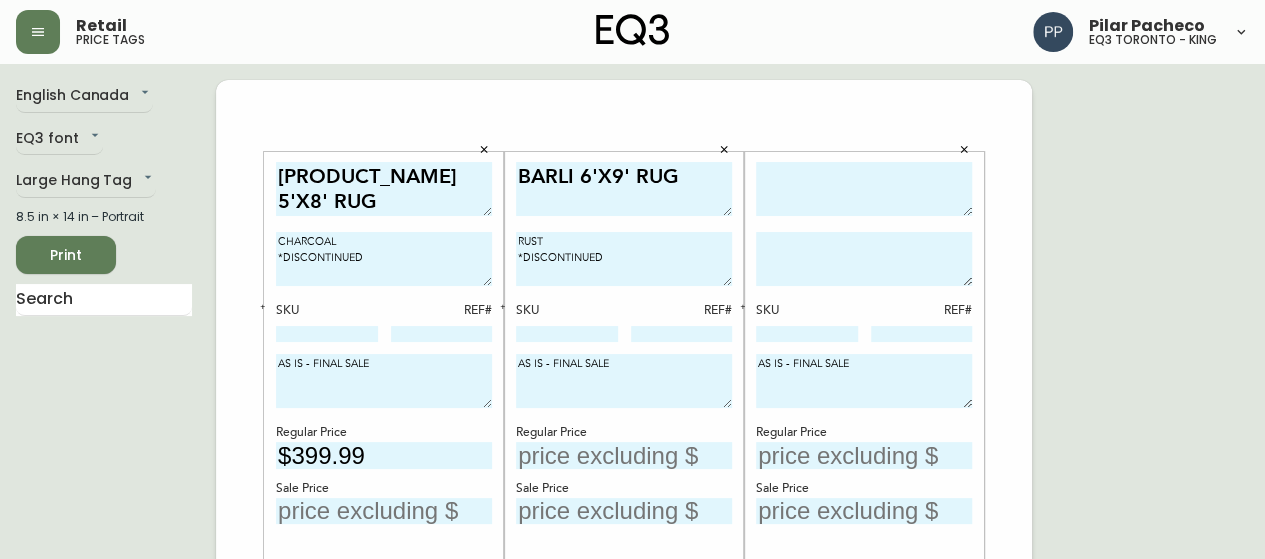 type on "RUST
*DISCONTINUED" 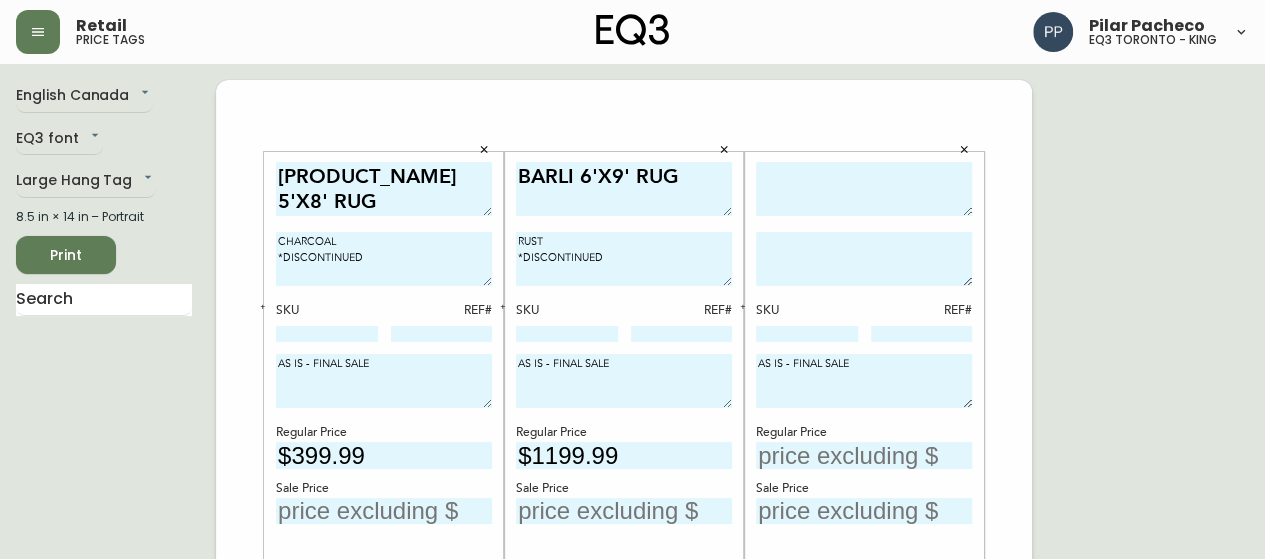 type on "$1199.99" 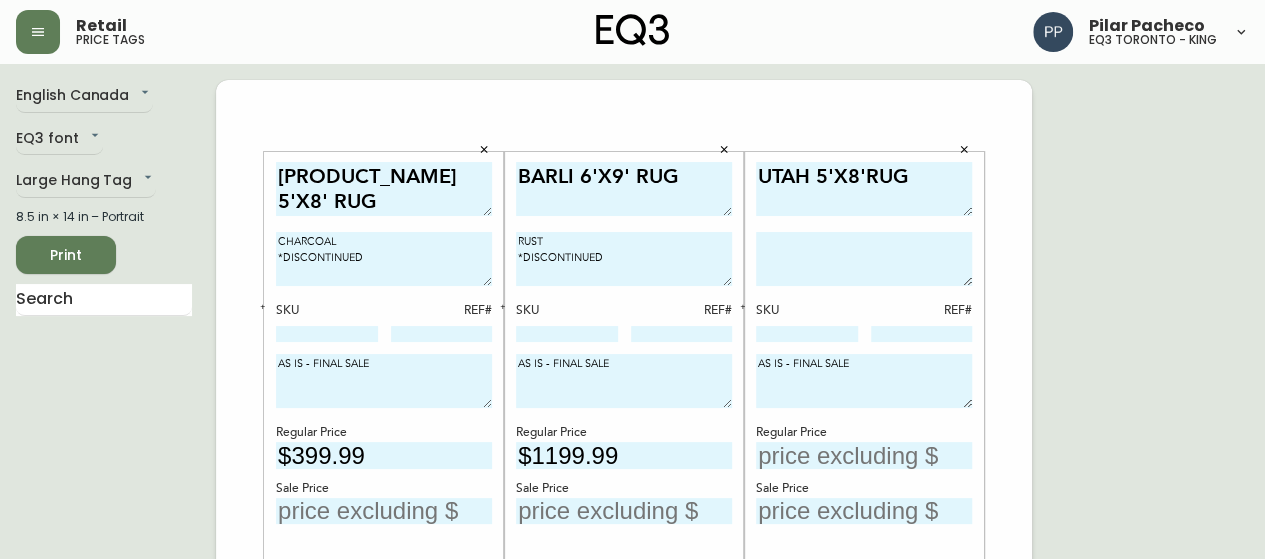 type on "UTAH 5'X8'RUG" 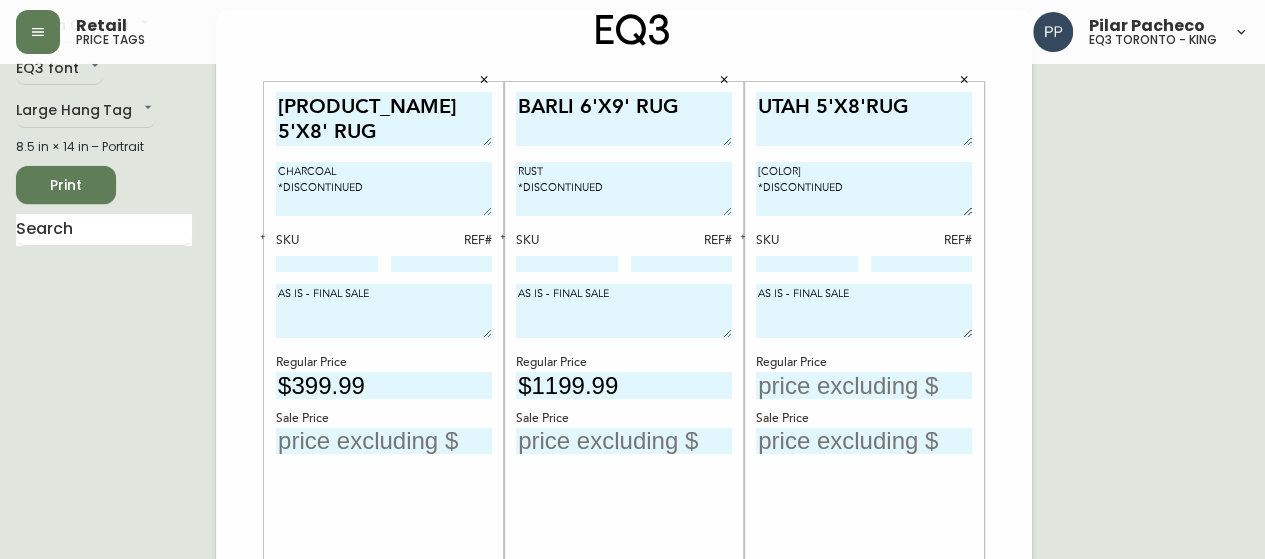scroll, scrollTop: 100, scrollLeft: 0, axis: vertical 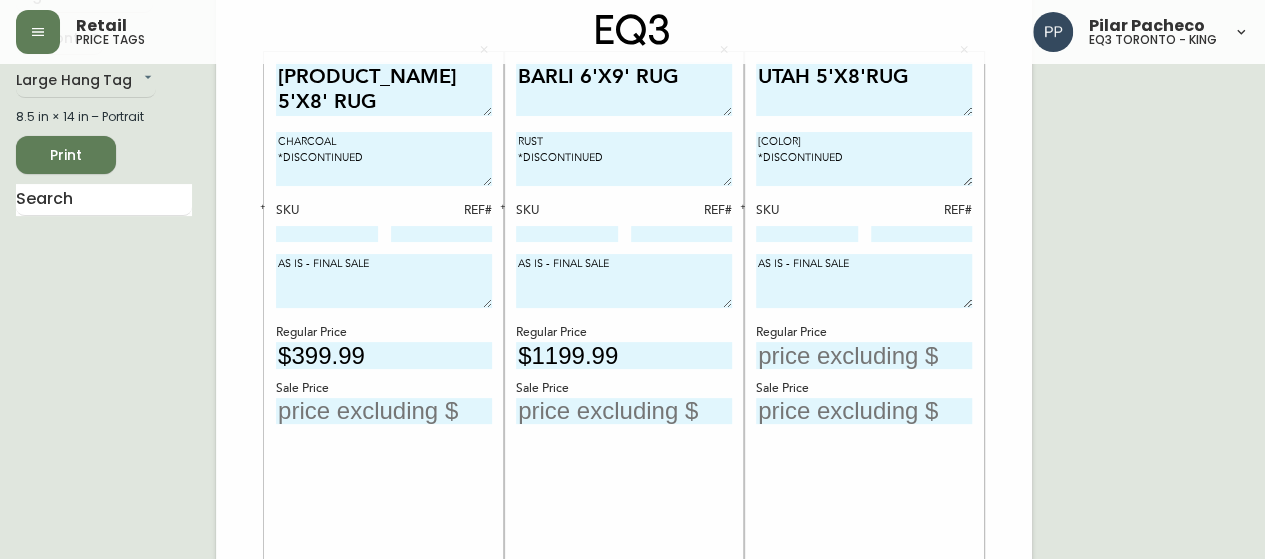 type on "[COLOR]
*DISCONTINUED" 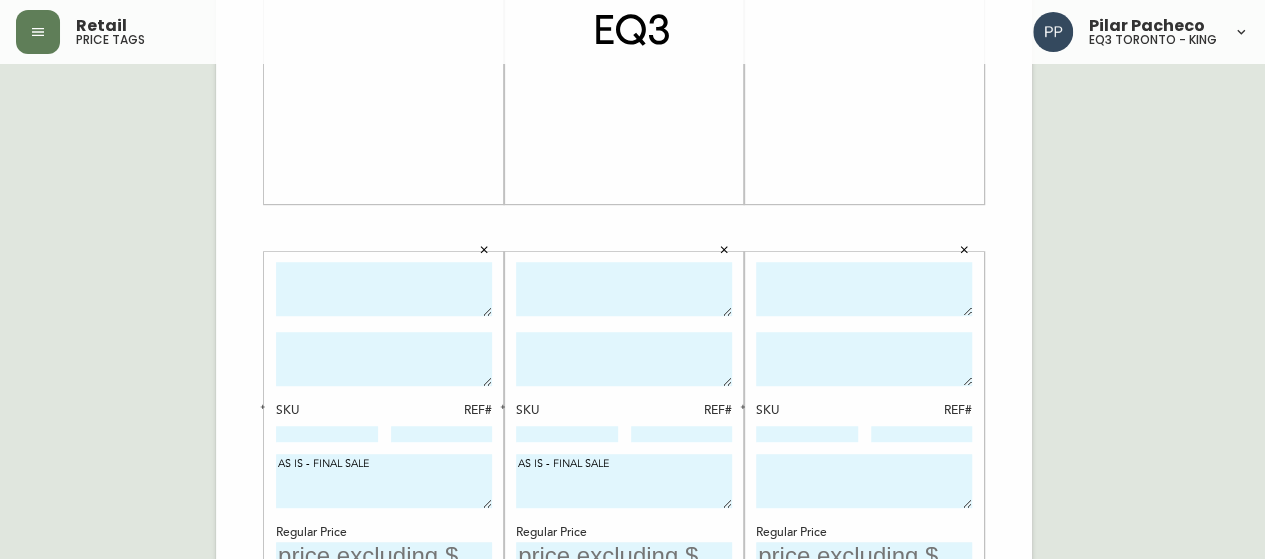 scroll, scrollTop: 700, scrollLeft: 0, axis: vertical 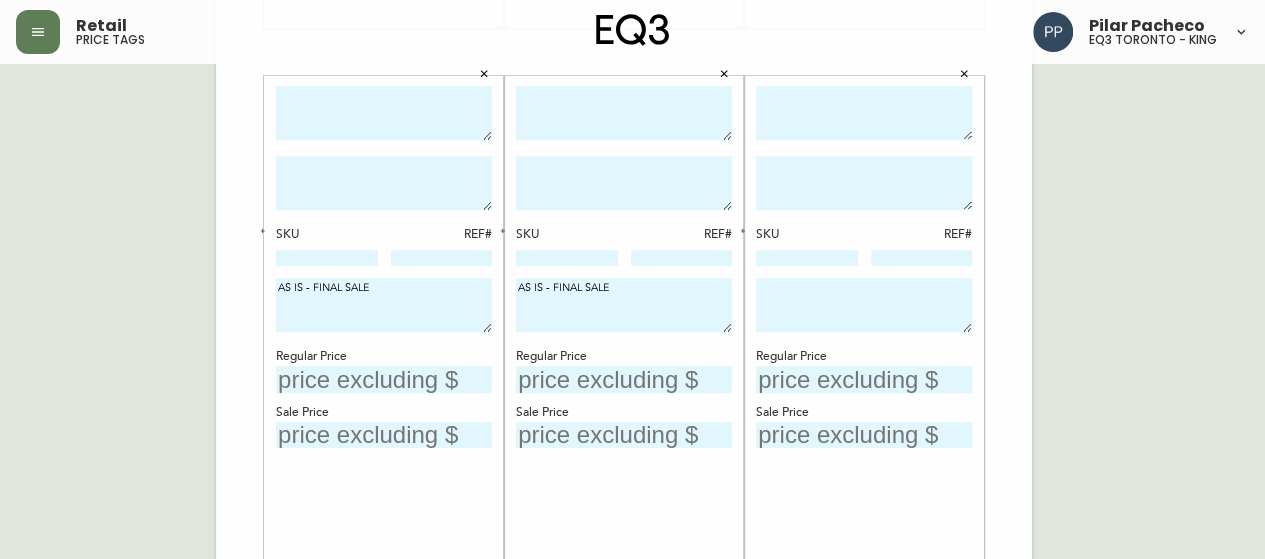 type on "$499.99" 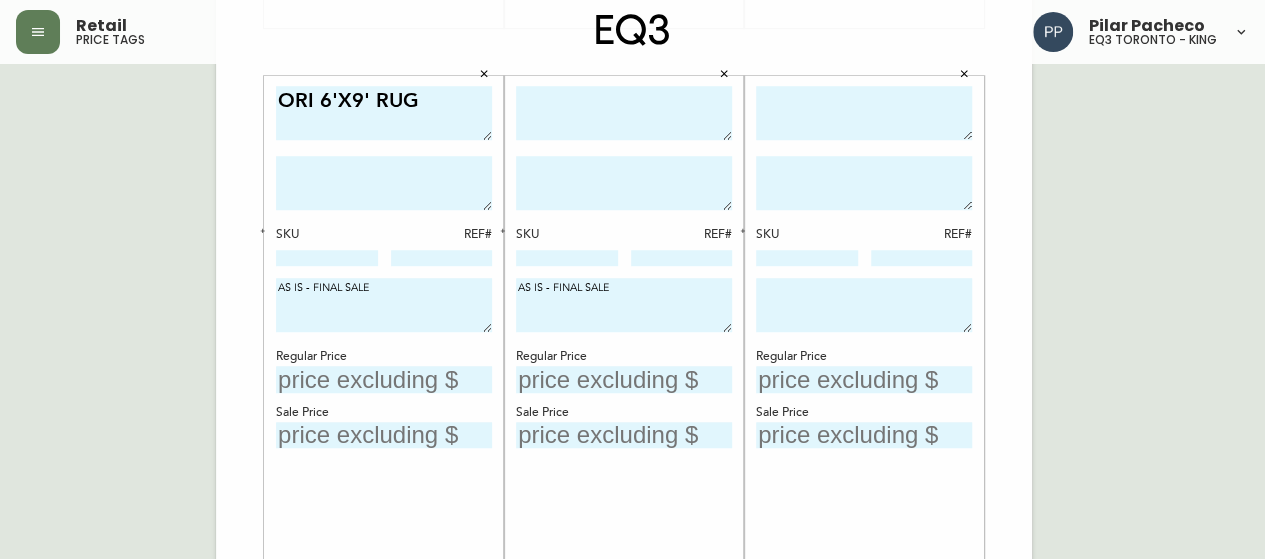 type on "ORI 6'X9' RUG" 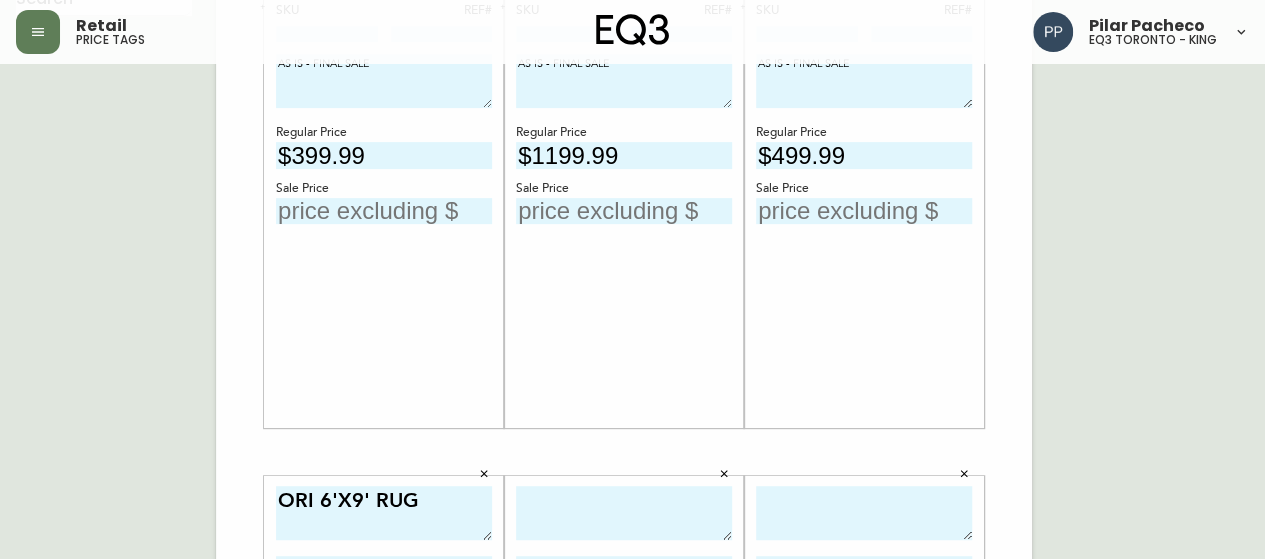 scroll, scrollTop: 0, scrollLeft: 0, axis: both 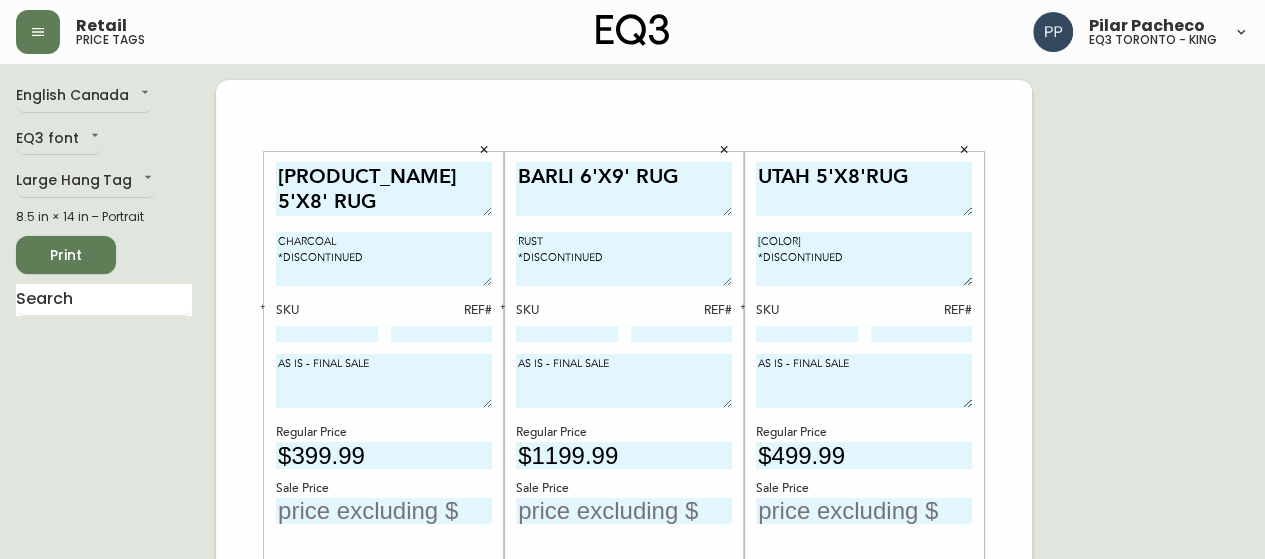 drag, startPoint x: 362, startPoint y: 262, endPoint x: 262, endPoint y: 267, distance: 100.12492 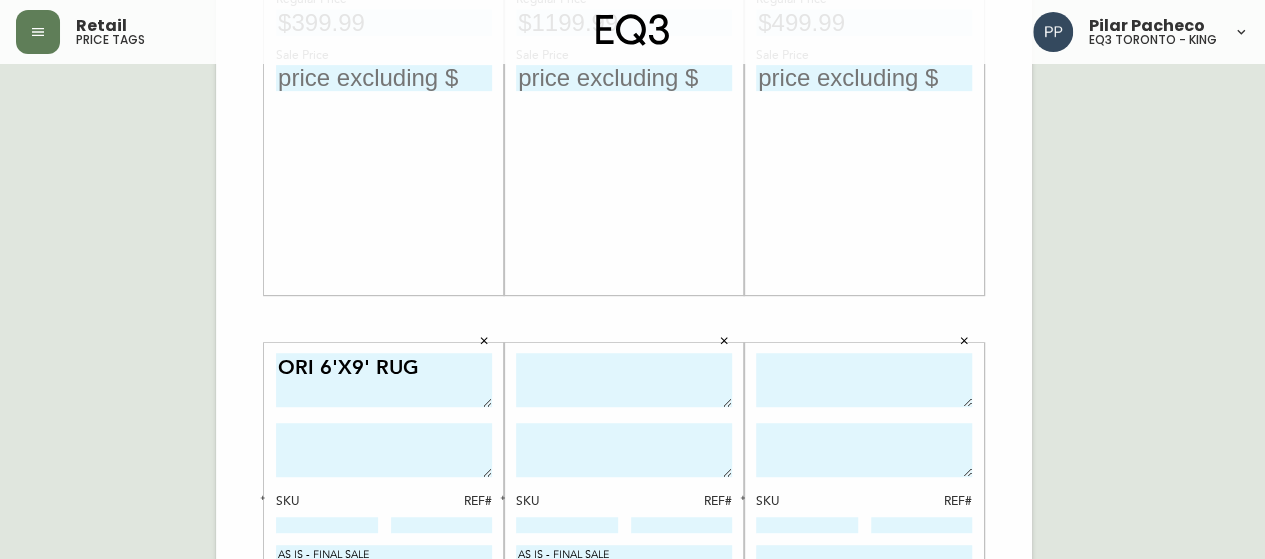scroll, scrollTop: 500, scrollLeft: 0, axis: vertical 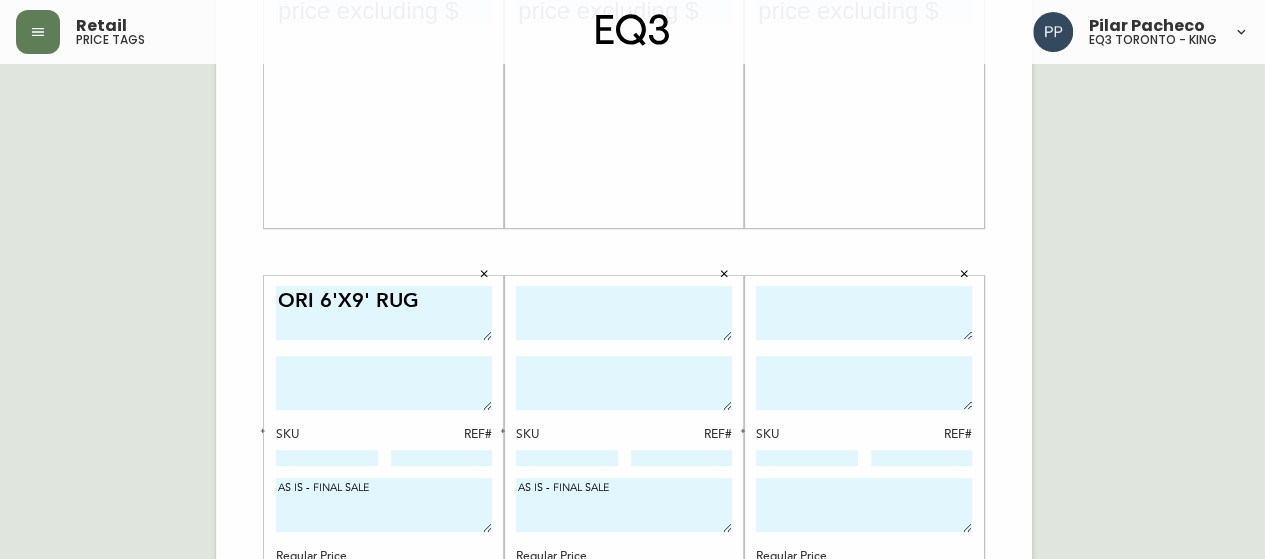 click at bounding box center (384, 383) 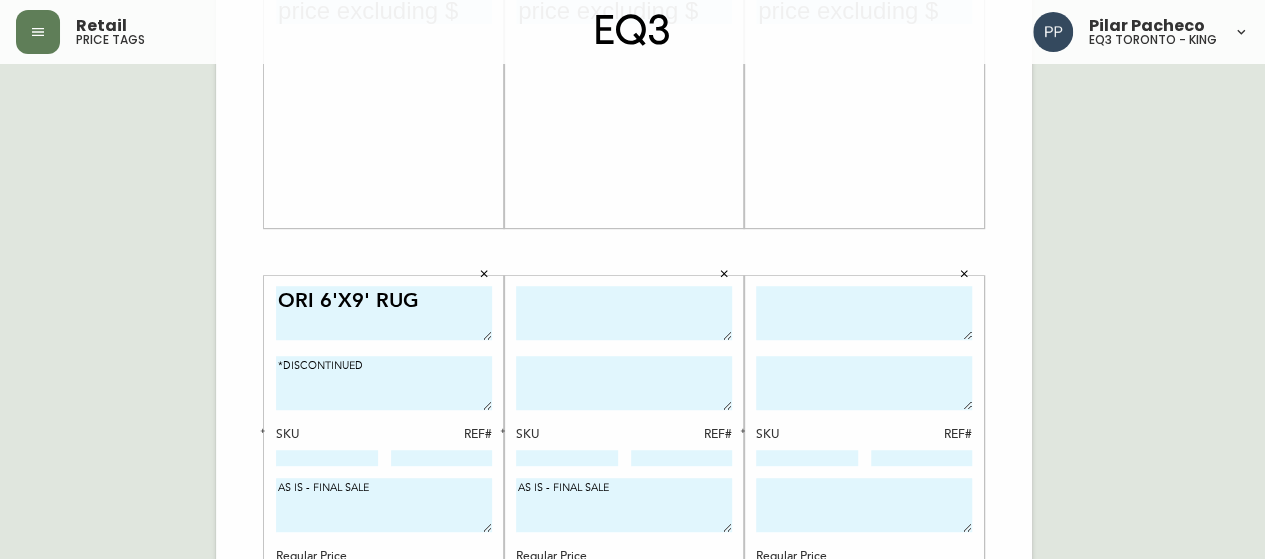 drag, startPoint x: 328, startPoint y: 373, endPoint x: 508, endPoint y: 353, distance: 181.1077 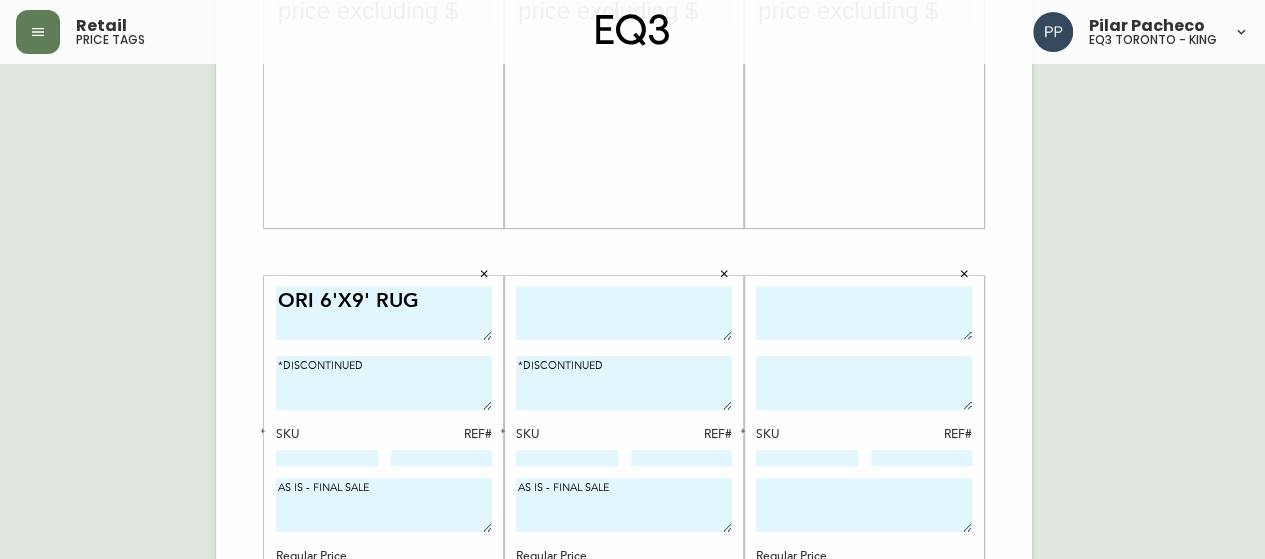 click on "*DISCONTINUED" at bounding box center (624, 383) 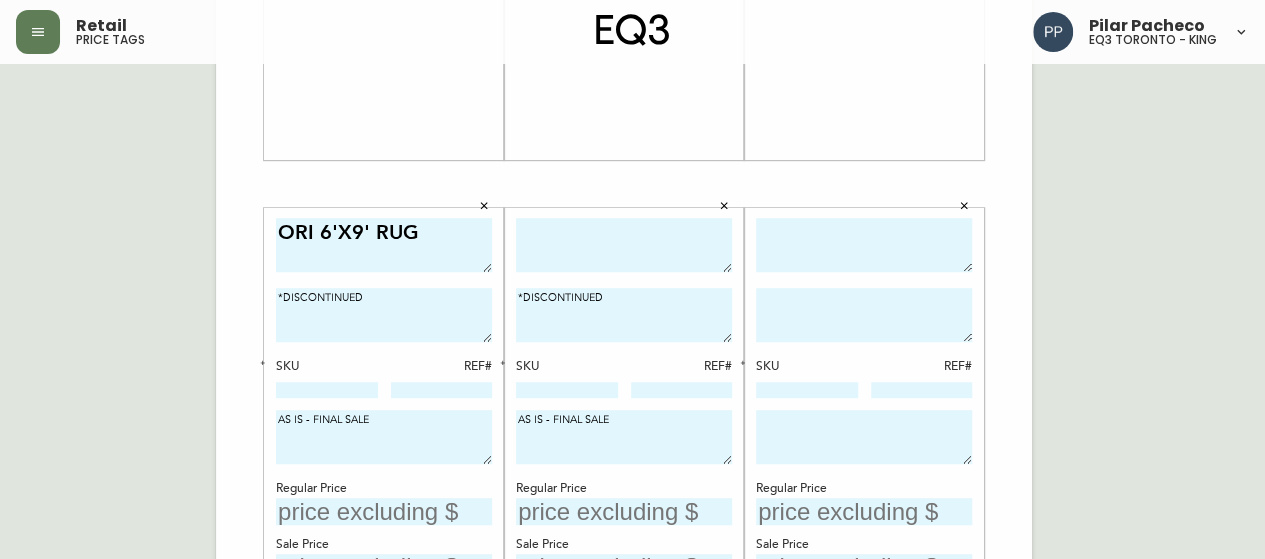 scroll, scrollTop: 600, scrollLeft: 0, axis: vertical 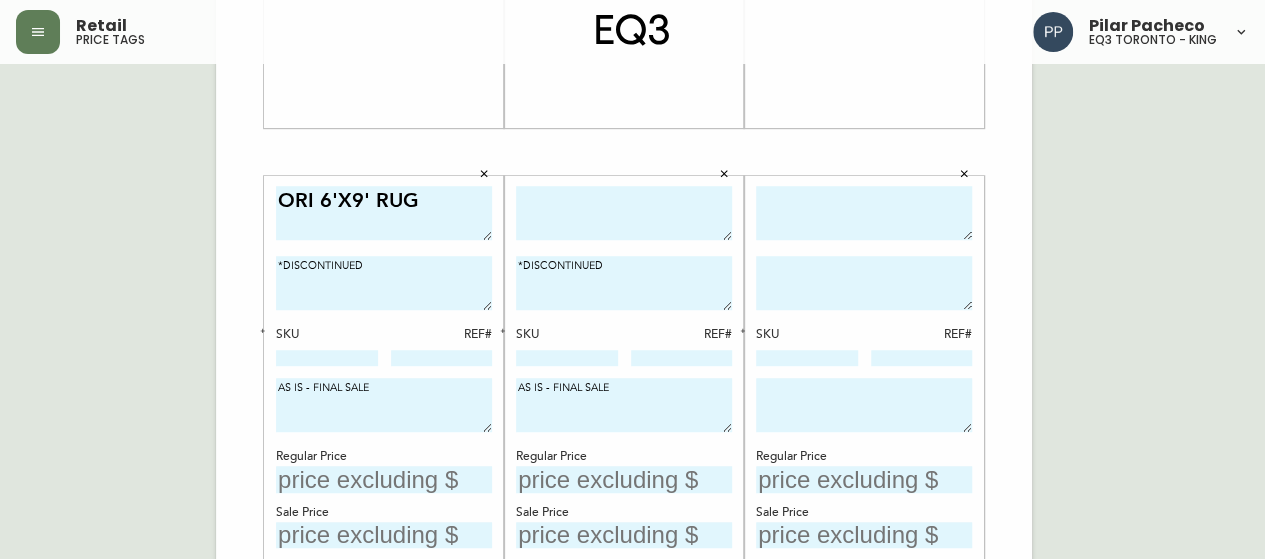 click at bounding box center (384, 479) 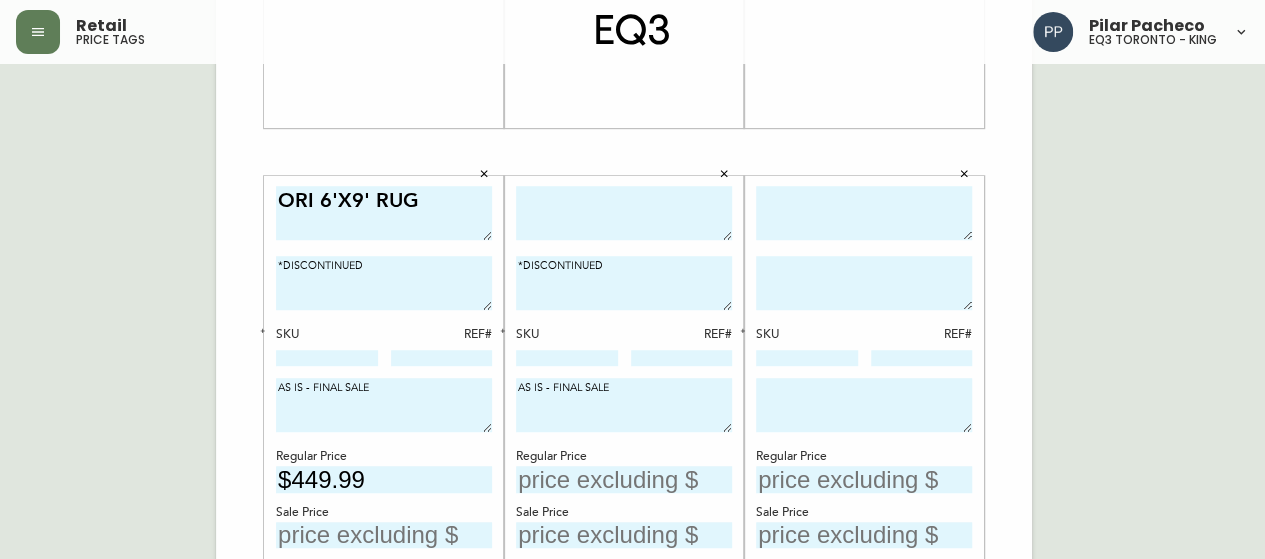 type on "$449.99" 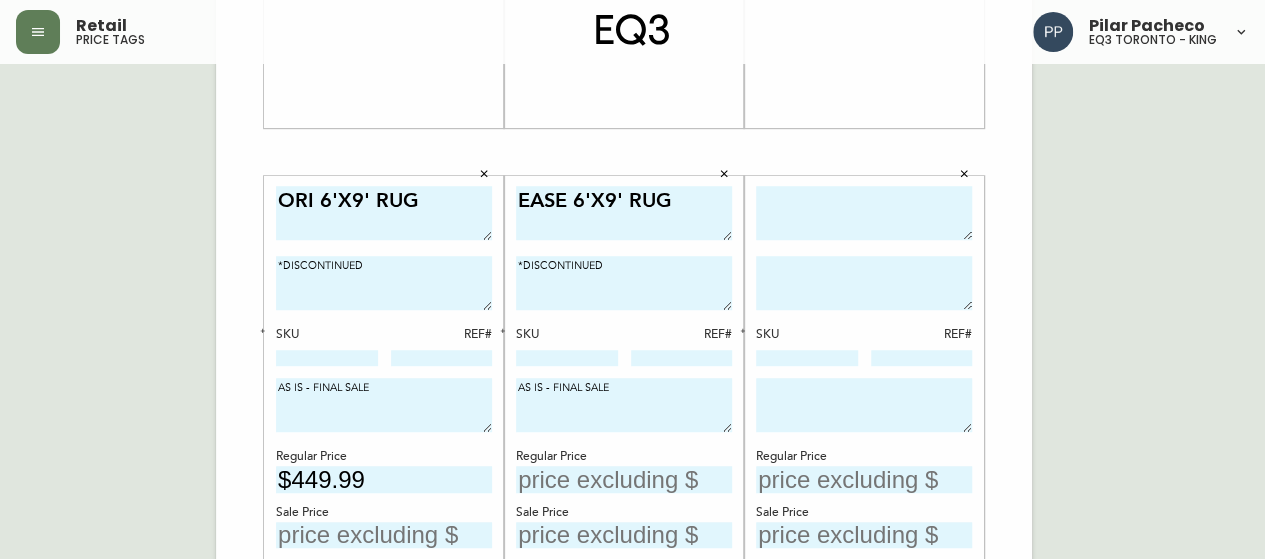 type on "EASE 6'X9' RUG" 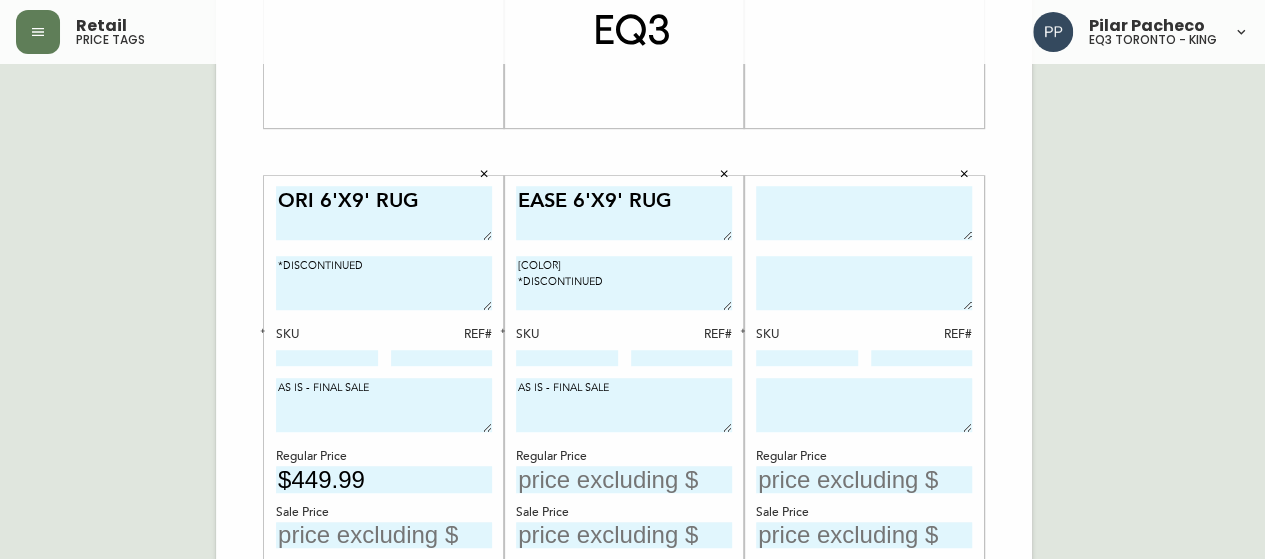 type on "[COLOR]
*DISCONTINUED" 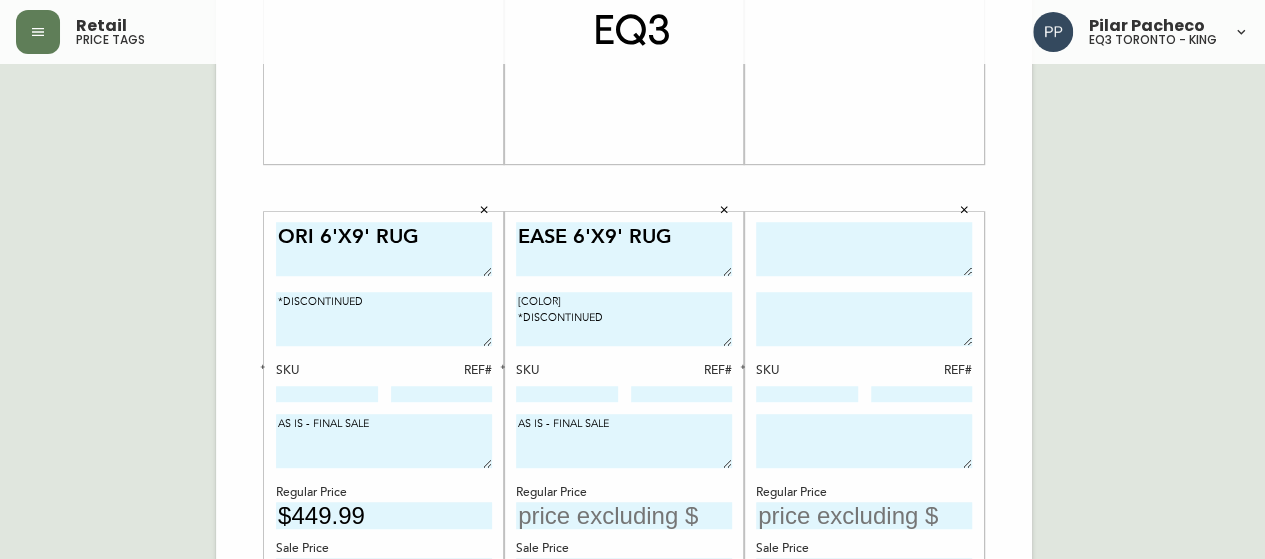 scroll, scrollTop: 664, scrollLeft: 0, axis: vertical 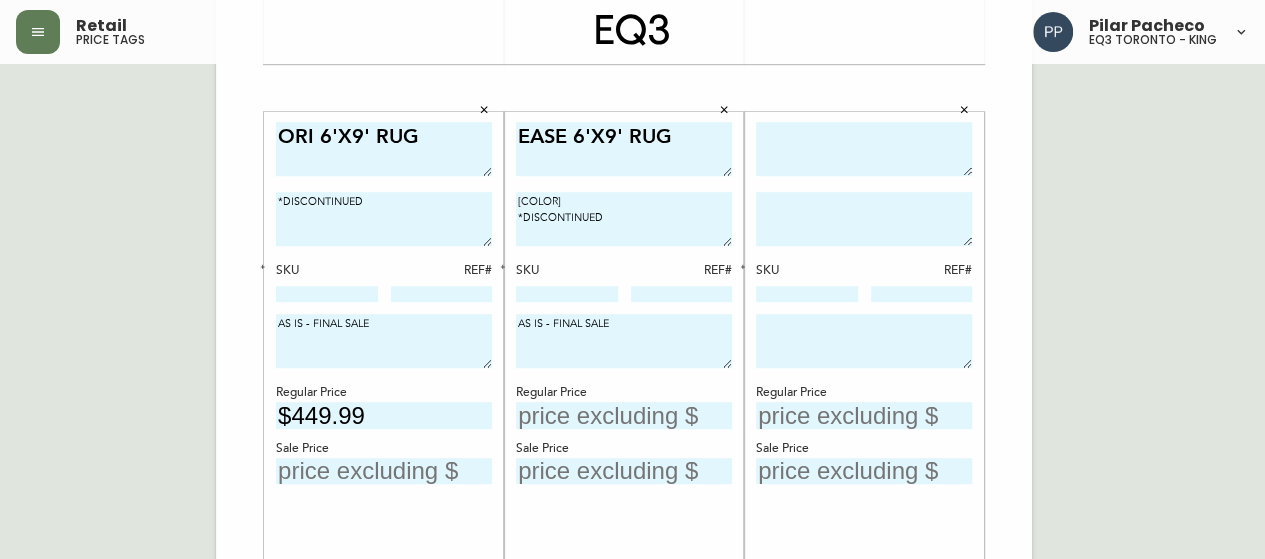 click at bounding box center (624, 415) 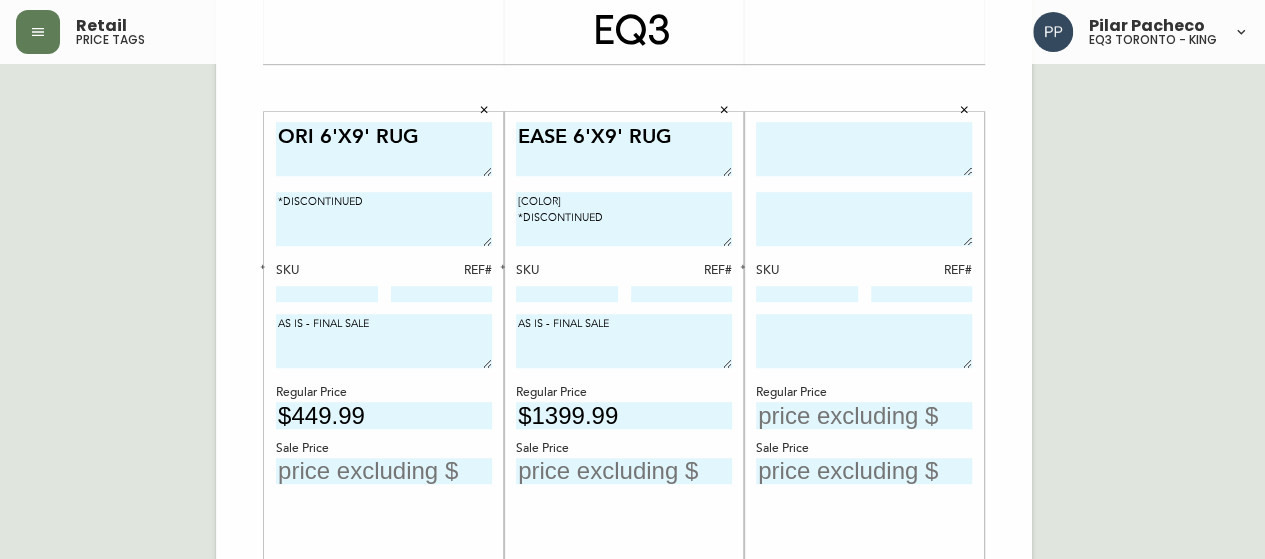 click on "$1399.99" at bounding box center [624, 415] 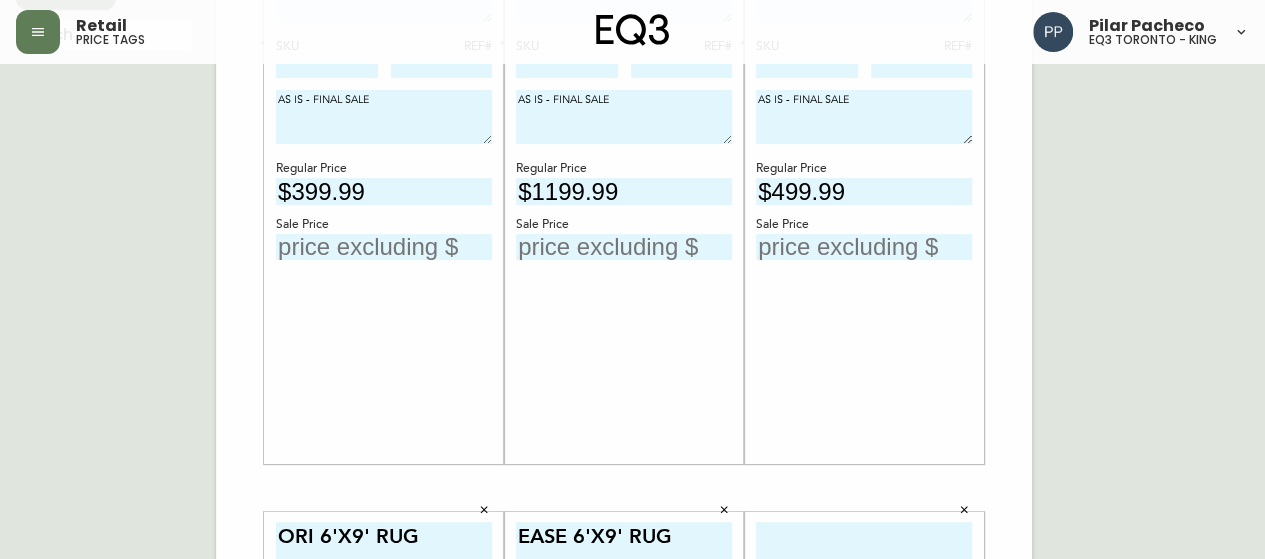 scroll, scrollTop: 0, scrollLeft: 0, axis: both 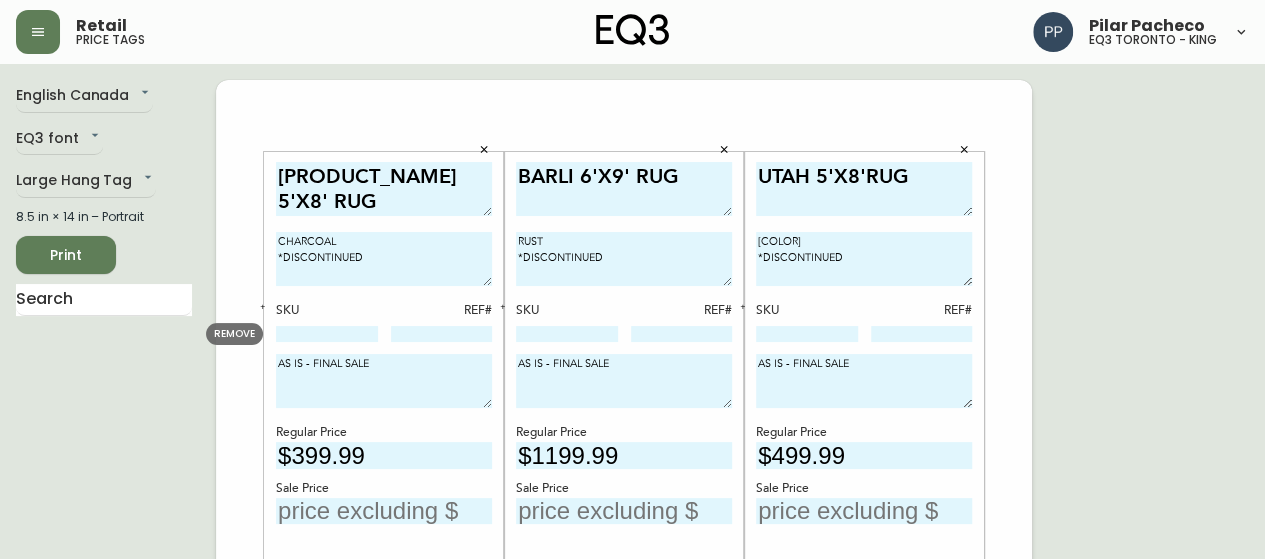 click at bounding box center (327, 334) 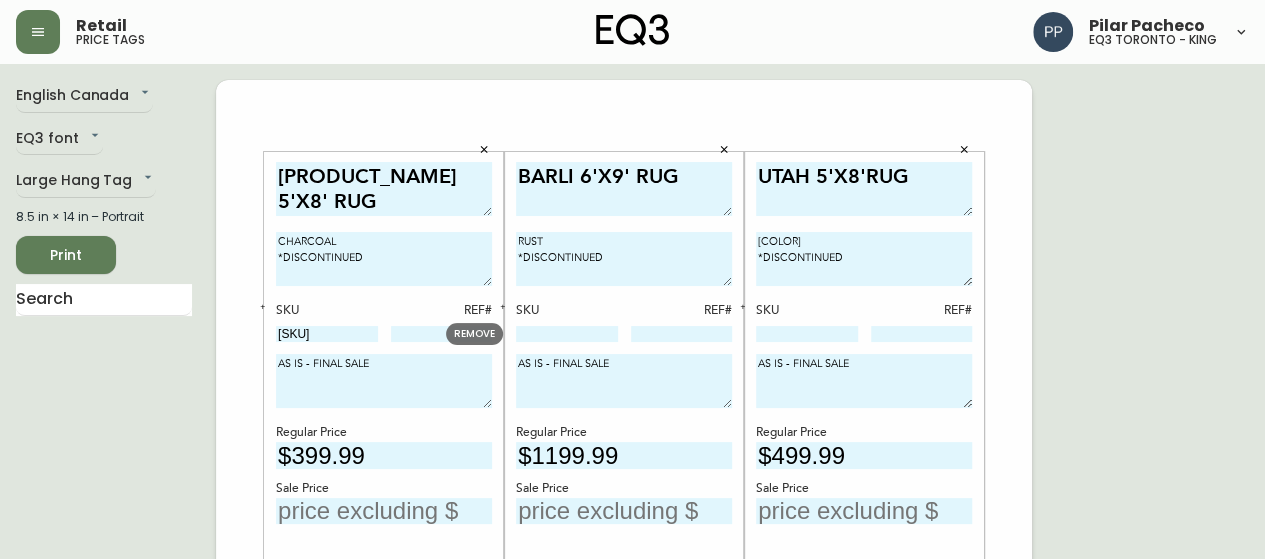 type on "[SKU]" 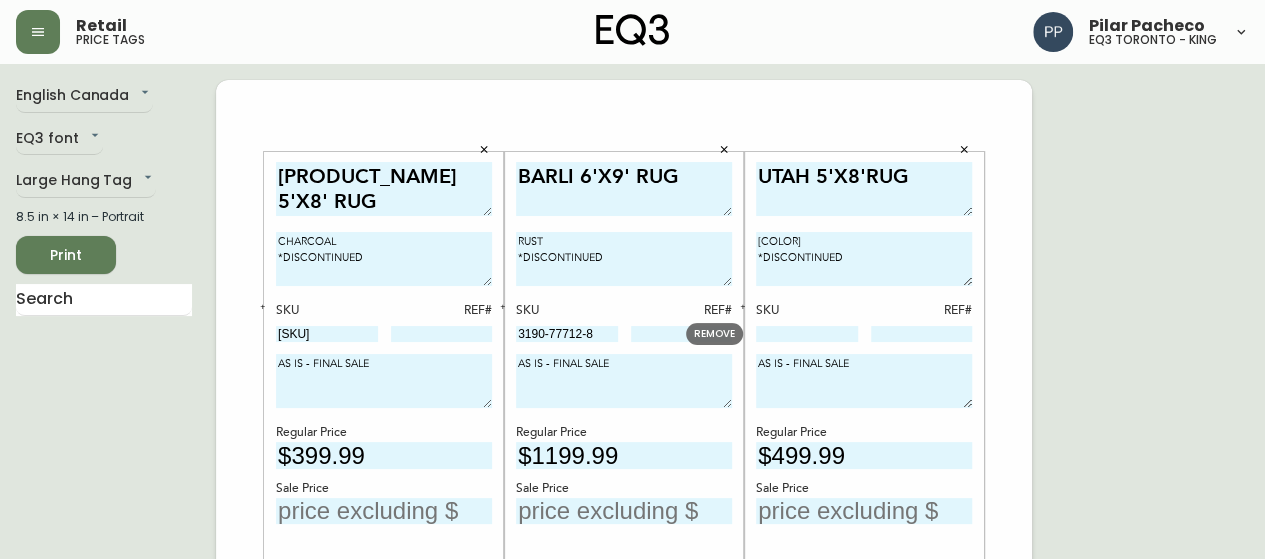 type on "3190-77712-8" 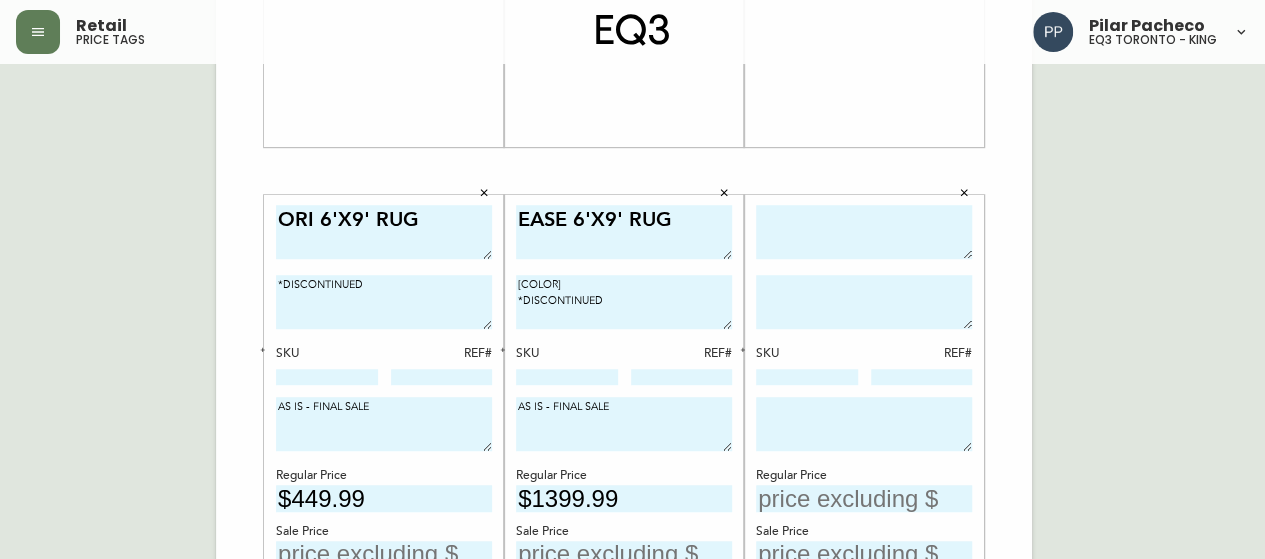 scroll, scrollTop: 600, scrollLeft: 0, axis: vertical 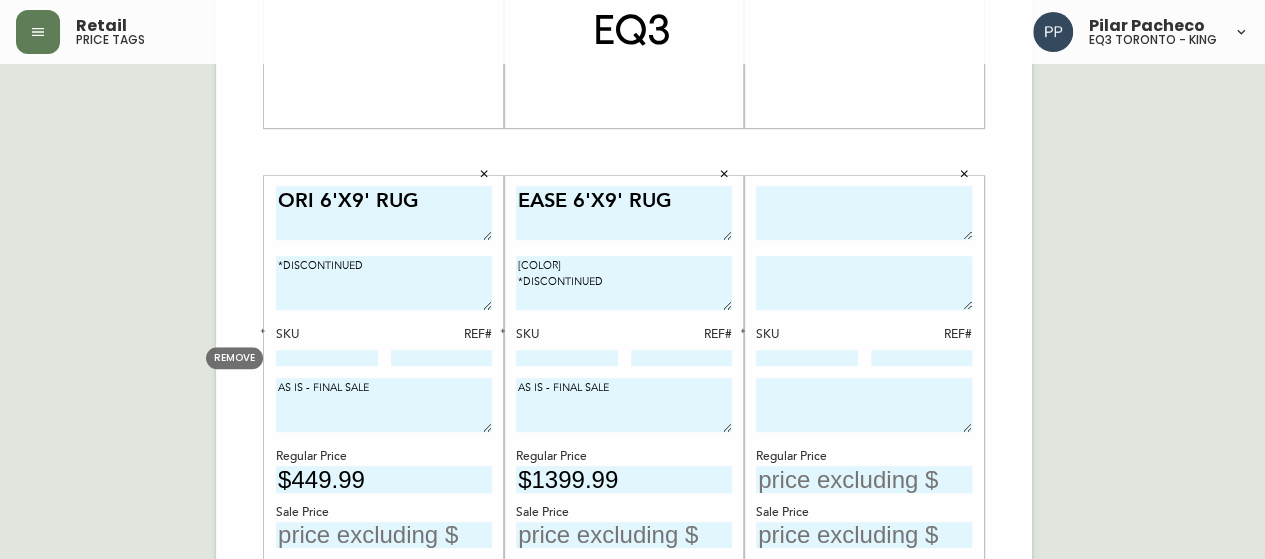 type on "3190-287-0" 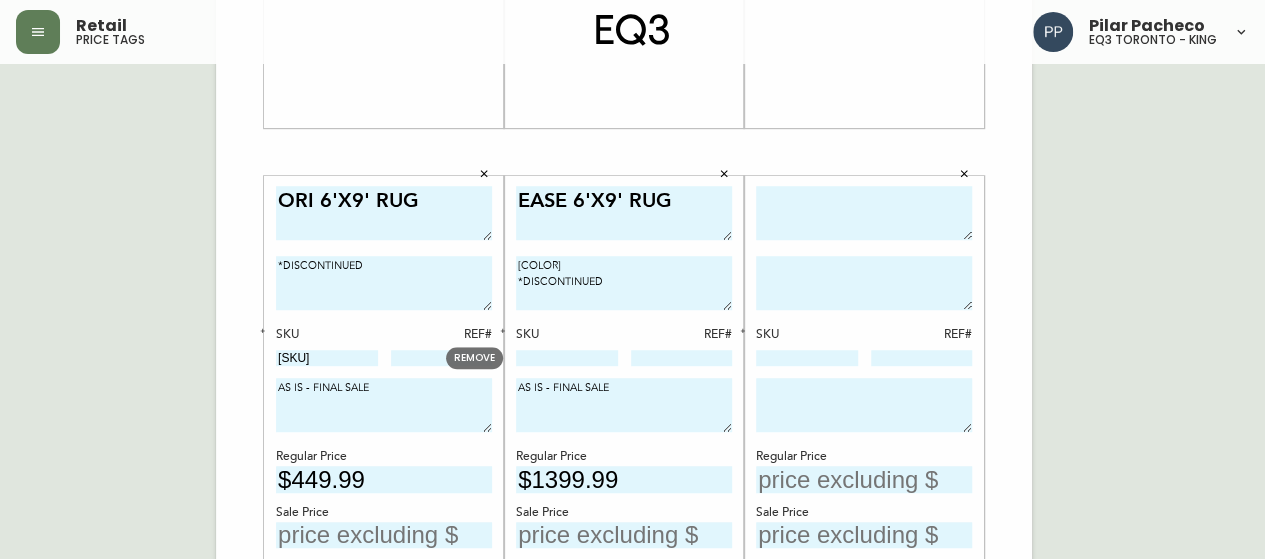 type on "[SKU]" 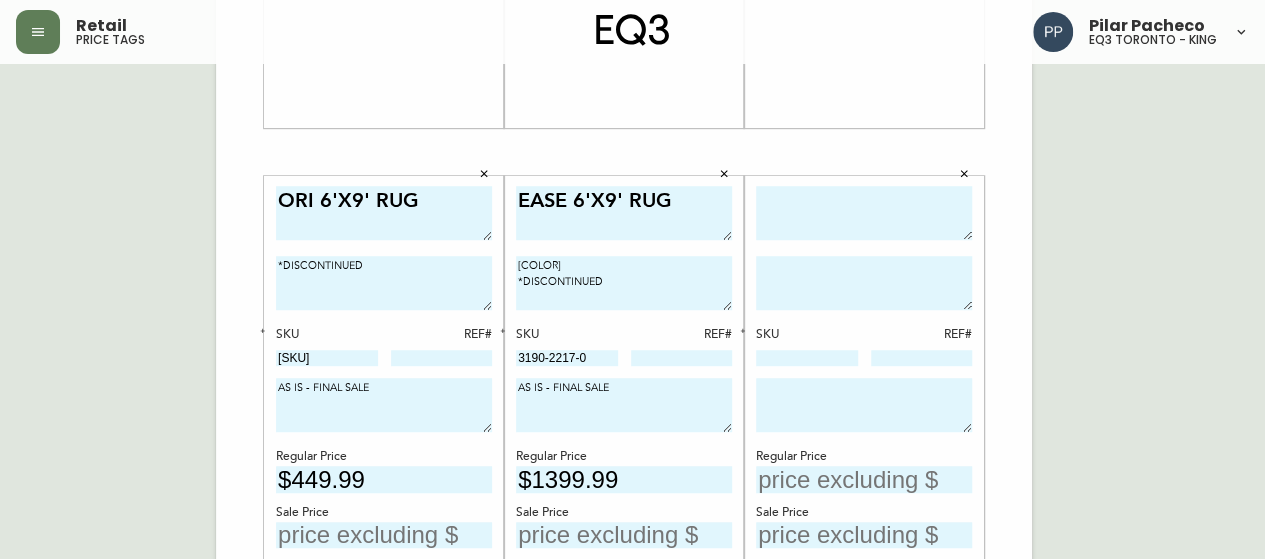 type on "3190-2217-0" 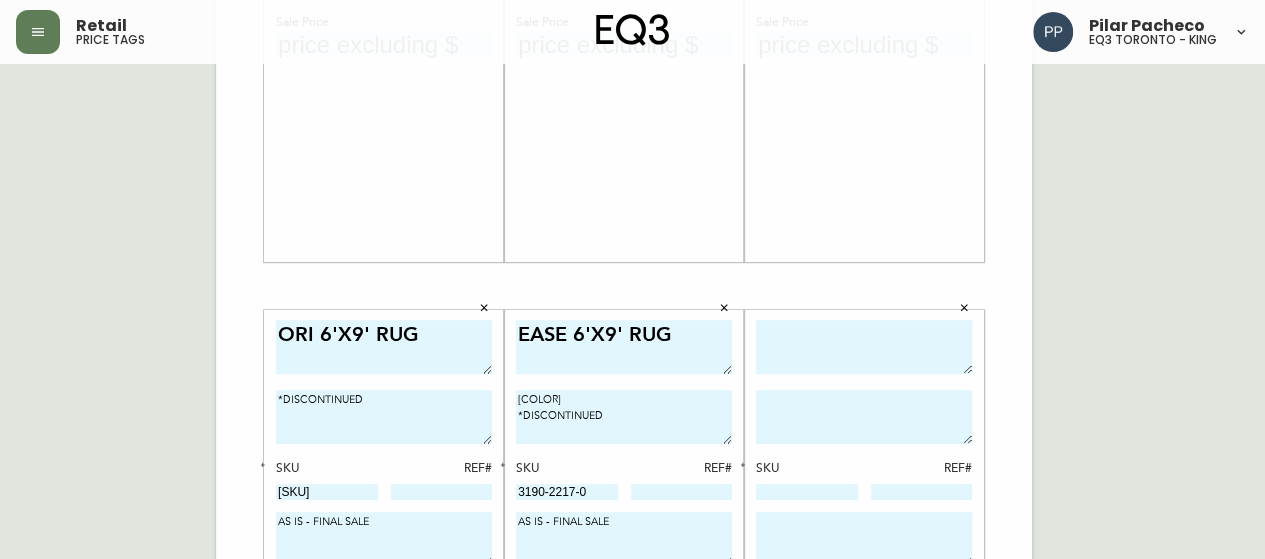 scroll, scrollTop: 464, scrollLeft: 0, axis: vertical 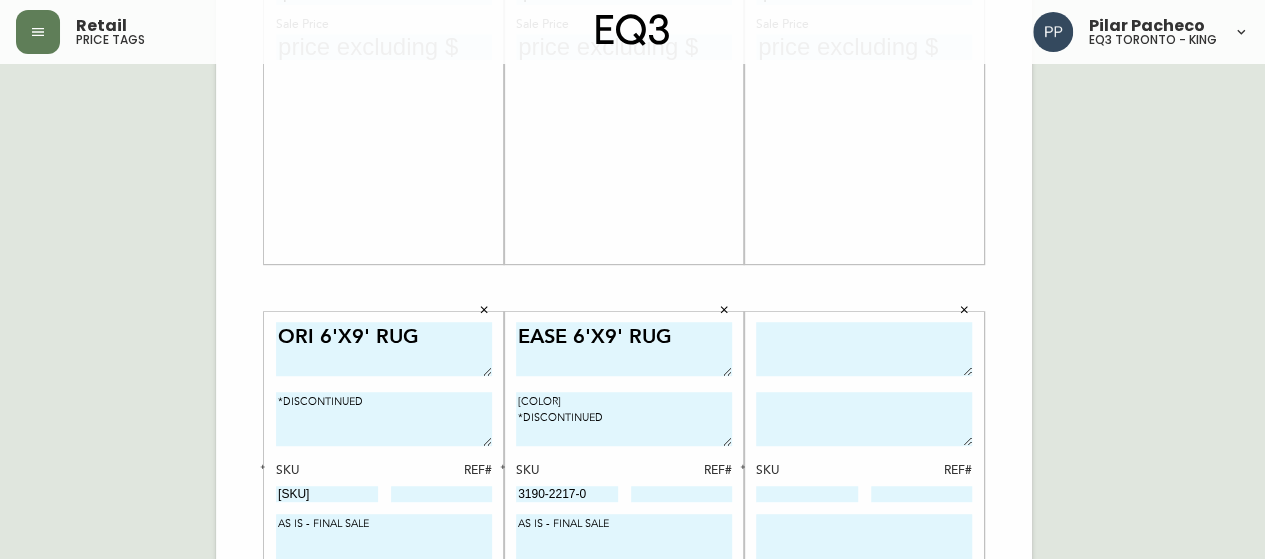 click at bounding box center [864, 349] 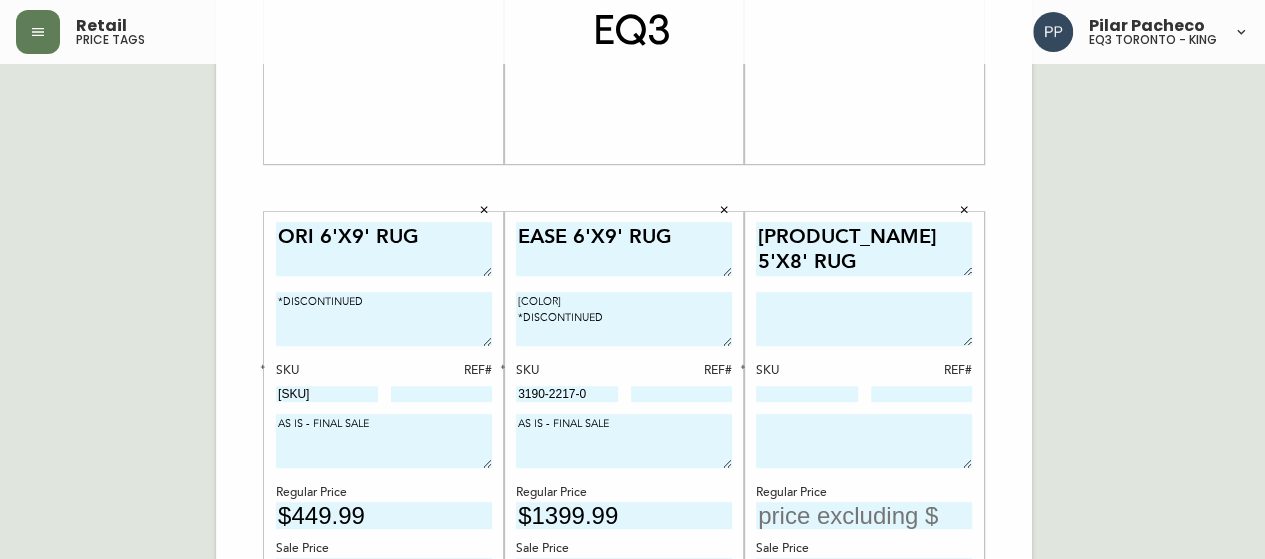type on "[PRODUCT_NAME] 5'X8' RUG" 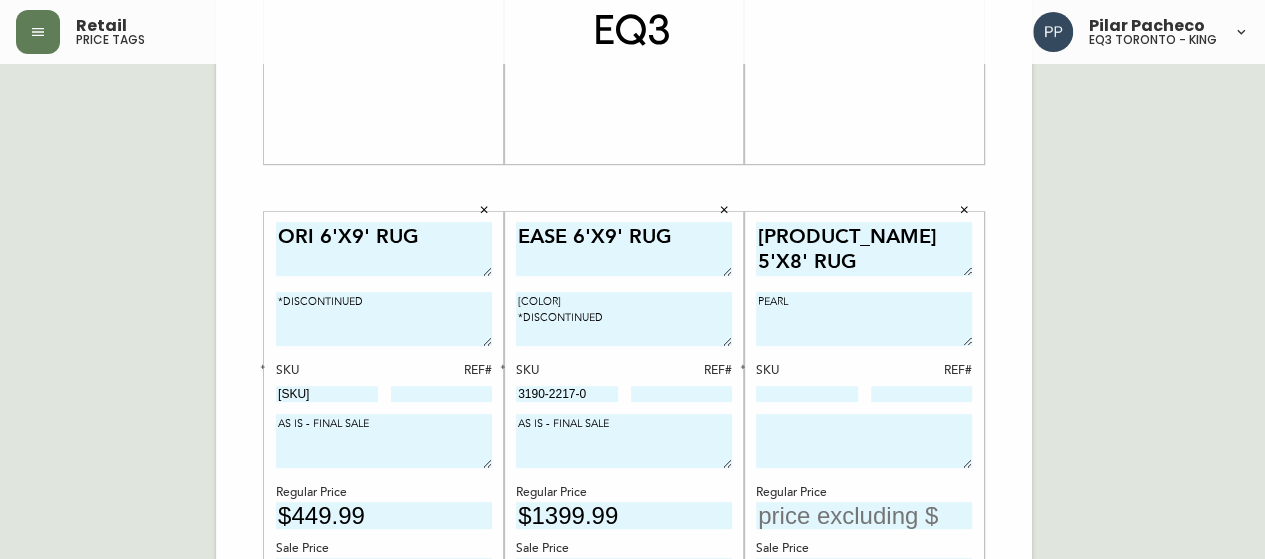 click on "EASE 6'X9' RUG  CREAM
*DISCONTINUED  SKU REF# [SKU] AS IS - FINAL SALE  Regular Price $1399.99 Sale Price" at bounding box center (624, 500) 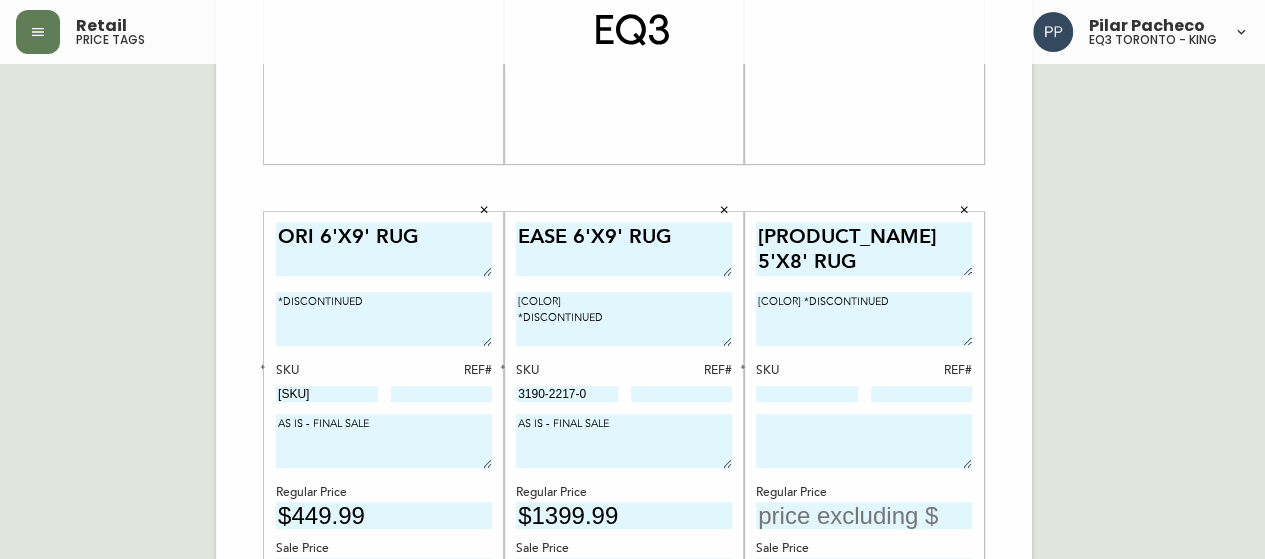 click on "[COLOR] *DISCONTINUED" at bounding box center [864, 319] 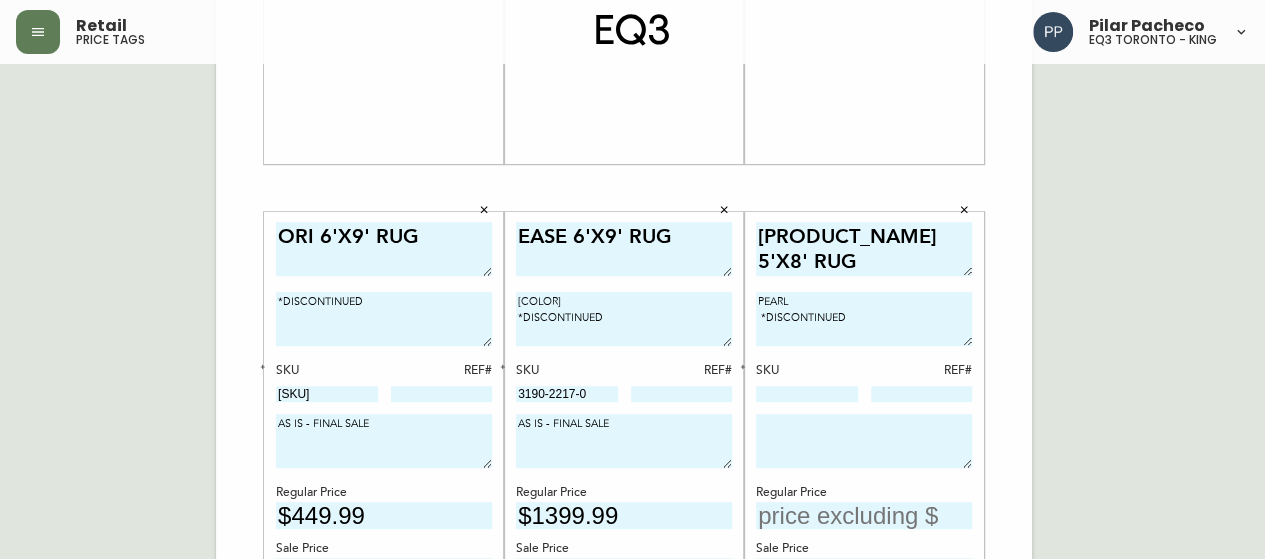 type on "PEARL
*DISCONTINUED" 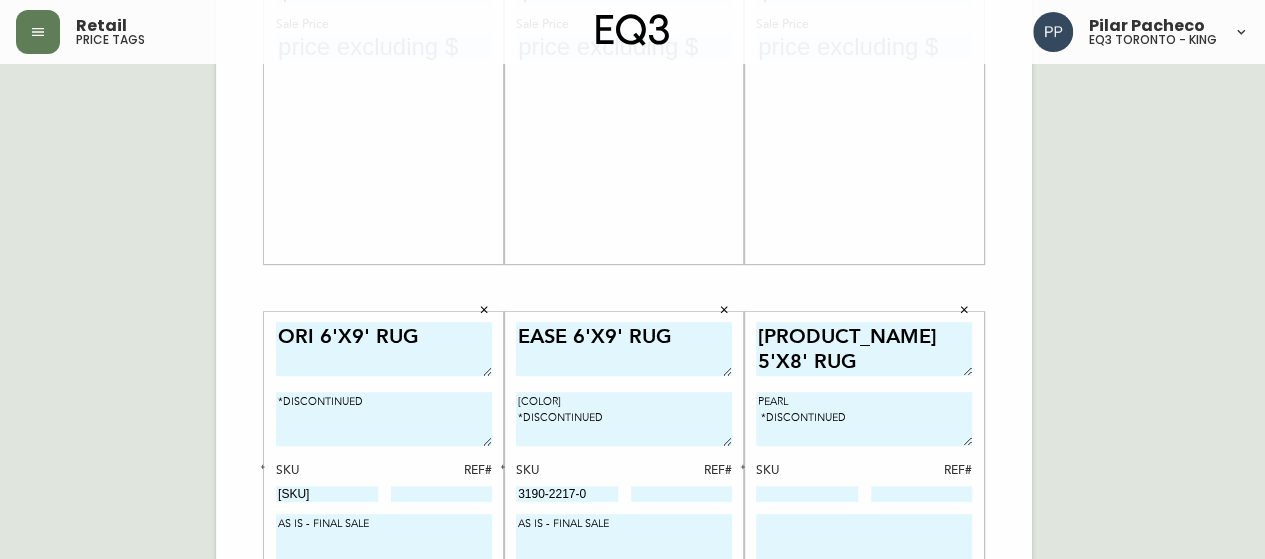 scroll, scrollTop: 664, scrollLeft: 0, axis: vertical 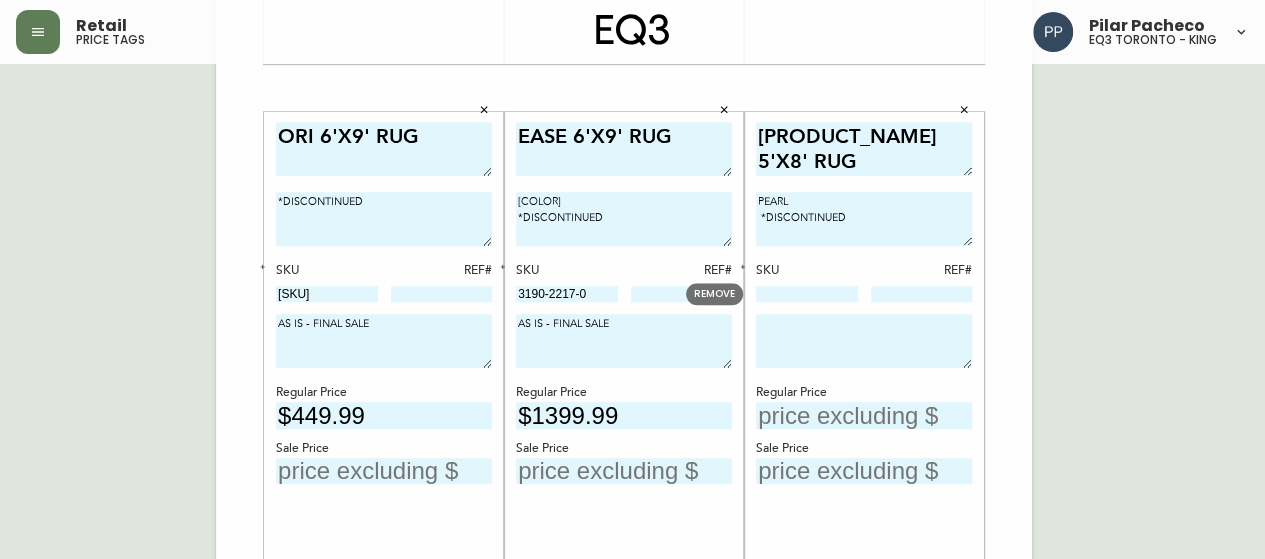 click at bounding box center [807, 294] 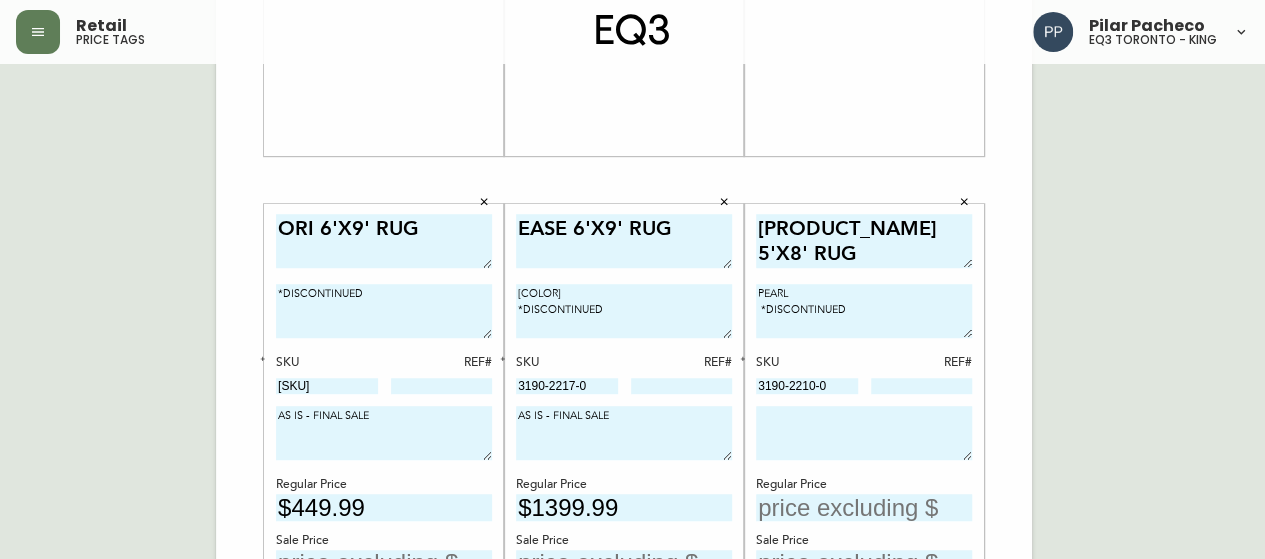 scroll, scrollTop: 464, scrollLeft: 0, axis: vertical 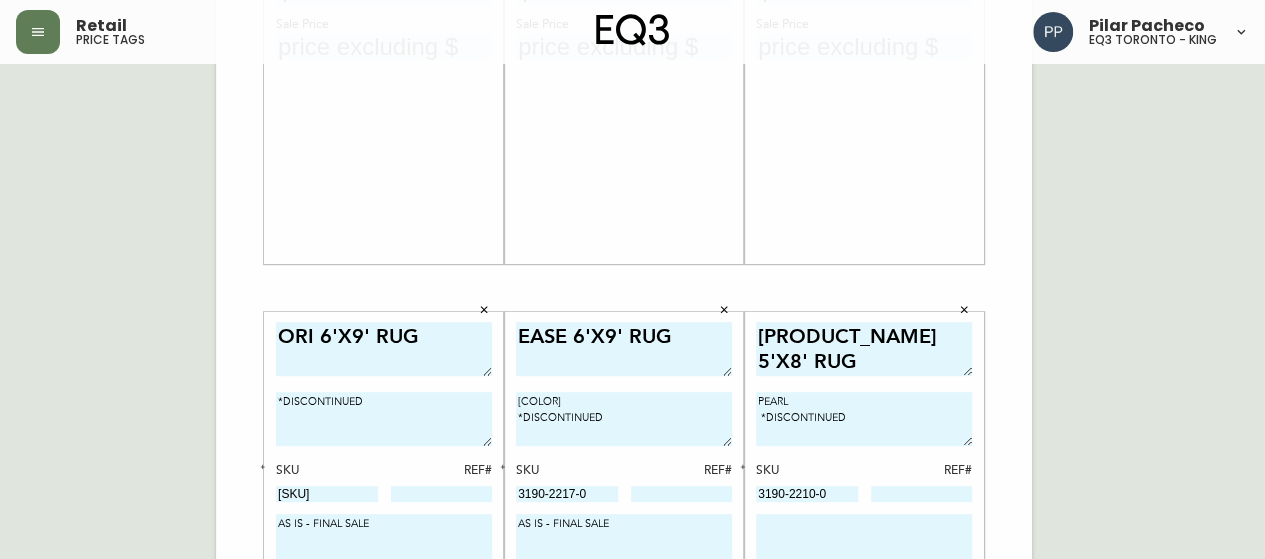 type on "3190-2210-0" 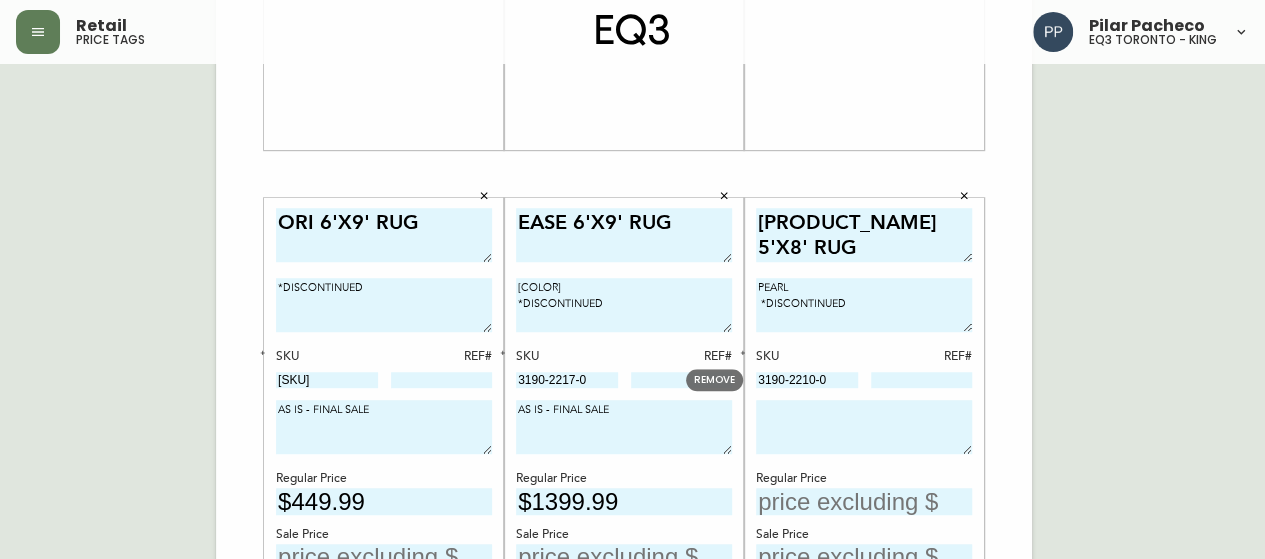 scroll, scrollTop: 664, scrollLeft: 0, axis: vertical 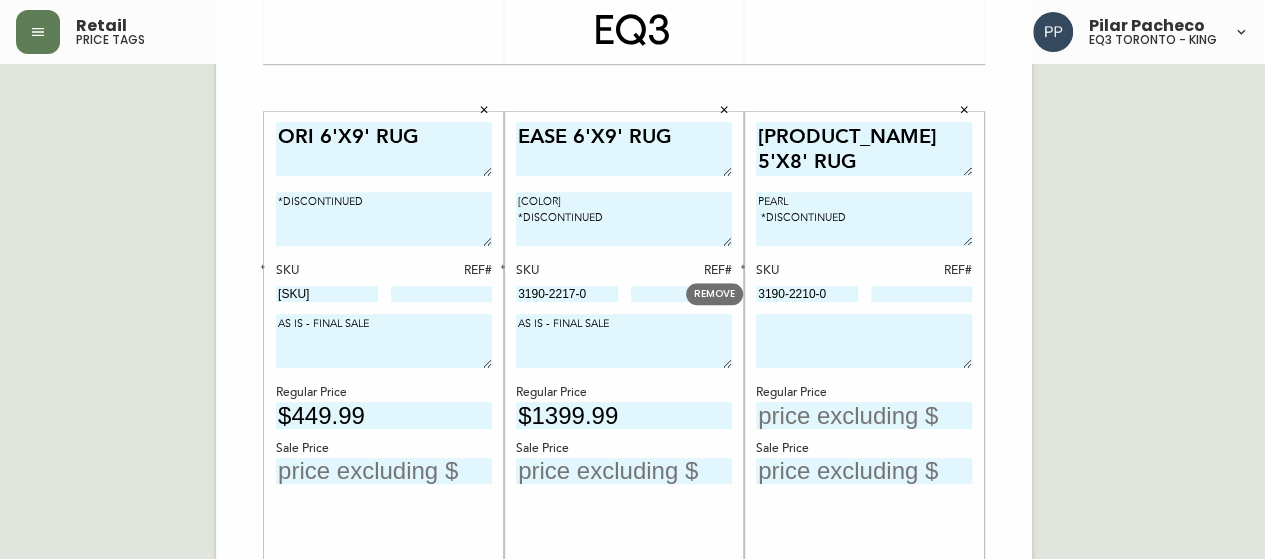 click at bounding box center (864, 341) 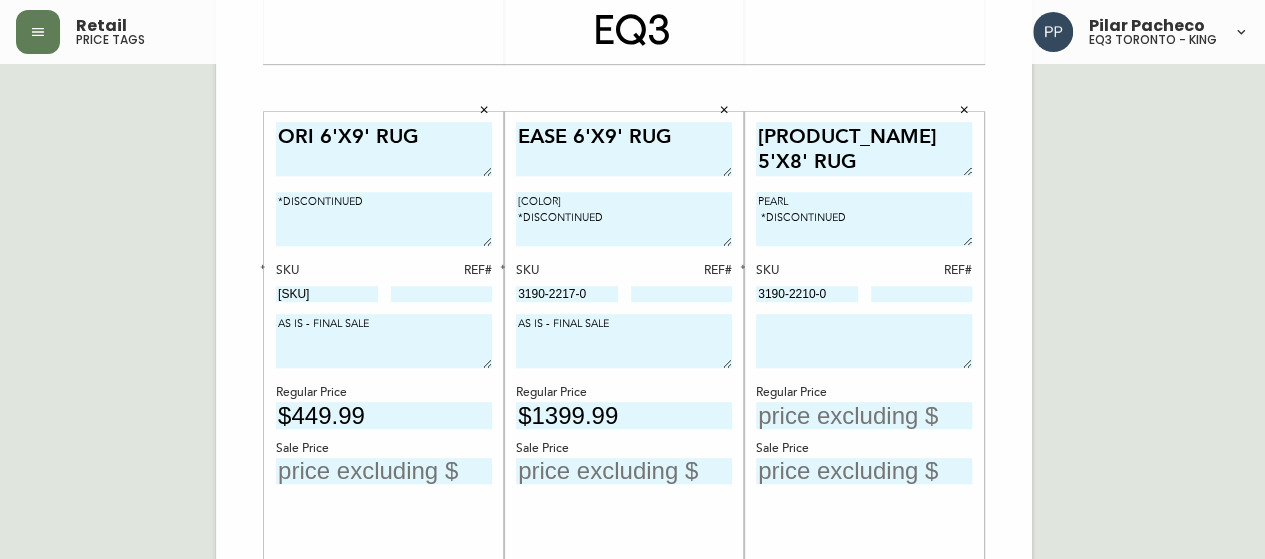 drag, startPoint x: 569, startPoint y: 324, endPoint x: 424, endPoint y: 341, distance: 145.99315 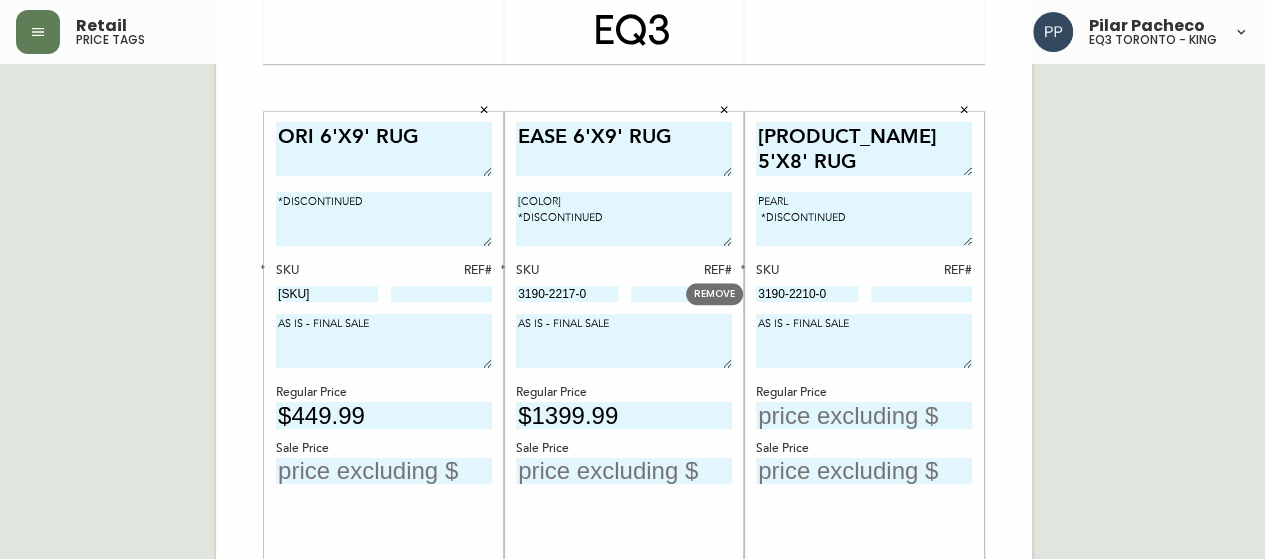 type on "AS IS - FINAL SALE" 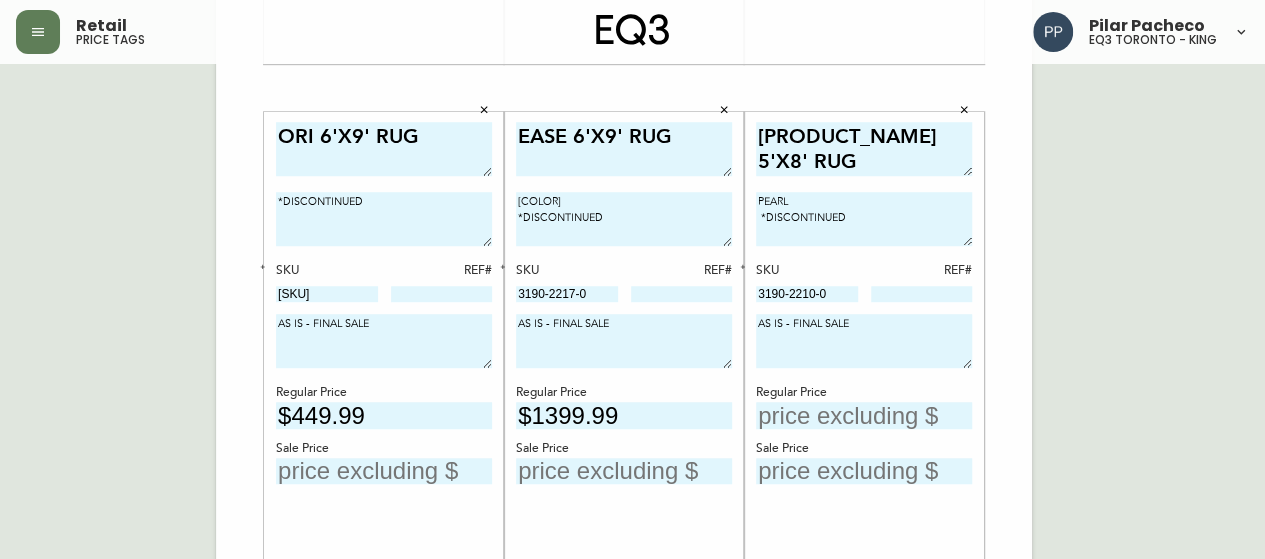 click at bounding box center [864, 415] 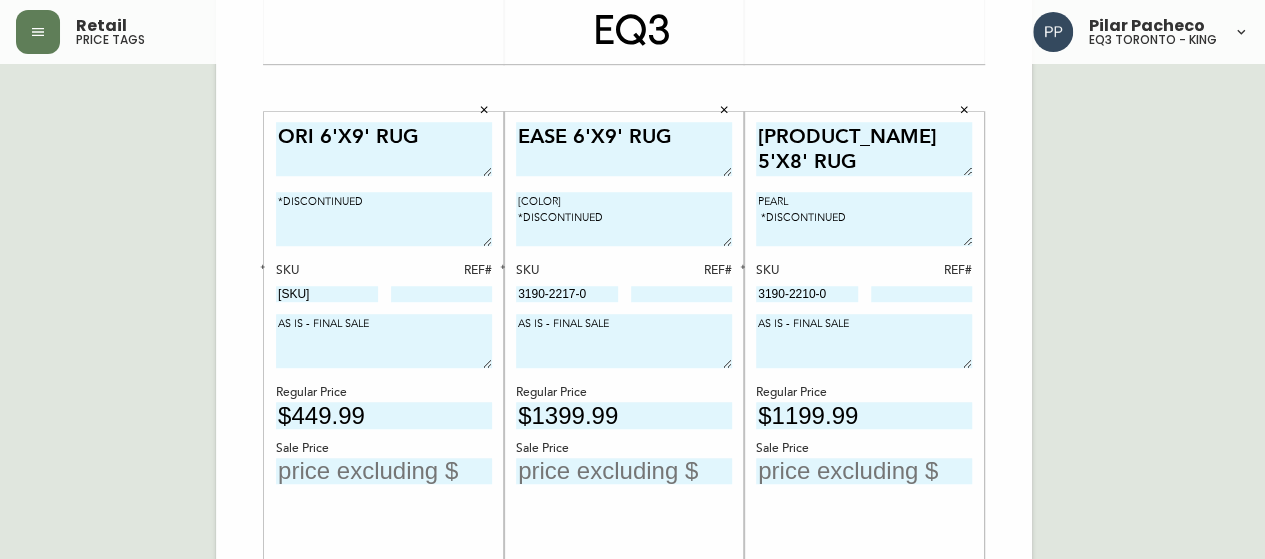 type on "$1199.99" 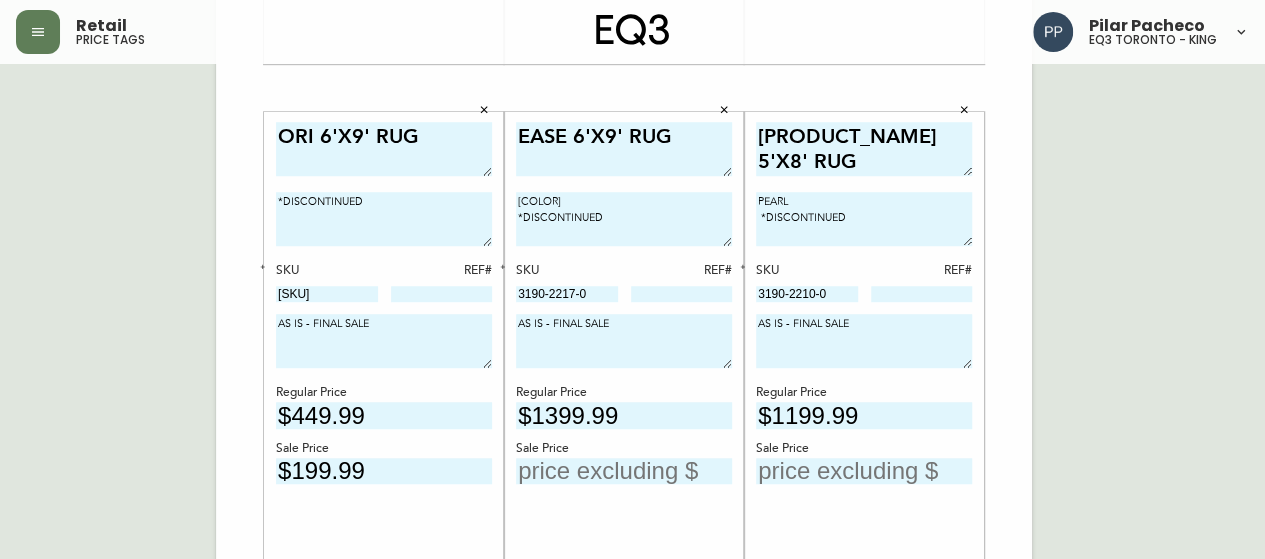type on "$199.99" 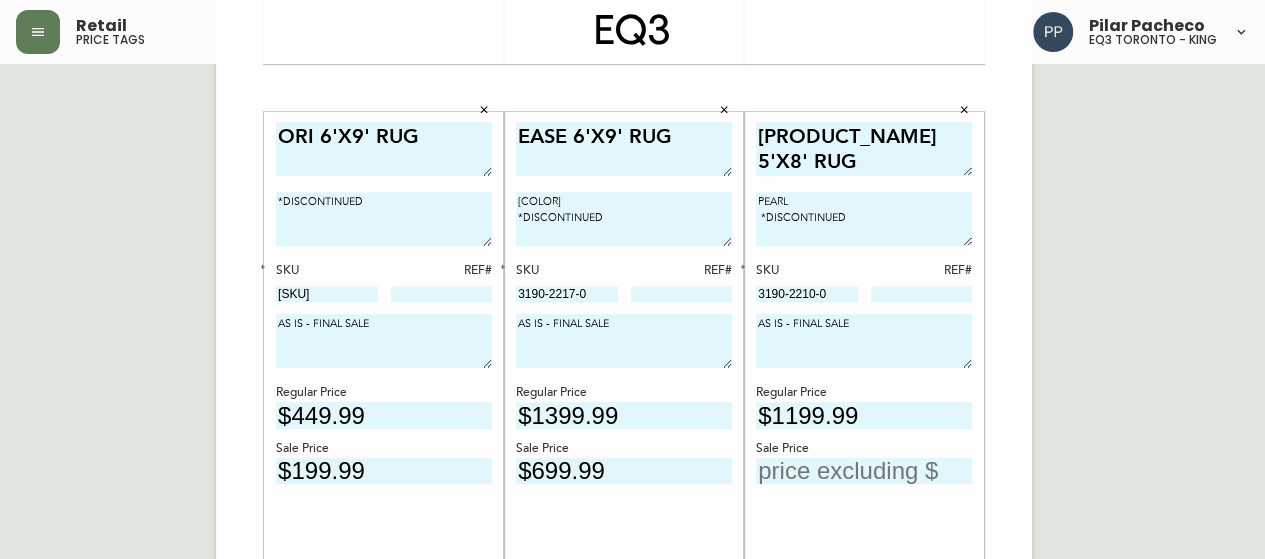 type on "$699.99" 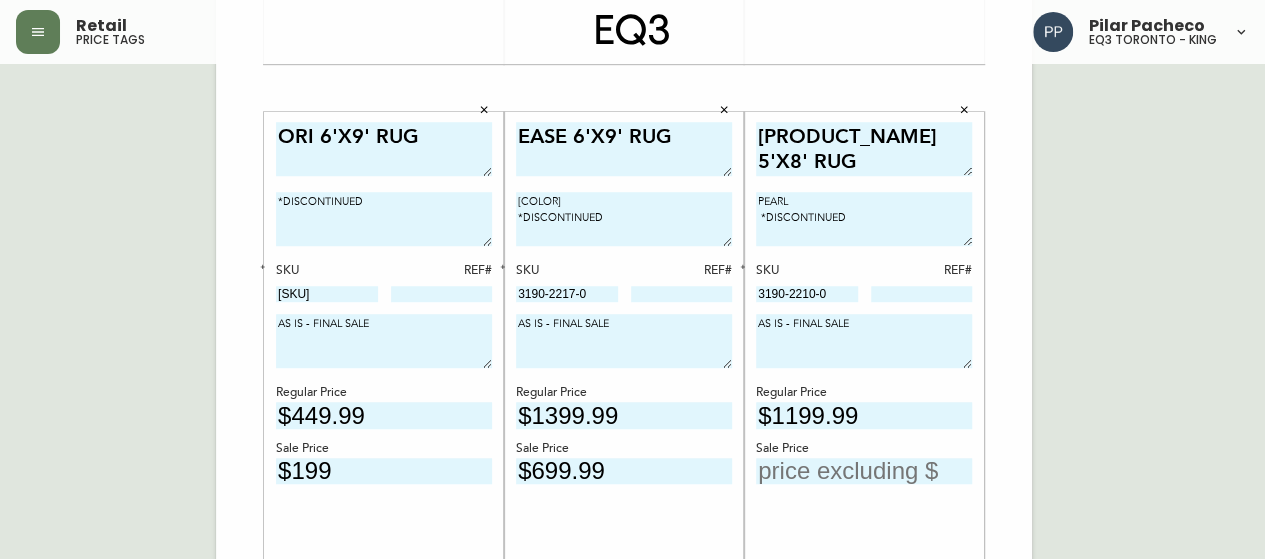 type on "$199" 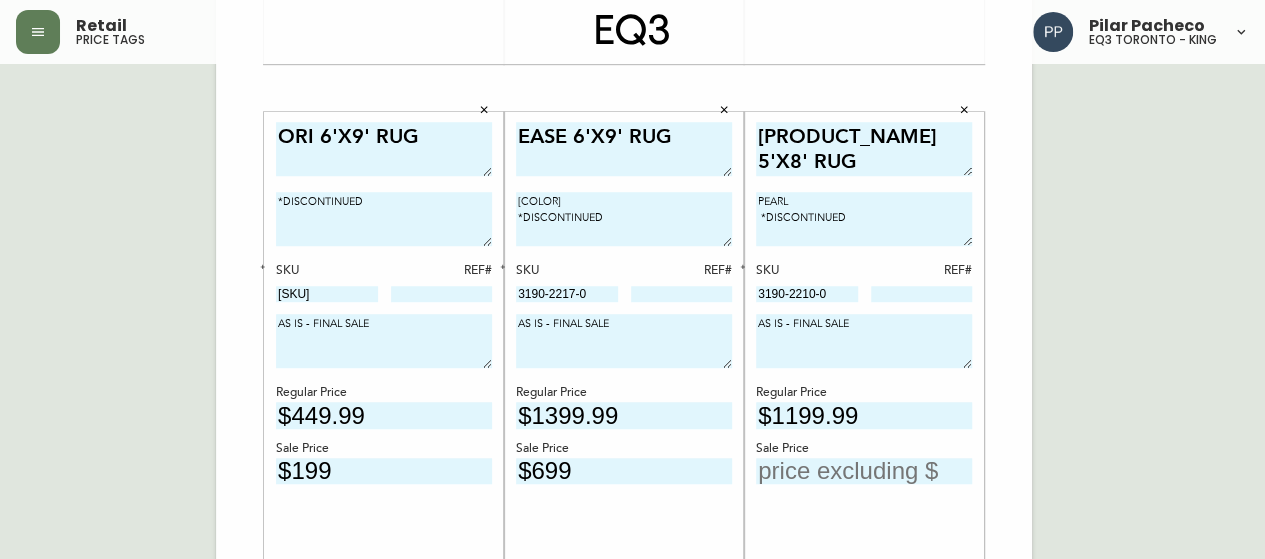 type on "$699" 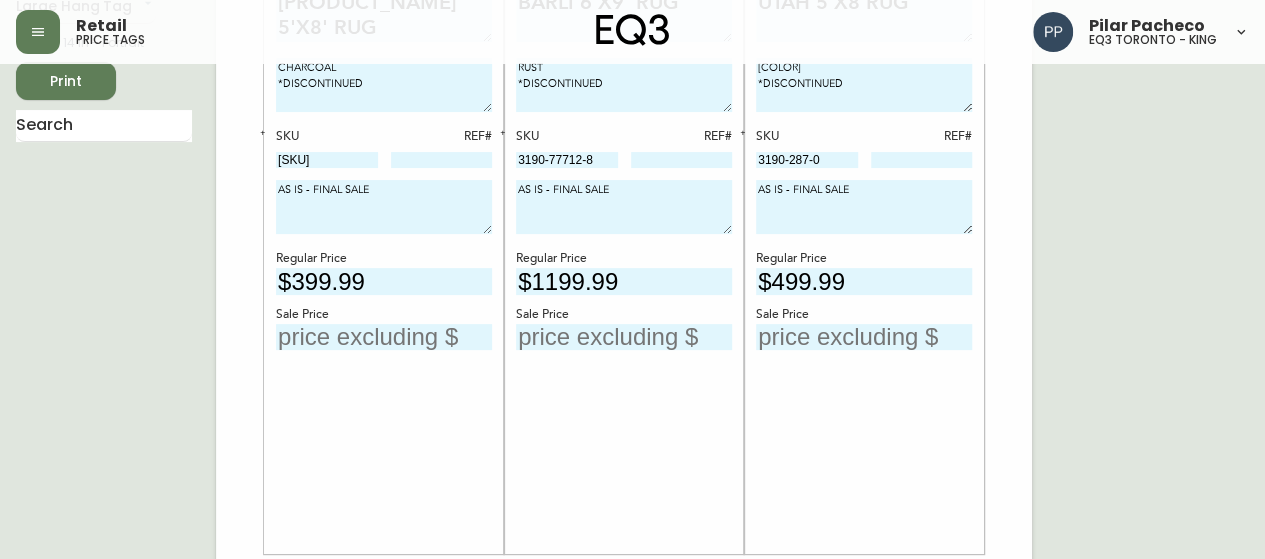 scroll, scrollTop: 64, scrollLeft: 0, axis: vertical 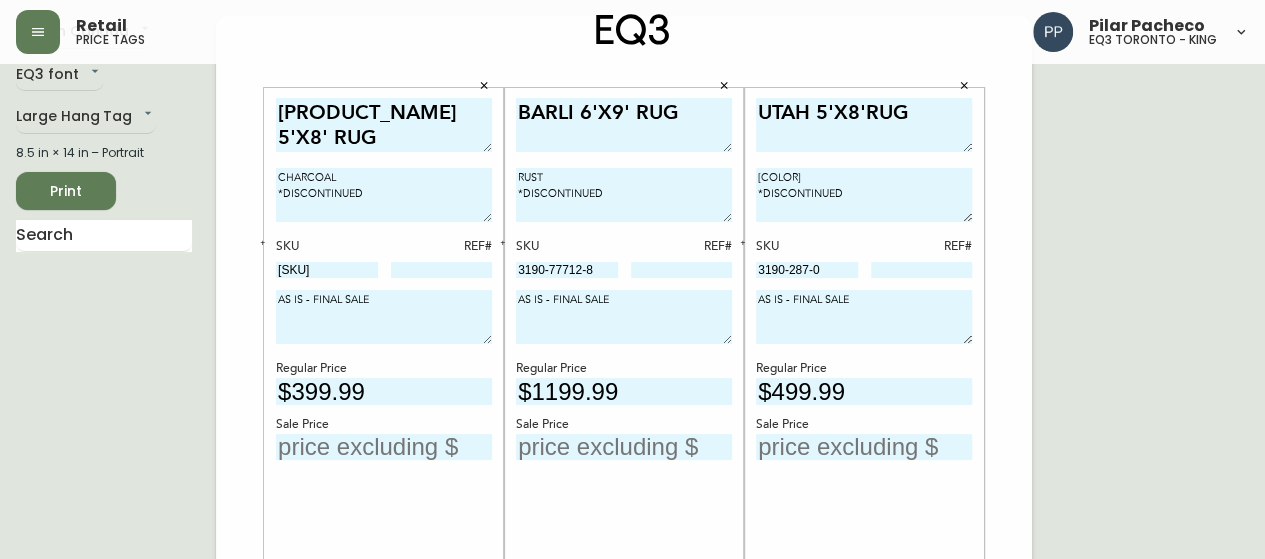 type on "$599" 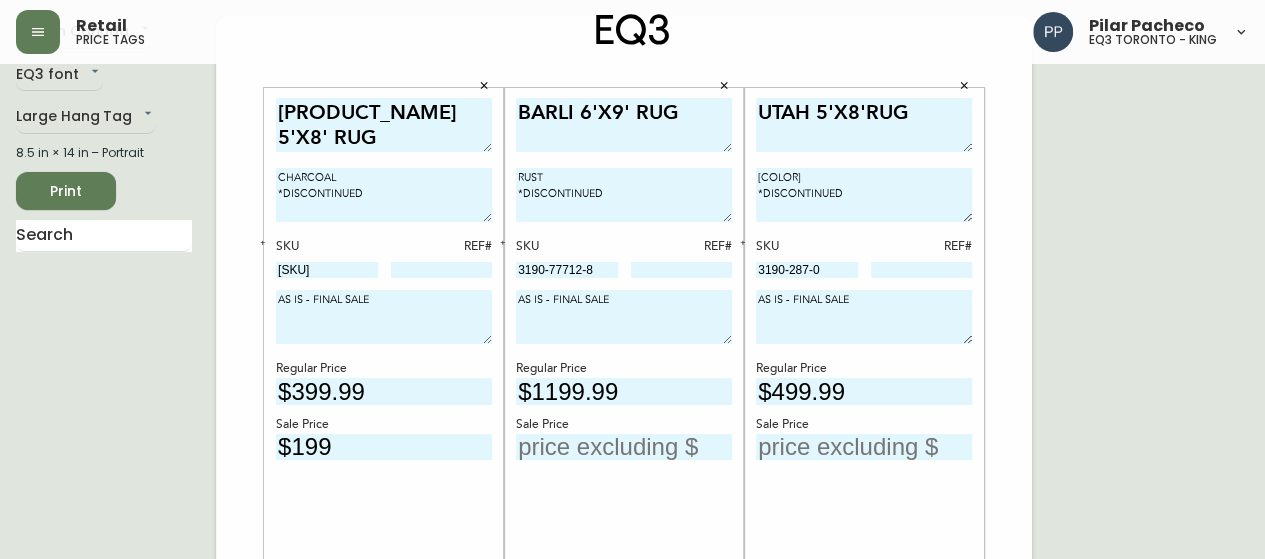 type on "$199" 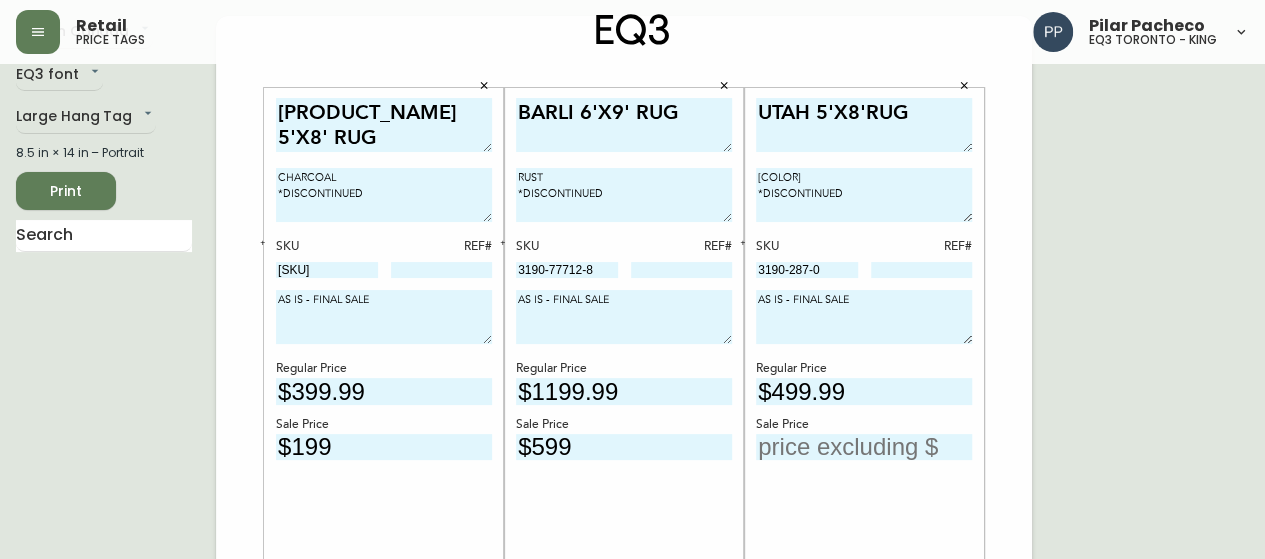 type on "$599" 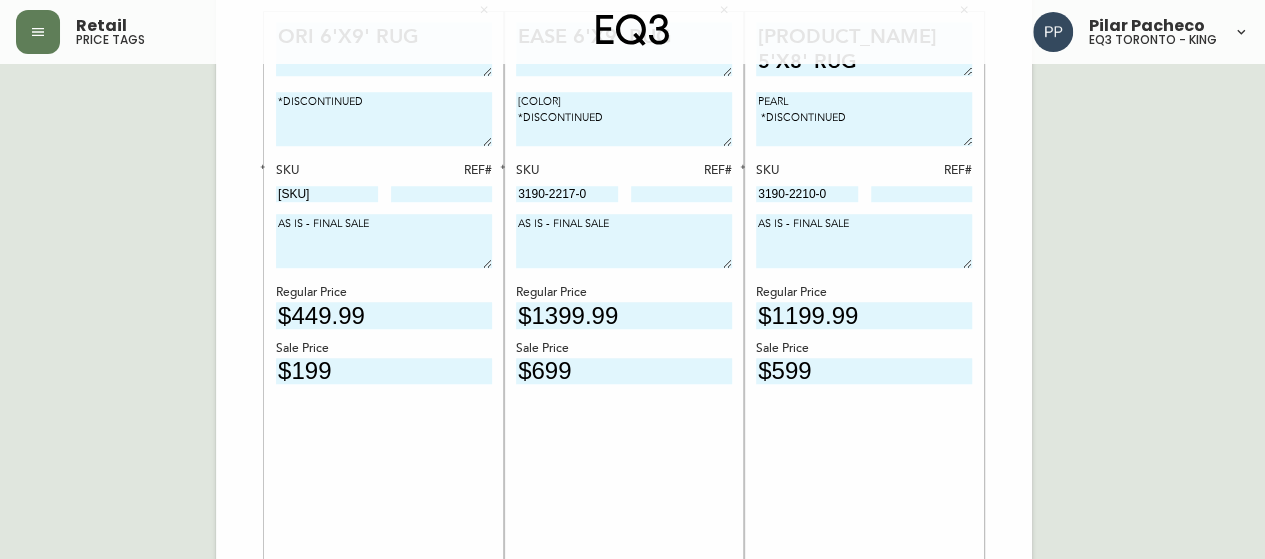 scroll, scrollTop: 864, scrollLeft: 0, axis: vertical 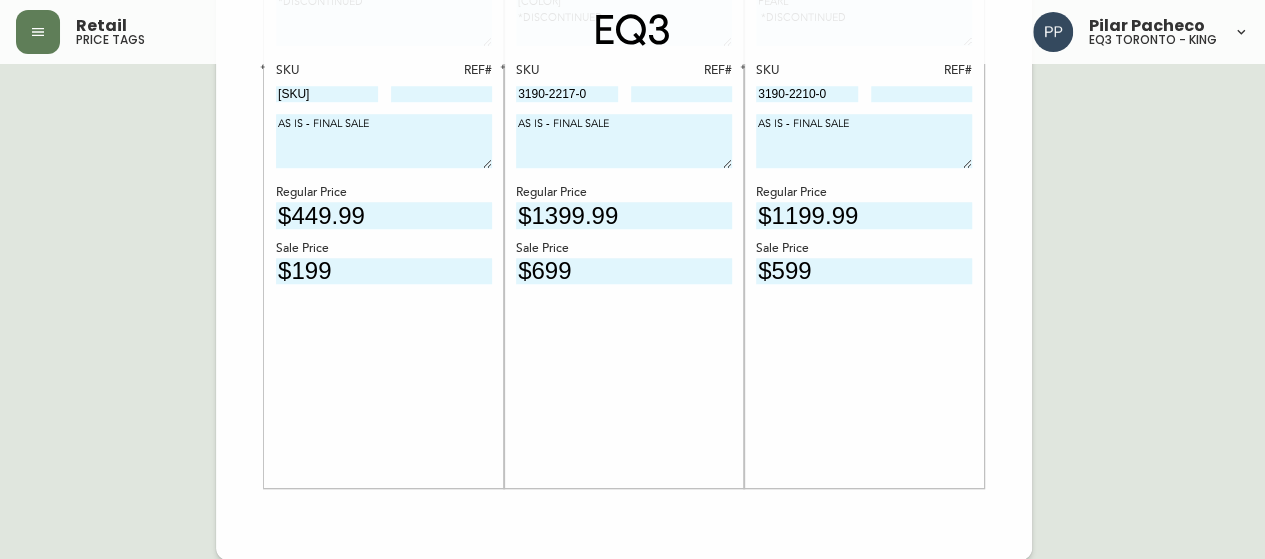 type on "$249" 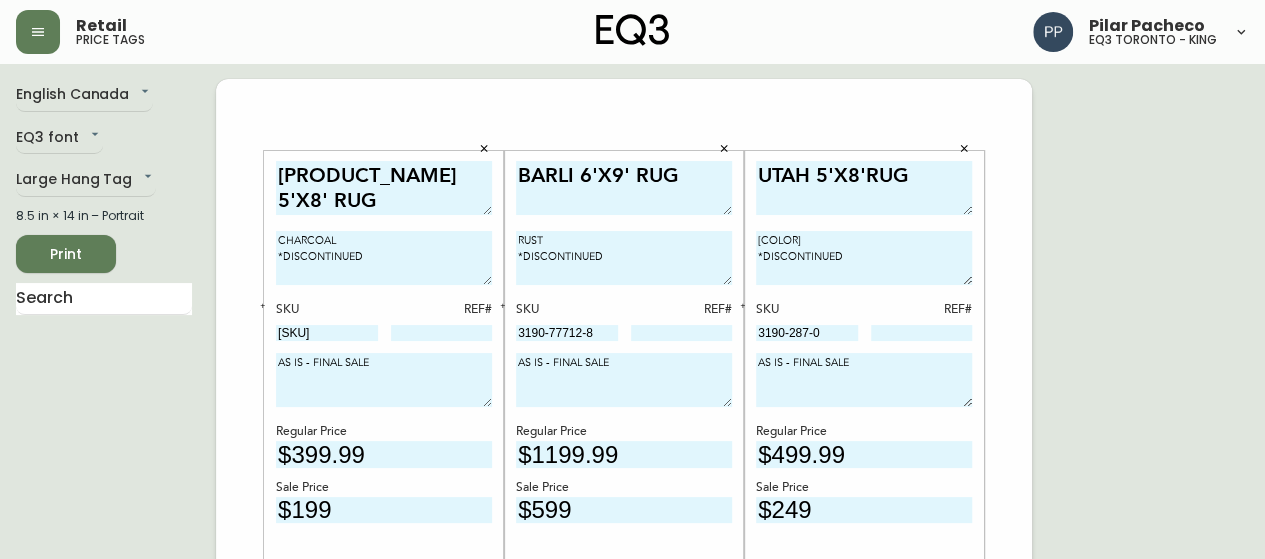 scroll, scrollTop: 0, scrollLeft: 0, axis: both 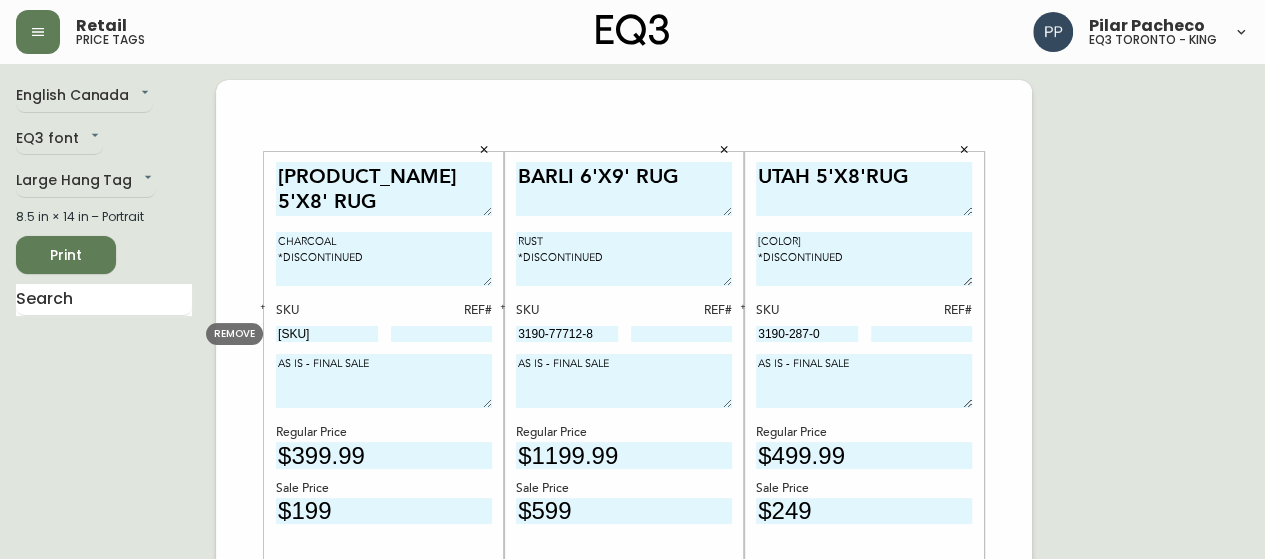 drag, startPoint x: 346, startPoint y: 339, endPoint x: 278, endPoint y: 341, distance: 68.0294 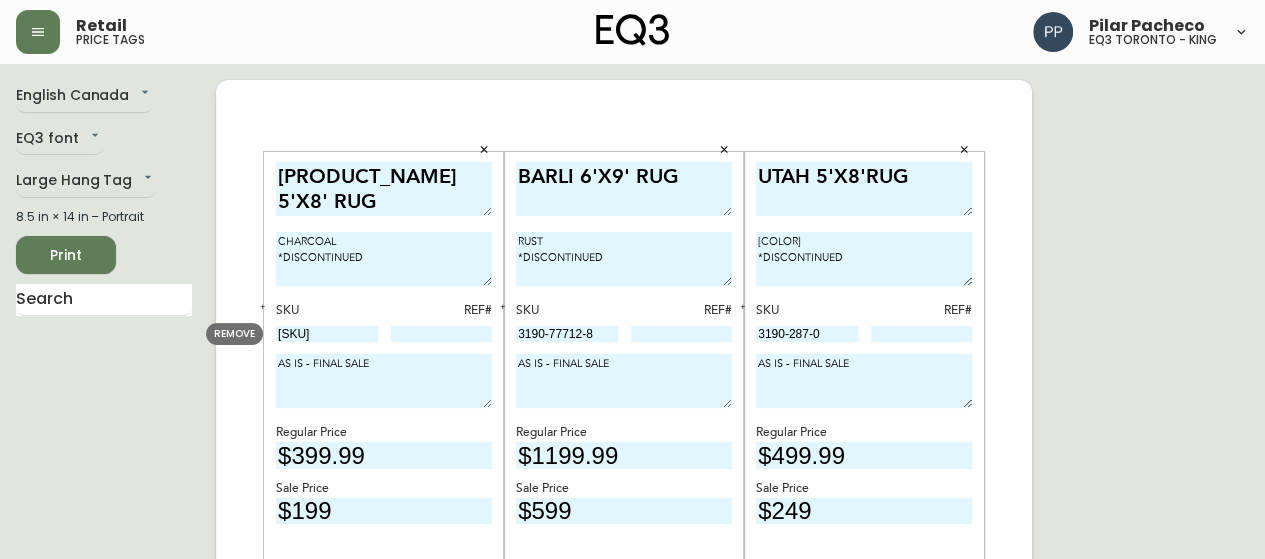 click on "[SKU]" at bounding box center [327, 334] 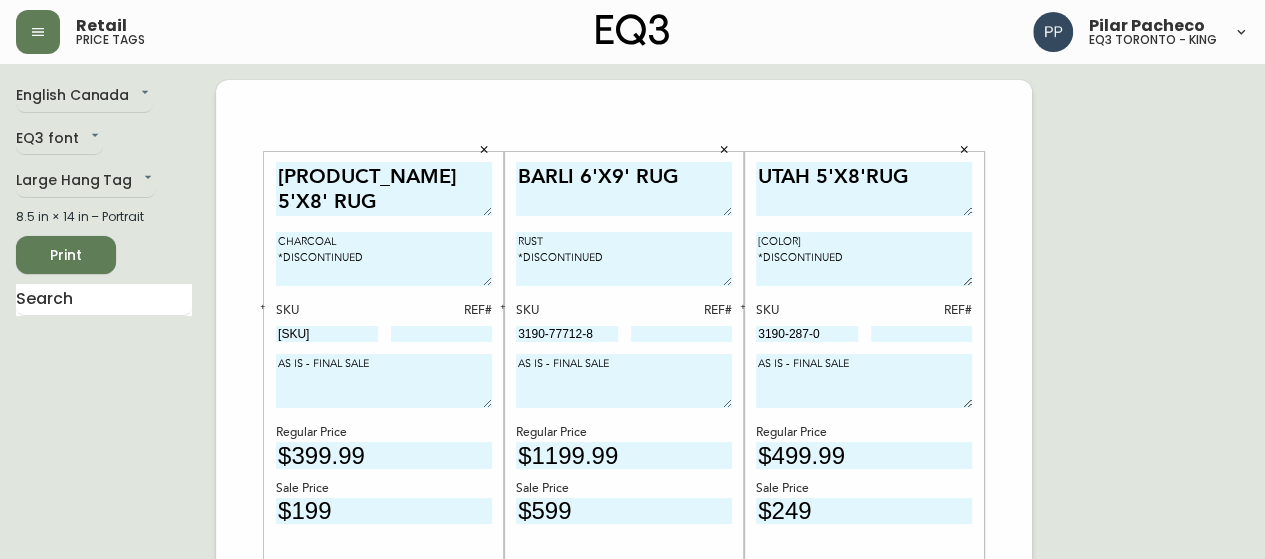 drag, startPoint x: 1209, startPoint y: 251, endPoint x: 1194, endPoint y: 251, distance: 15 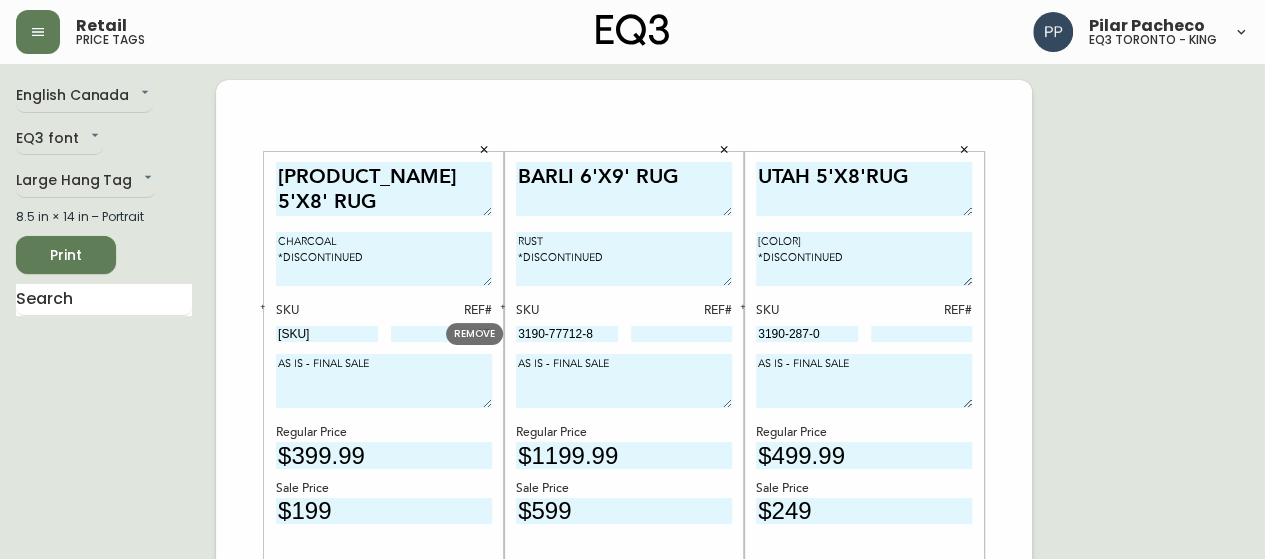 type on "97" 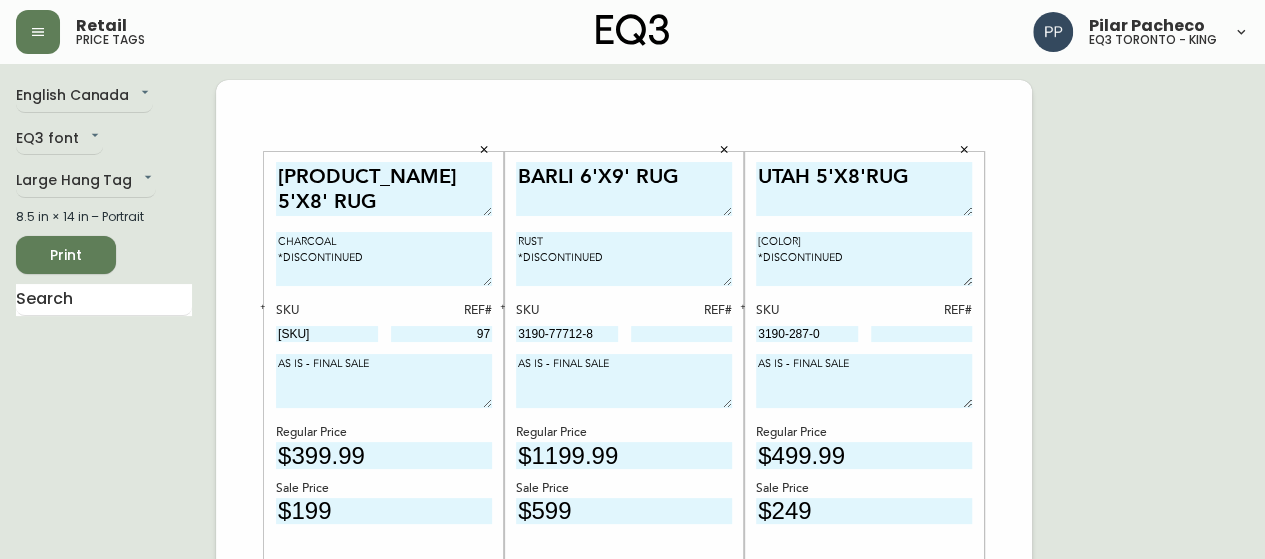 click on "English Canada en_CA EQ3 font EQ3 Large Hang Tag large 8.5 in × 14 in – Portrait Print JASPER 5'X8' RUG  CHARCOAL
*DISCONTINUED  SKU REF# [SKU] 97 AS IS - FINAL SALE  Regular Price $399.99 Sale Price $199 BARLI 6'X9' RUG  RUST
*DISCONTINUED  SKU REF# [SKU] AS IS - FINAL SALE  Regular Price $1199.99 Sale Price $599 UTAH 5'X8'RUG  NATURAL
*DISCONTINUED SKU REF# [SKU] AS IS - FINAL SALE  Regular Price $499.99 Sale Price $249 ORI 6'X9' RUG  *DISCONTINUED  SKU REF# [SKU] AS IS - FINAL SALE  Regular Price $449.99 Sale Price $199 EASE 6'X9' RUG  CREAM
*DISCONTINUED  SKU REF# [SKU] AS IS - FINAL SALE  Regular Price $1399.99 Sale Price $699 FLAX 5'X8' RUG  PEARL
*DISCONTINUED
SKU REF# [SKU] AS IS - FINAL SALE  Regular Price $1199.99 Sale Price $599" at bounding box center [632, 752] 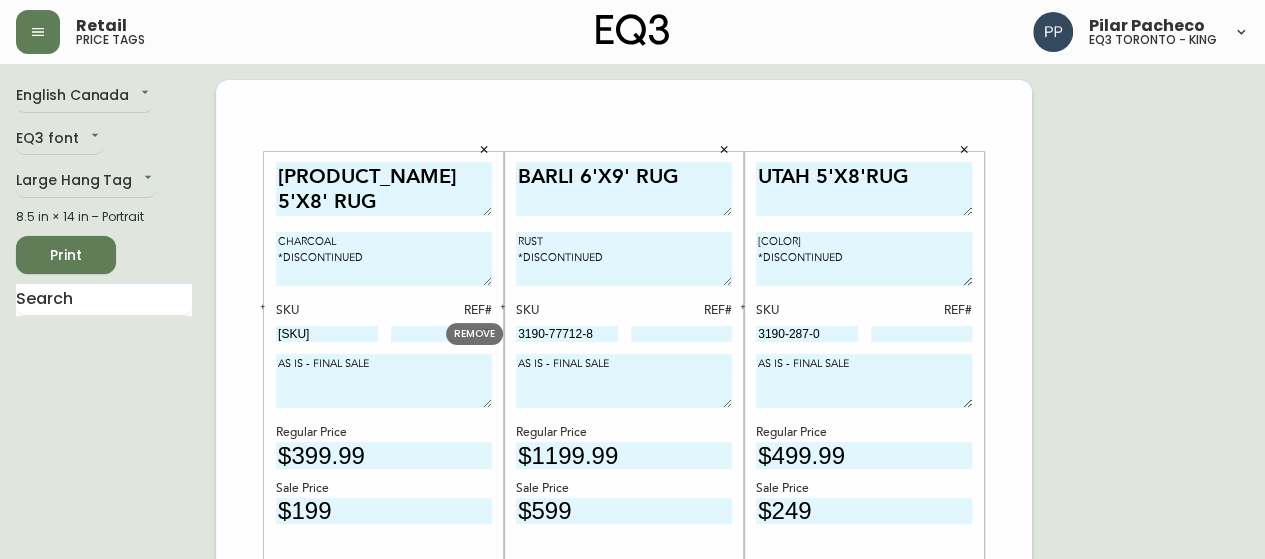 click on "3190-77712-8" at bounding box center [567, 334] 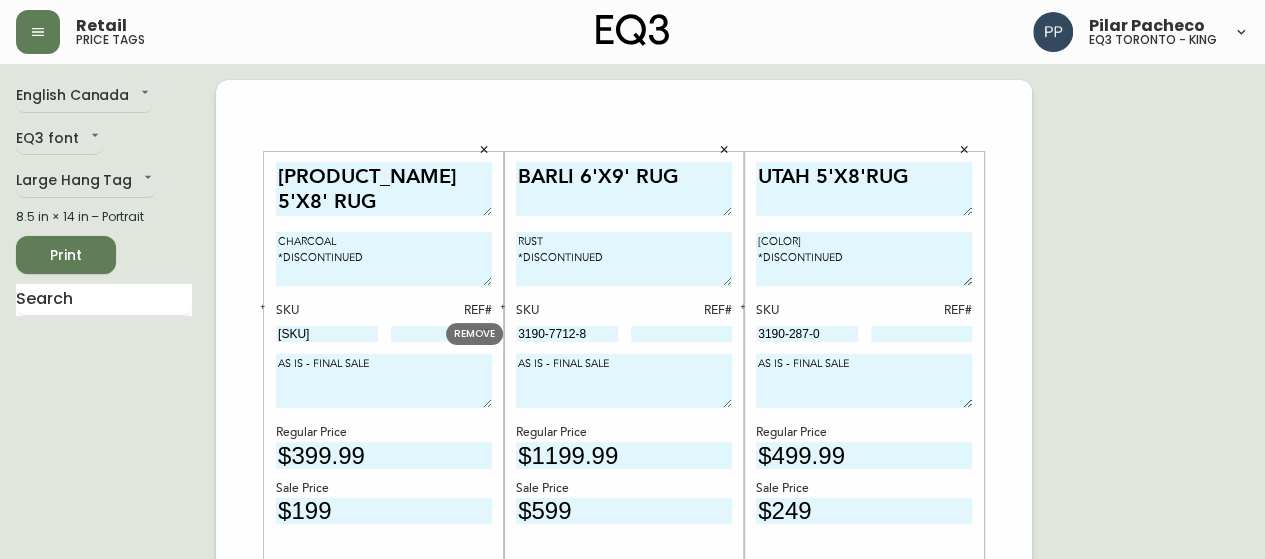 drag, startPoint x: 599, startPoint y: 333, endPoint x: 498, endPoint y: 334, distance: 101.00495 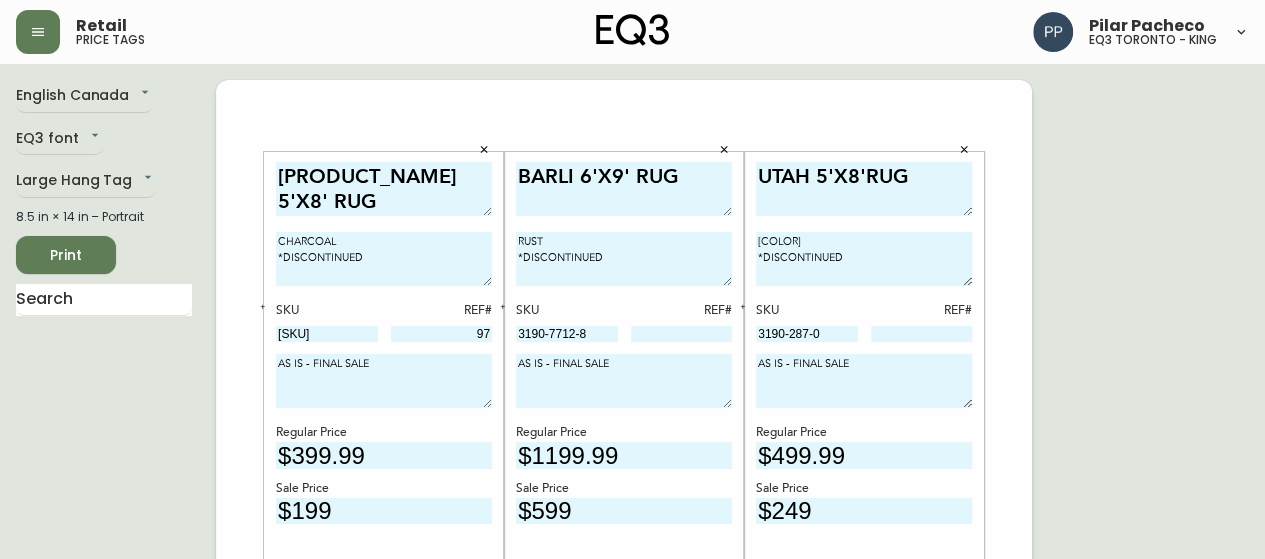 type on "3190-7712-8" 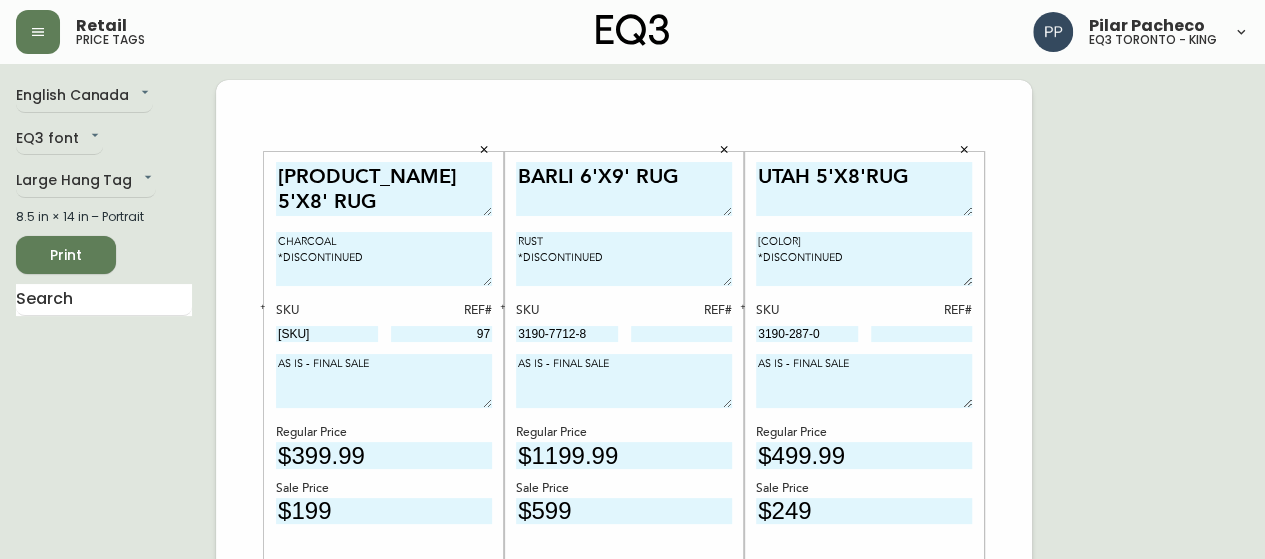click on "English Canada en_CA EQ3 font EQ3 Large Hang Tag large 8.5 in × 14 in – Portrait Print [PRODUCT_NAME] 5'X8' RUG  CHARCOAL
*DISCONTINUED  SKU REF# 3190-291-7 97 AS IS - FINAL SALE  Regular Price $399.99 Sale Price $199 [PRODUCT_NAME] 6'X9' RUG  RUST
*DISCONTINUED  SKU REF# 3190-7712-8 AS IS - FINAL SALE  Regular Price $1199.99 Sale Price $599 [PRODUCT_NAME] 5'X8'RUG  NATURAL
*DISCONTINUED SKU REF# 3190-287-0 AS IS - FINAL SALE  Regular Price $499.99 Sale Price $249 [PRODUCT_NAME] 6'X9' RUG  *DISCONTINUED  SKU REF# 3190-711-7 AS IS - FINAL SALE  Regular Price $449.99 Sale Price $199 [PRODUCT_NAME] 6'X9' RUG  CREAM
*DISCONTINUED  SKU REF# 3190-2217-0 AS IS - FINAL SALE  Regular Price $1399.99 Sale Price $699 [PRODUCT_NAME] 5'X8' RUG  PEARL
*DISCONTINUED
SKU REF# 3190-2210-0 AS IS - FINAL SALE  Regular Price $1199.99 Sale Price $599" at bounding box center (632, 752) 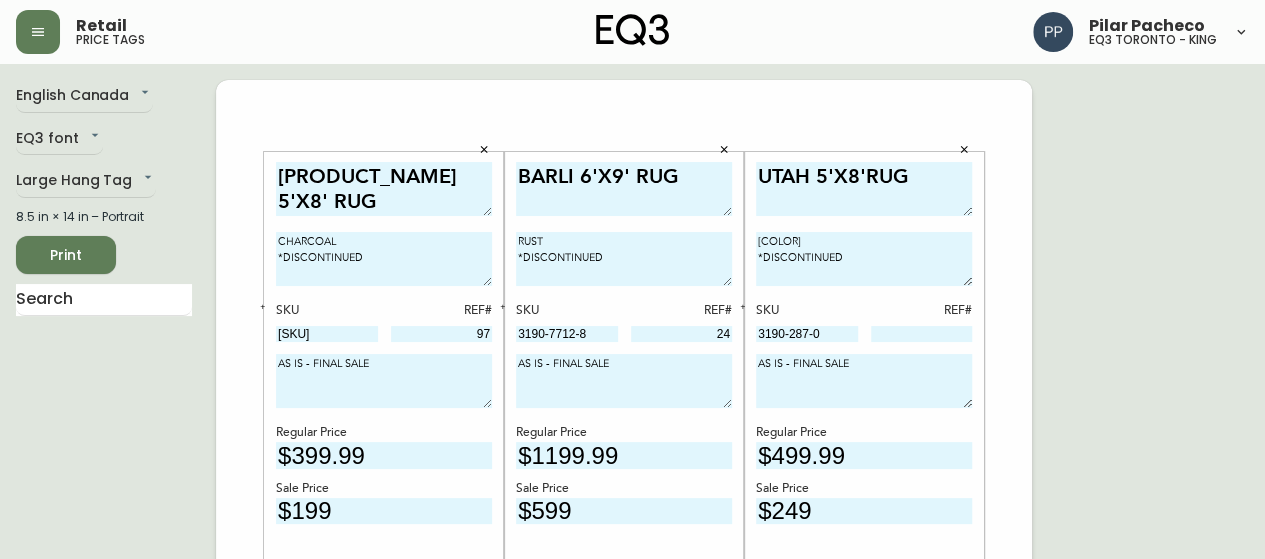 type on "24" 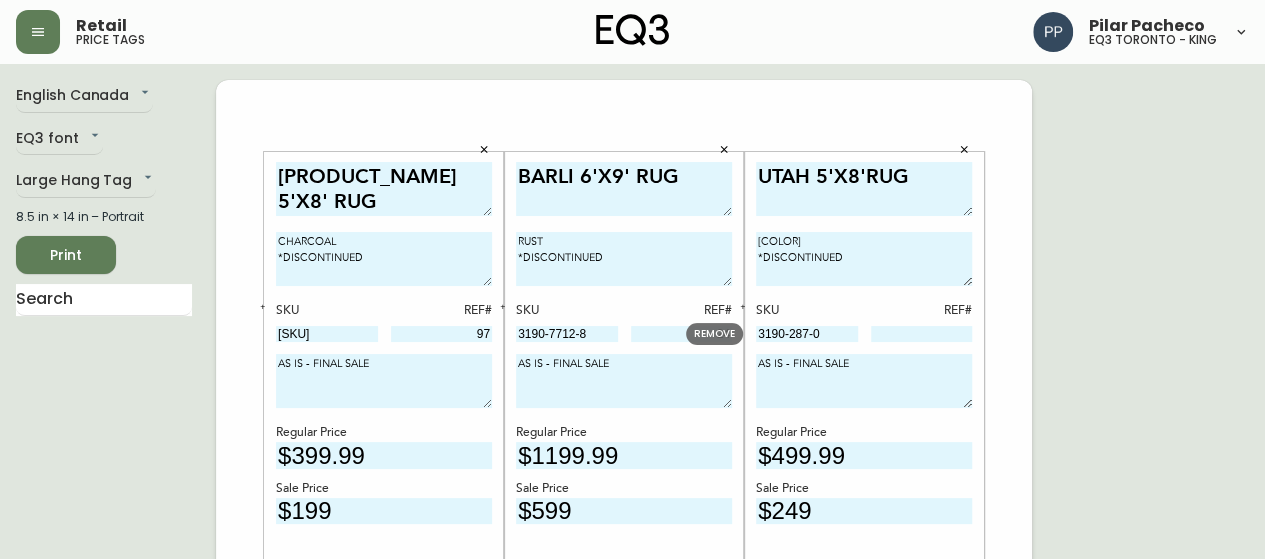 drag, startPoint x: 837, startPoint y: 337, endPoint x: 746, endPoint y: 343, distance: 91.197586 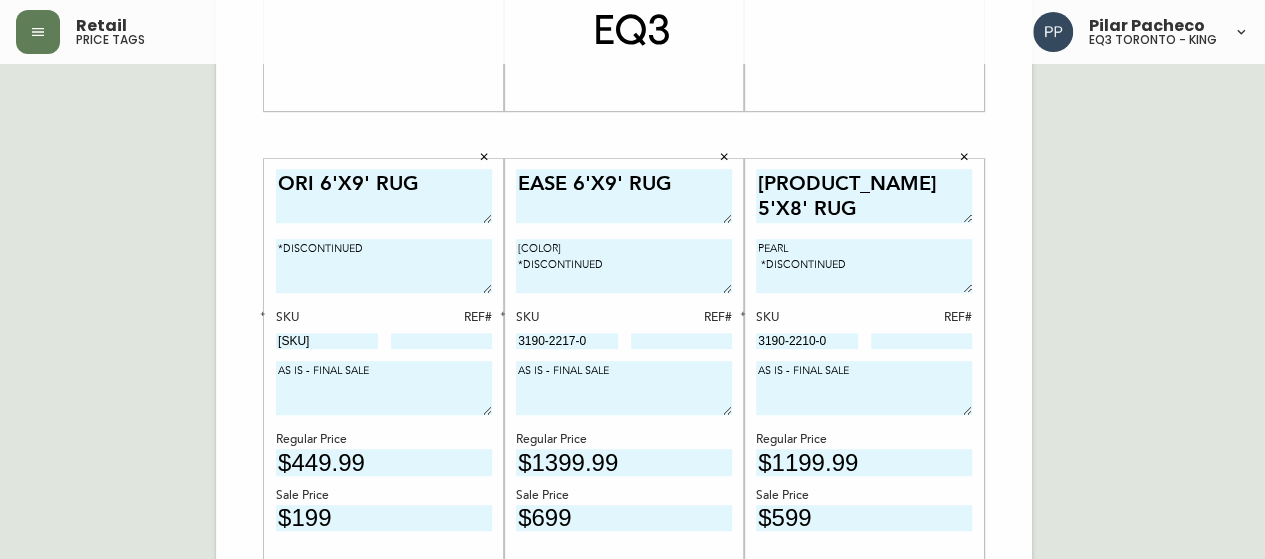 scroll, scrollTop: 700, scrollLeft: 0, axis: vertical 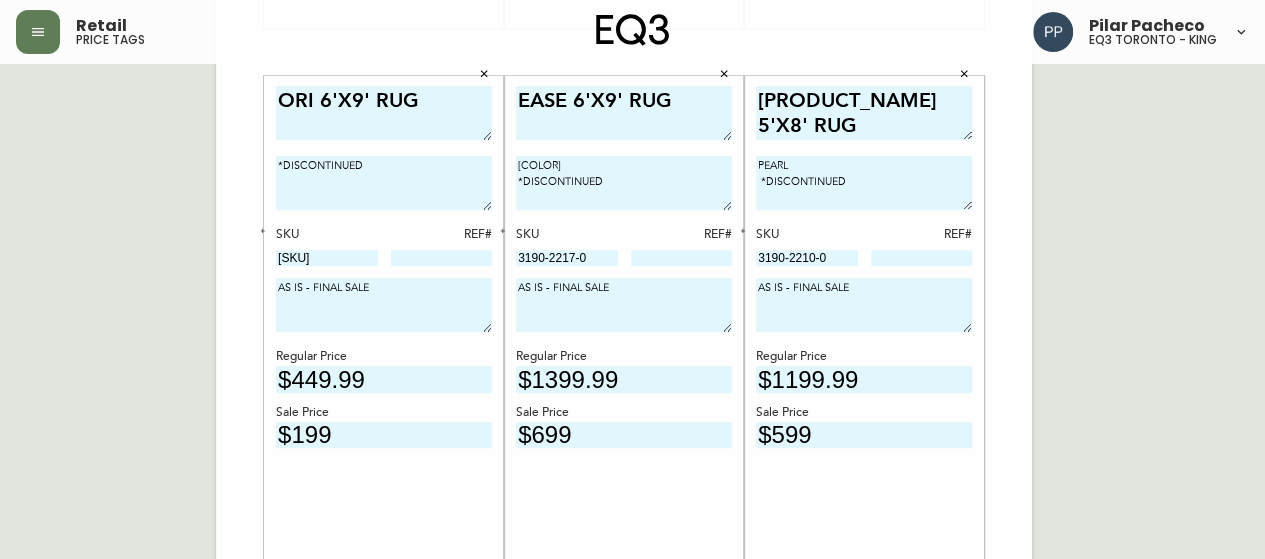 type on "72" 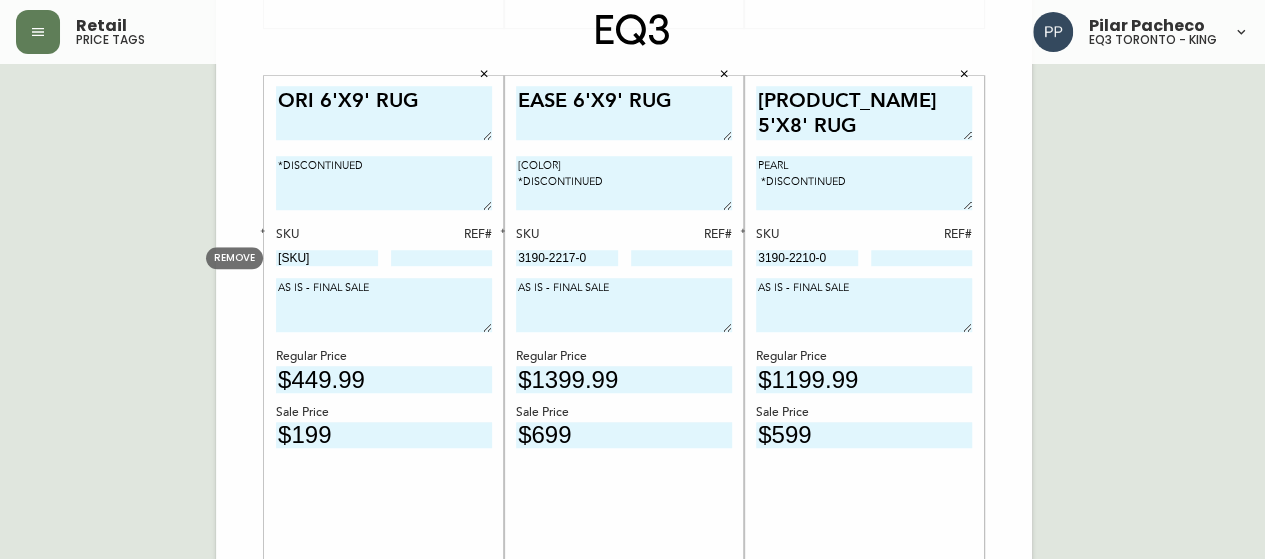 drag, startPoint x: 366, startPoint y: 256, endPoint x: 252, endPoint y: 257, distance: 114.00439 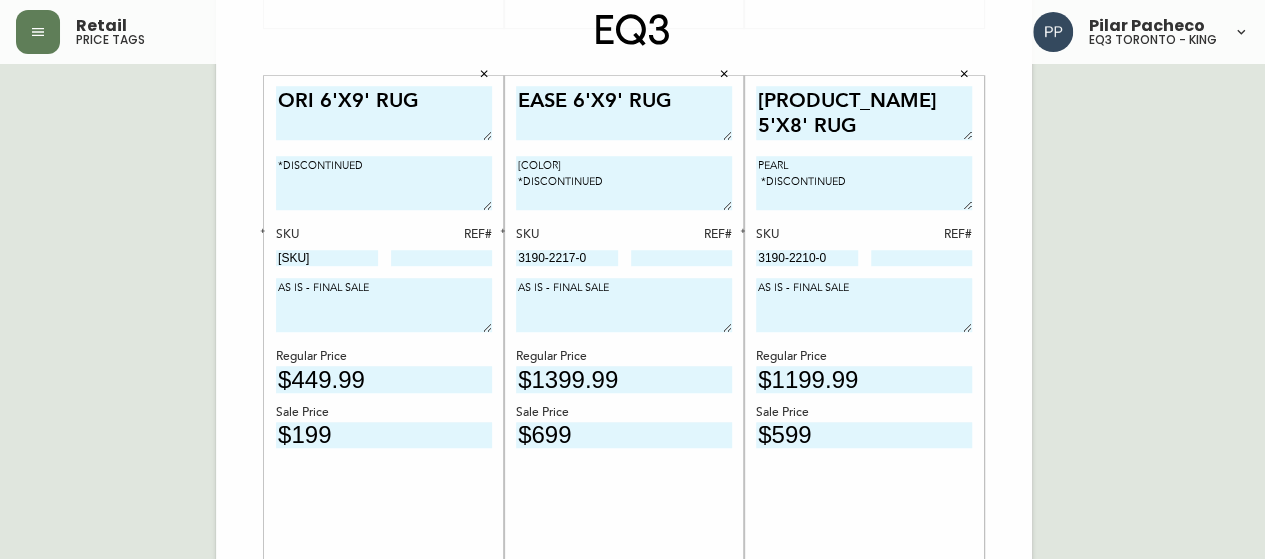 drag, startPoint x: 1216, startPoint y: 295, endPoint x: 1121, endPoint y: 304, distance: 95.42536 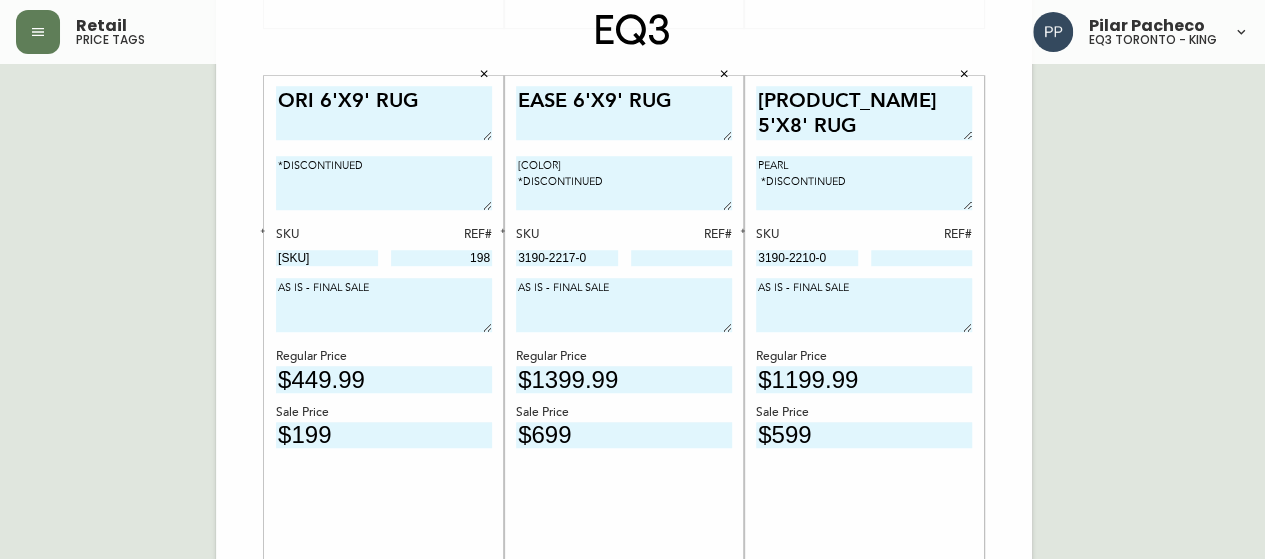 type on "198" 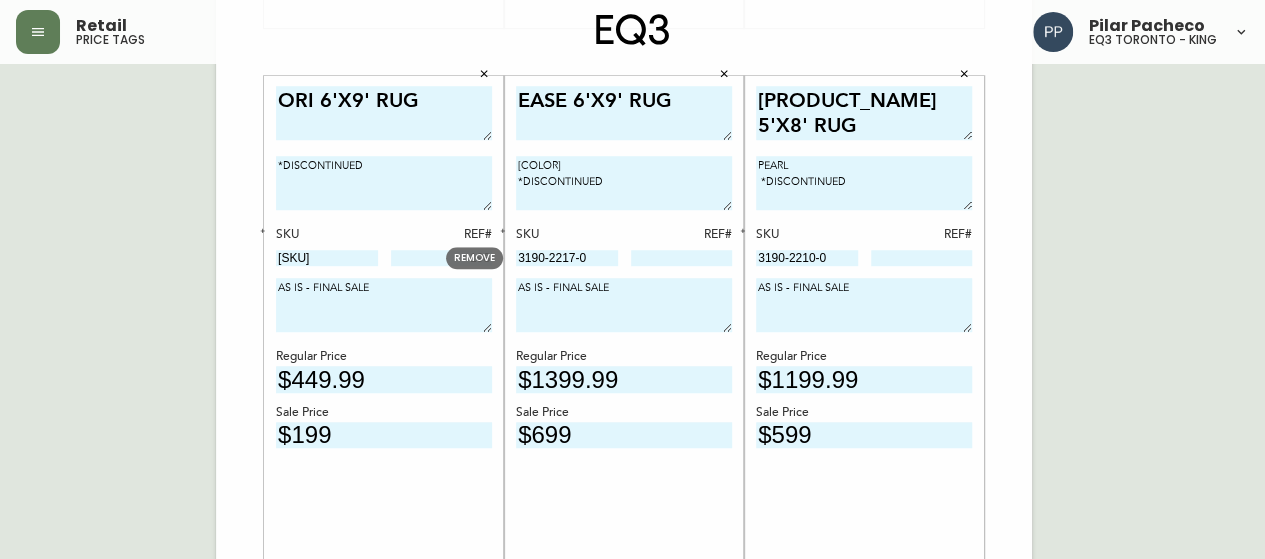 drag, startPoint x: 605, startPoint y: 257, endPoint x: 465, endPoint y: 258, distance: 140.00357 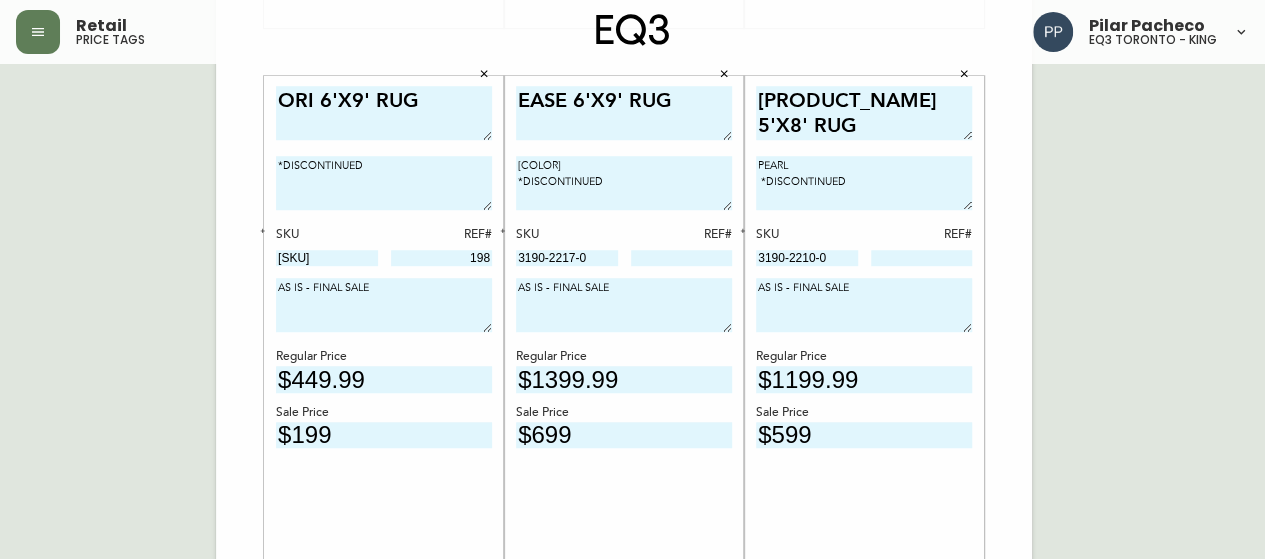 drag, startPoint x: 1182, startPoint y: 226, endPoint x: 913, endPoint y: 341, distance: 292.55084 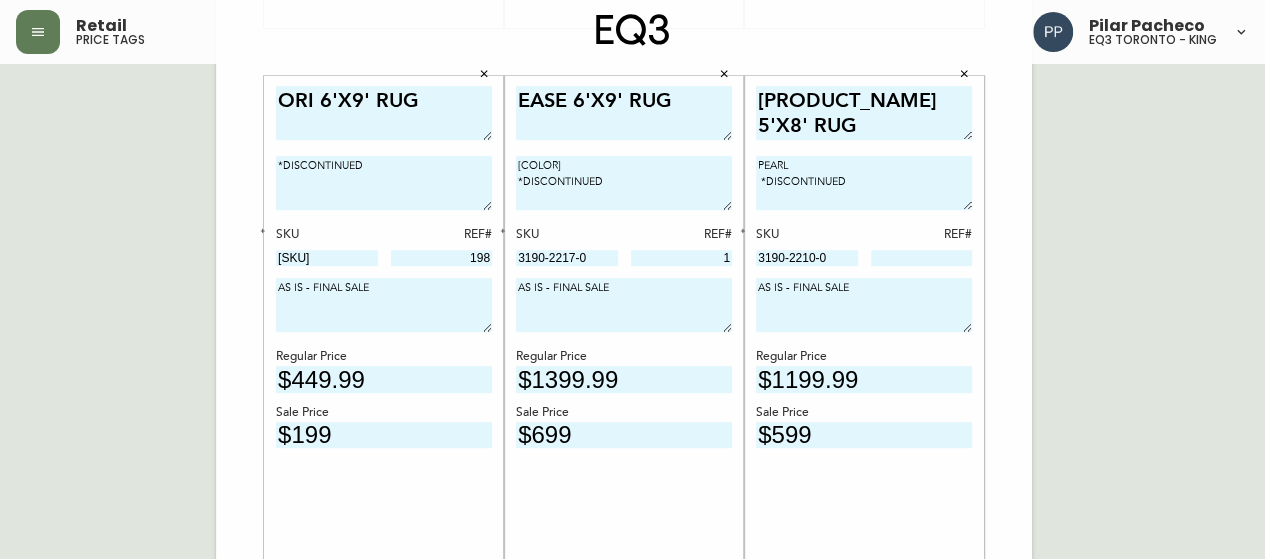 type on "1" 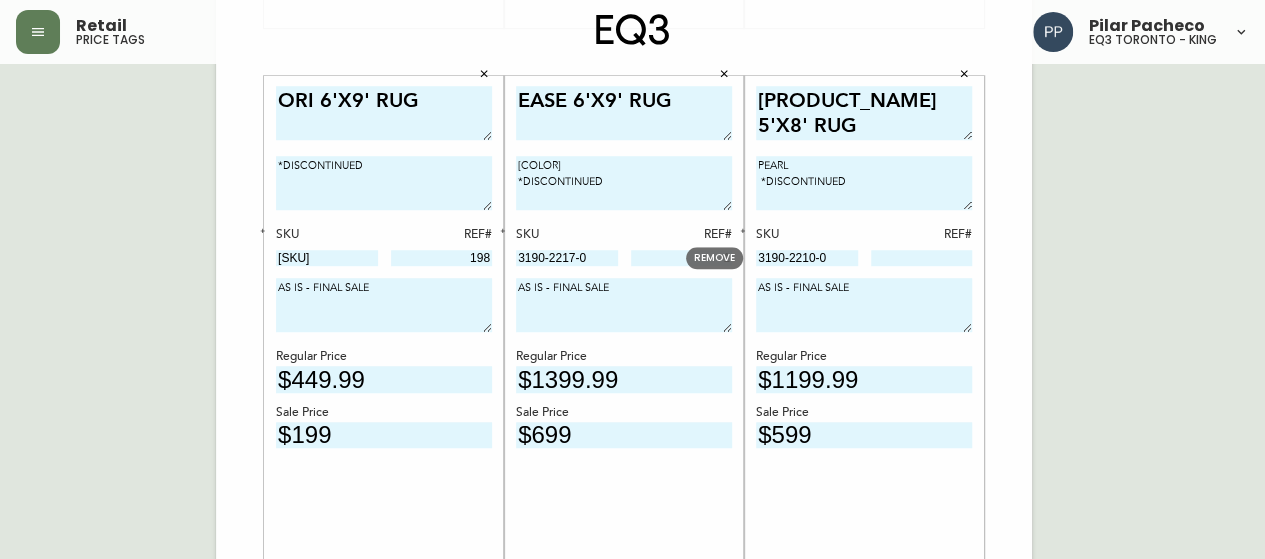 drag, startPoint x: 837, startPoint y: 256, endPoint x: 710, endPoint y: 257, distance: 127.00394 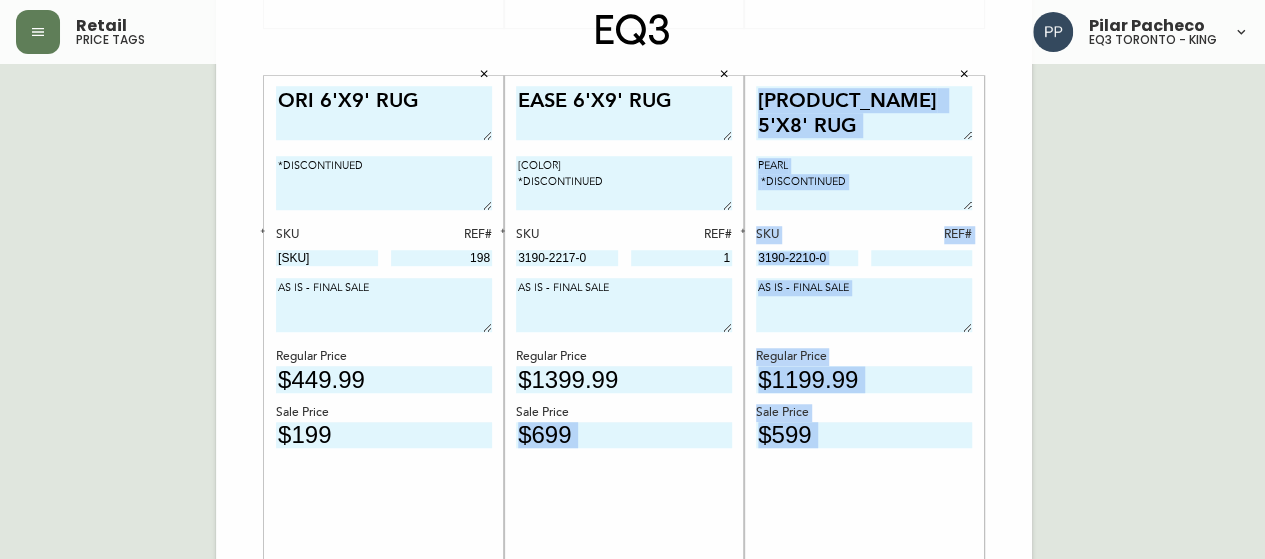 drag, startPoint x: 709, startPoint y: 250, endPoint x: 577, endPoint y: 598, distance: 372.1935 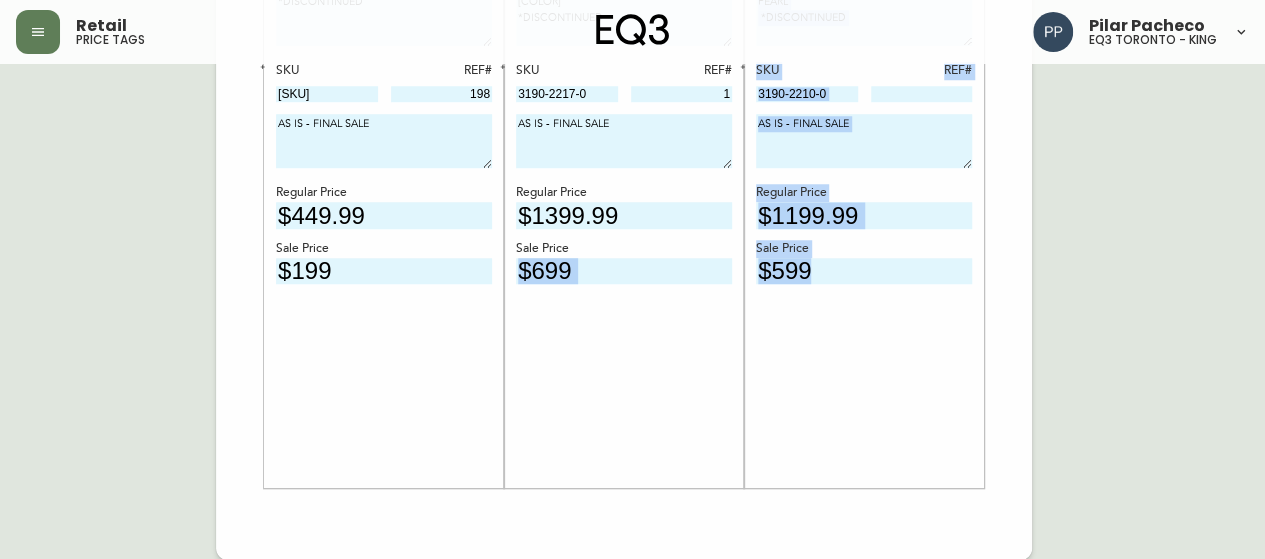 click on "English Canada en_CA EQ3 font EQ3 Large Hang Tag large 8.5 in × 14 in – Portrait Print [PRODUCT_NAME] 5'X8' RUG  CHARCOAL
*DISCONTINUED  SKU REF# 3190-291-7 97 AS IS - FINAL SALE  Regular Price $399.99 Sale Price $199 [PRODUCT_NAME] 6'X9' RUG  RUST
*DISCONTINUED  SKU REF# 3190-7712-8 24 AS IS - FINAL SALE  Regular Price $1199.99 Sale Price $599 [PRODUCT_NAME] 5'X8'RUG  NATURAL
*DISCONTINUED SKU REF# 3190-287-0 72 AS IS - FINAL SALE  Regular Price $499.99 Sale Price $249 [PRODUCT_NAME] 6'X9' RUG  *DISCONTINUED  SKU REF# 3190-711-7 198 AS IS - FINAL SALE  Regular Price $449.99 Sale Price $199 [PRODUCT_NAME] 6'X9' RUG  CREAM
*DISCONTINUED  SKU REF# 3190-2217-0 1 AS IS - FINAL SALE  Regular Price $1399.99 Sale Price $699 [PRODUCT_NAME] 5'X8' RUG  PEARL
*DISCONTINUED
SKU REF# 3190-2210-0 AS IS - FINAL SALE  Regular Price $1199.99 Sale Price $599" at bounding box center (632, -112) 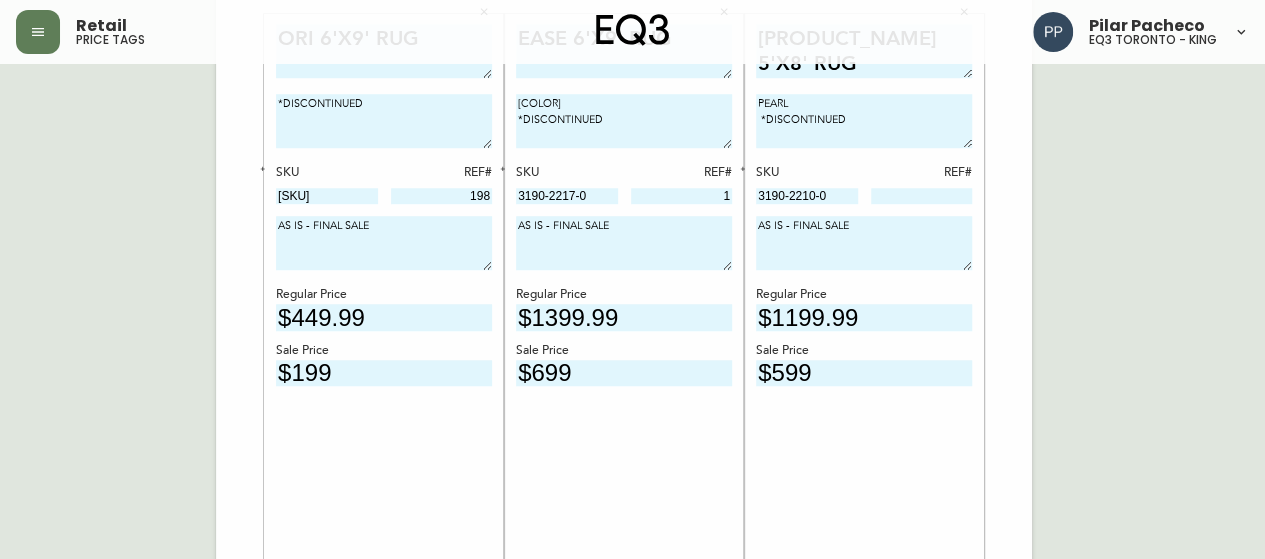 scroll, scrollTop: 664, scrollLeft: 0, axis: vertical 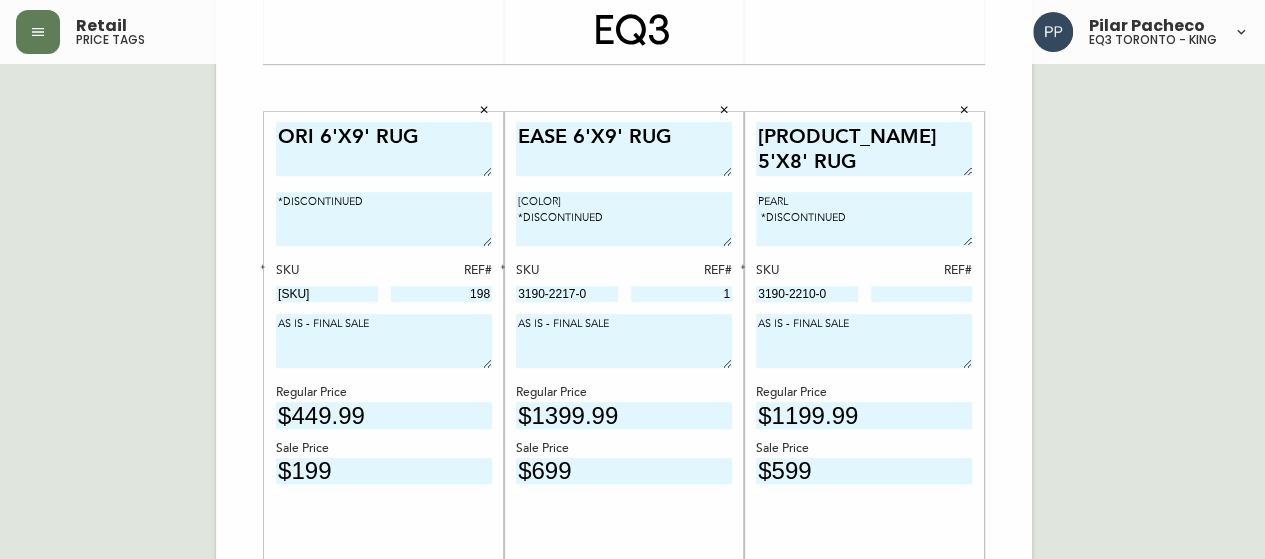 click at bounding box center [922, 294] 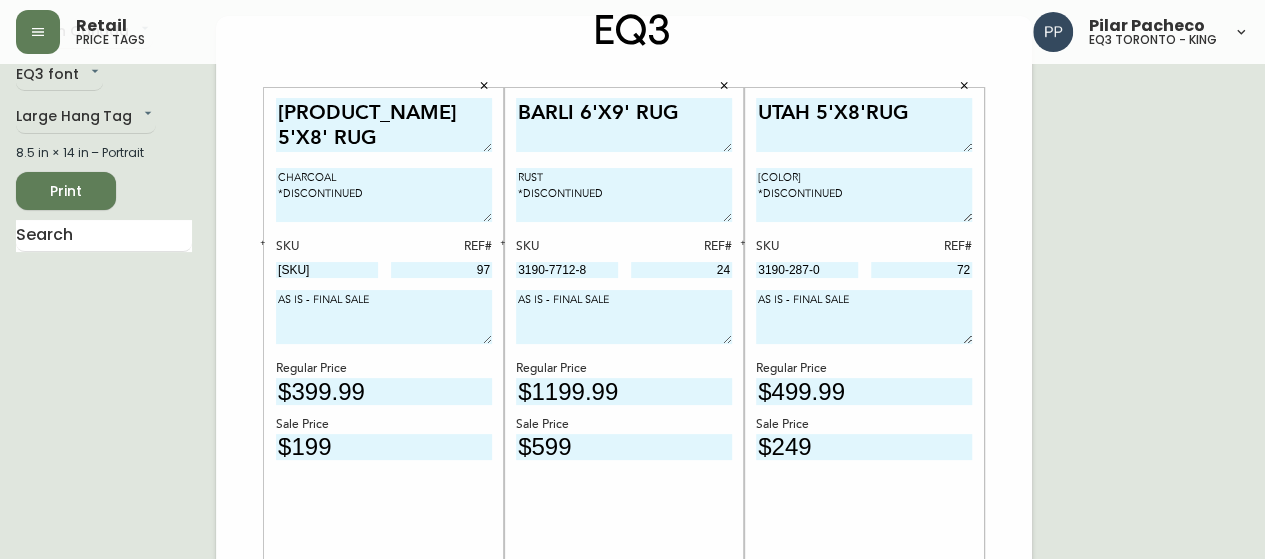 scroll, scrollTop: 0, scrollLeft: 0, axis: both 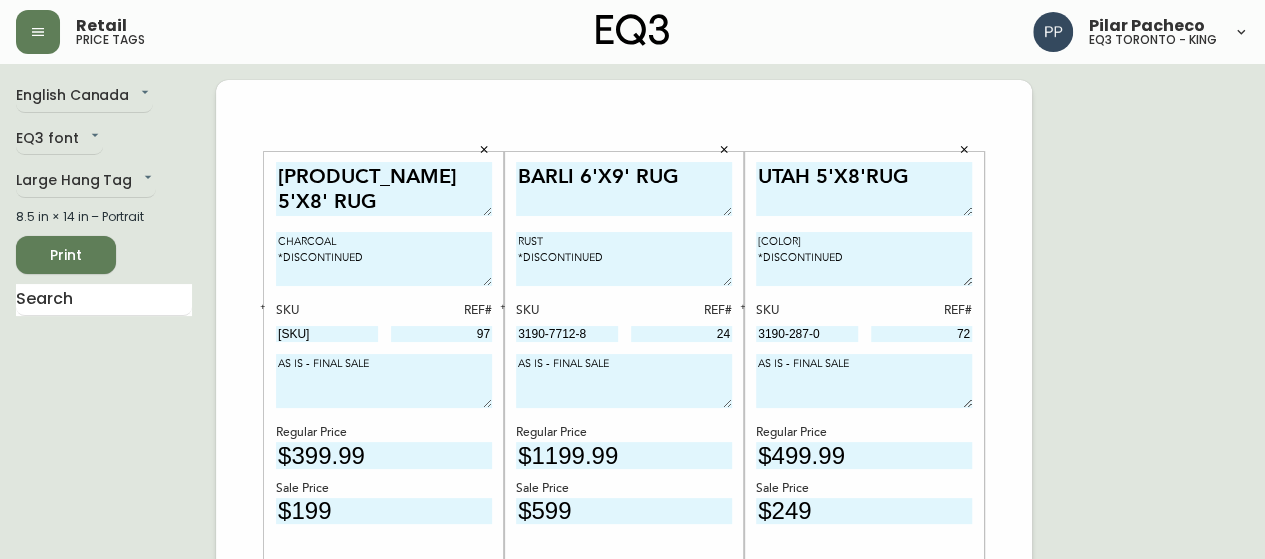 type on "11" 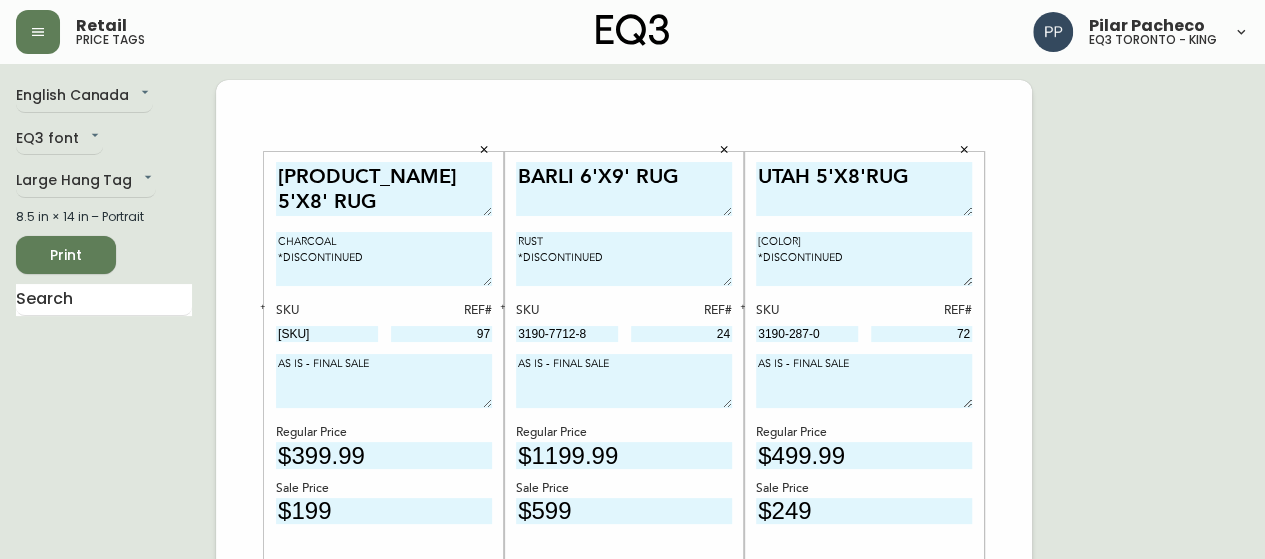 click on "Print" at bounding box center (66, 255) 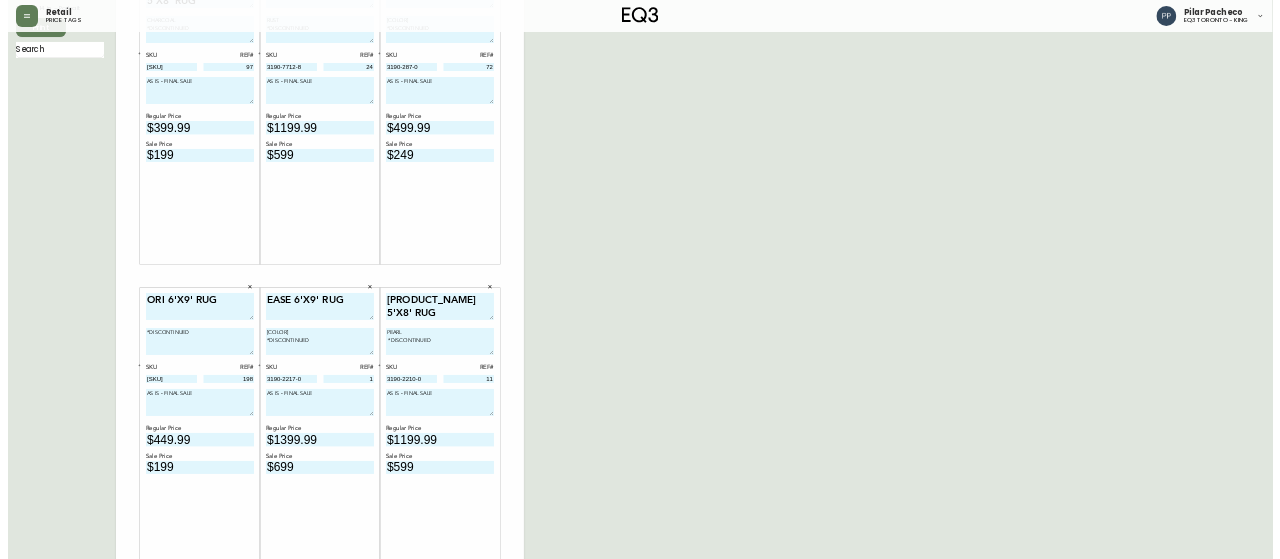 scroll, scrollTop: 0, scrollLeft: 0, axis: both 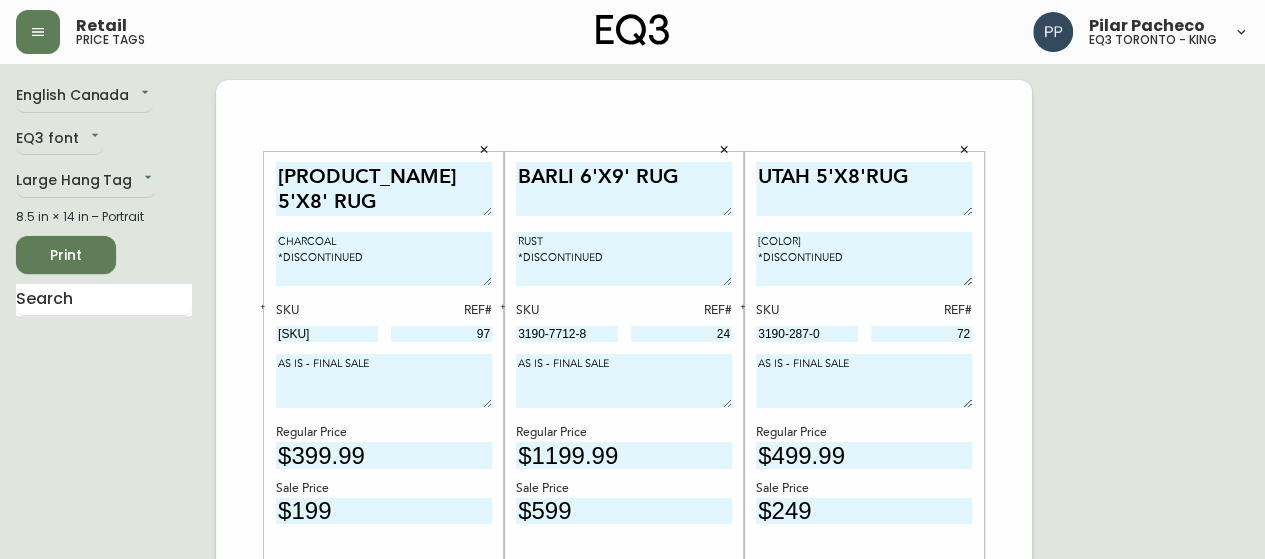 click on "English Canada en_CA EQ3 font EQ3 Large Hang Tag large 8.5 in × 14 in – Portrait Print [PRODUCT_NAME] 5'X8' RUG  CHARCOAL
*DISCONTINUED  SKU REF# 3190-291-7 97 AS IS - FINAL SALE  Regular Price $399.99 Sale Price $199 [PRODUCT_NAME] 6'X9' RUG  RUST
*DISCONTINUED  SKU REF# 3190-7712-8 24 AS IS - FINAL SALE  Regular Price $1199.99 Sale Price $599 [PRODUCT_NAME] 5'X8'RUG  NATURAL
*DISCONTINUED SKU REF# 3190-287-0 72 AS IS - FINAL SALE  Regular Price $499.99 Sale Price $249 [PRODUCT_NAME] 6'X9' RUG  *DISCONTINUED  SKU REF# 3190-711-7 198 AS IS - FINAL SALE  Regular Price $449.99 Sale Price $199 [PRODUCT_NAME] 6'X9' RUG  CREAM
*DISCONTINUED  SKU REF# 3190-2217-0 1 AS IS - FINAL SALE  Regular Price $1399.99 Sale Price $699 [PRODUCT_NAME] 5'X8' RUG  PEARL
*DISCONTINUED
SKU REF# 3190-2210-0 11 AS IS - FINAL SALE  Regular Price $1199.99 Sale Price $599" at bounding box center [632, 752] 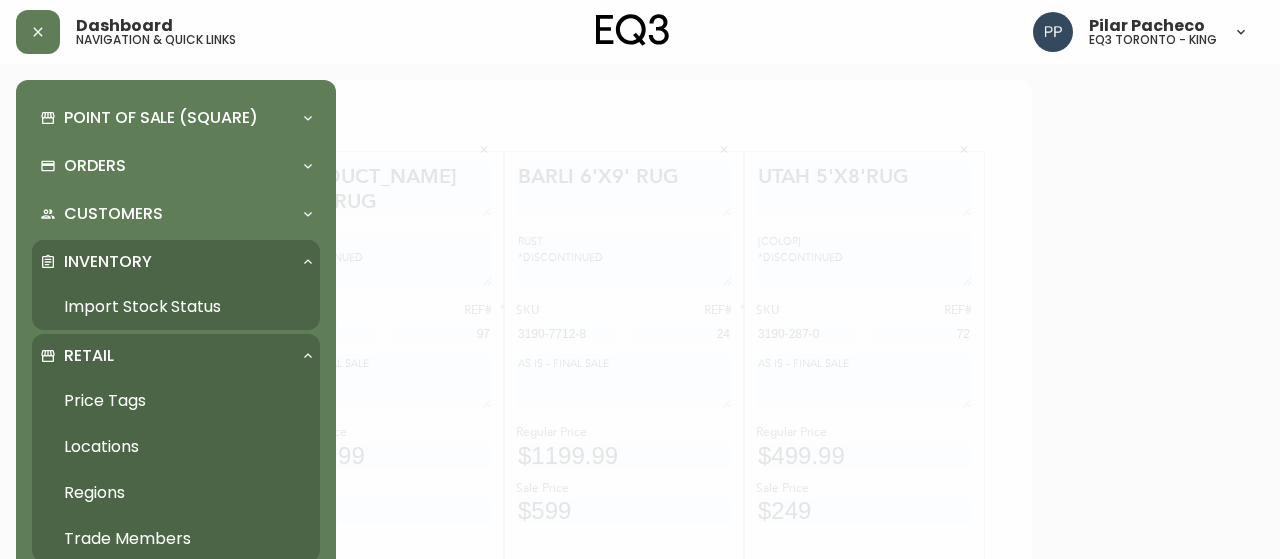 click on "Import Stock Status" at bounding box center [176, 307] 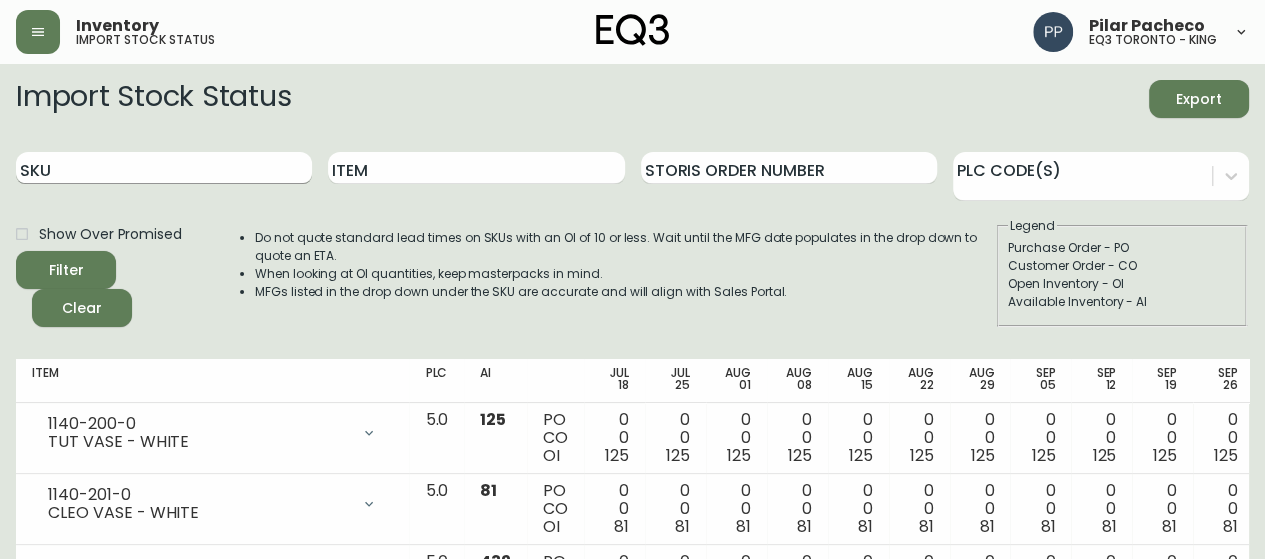 click on "SKU" at bounding box center [164, 168] 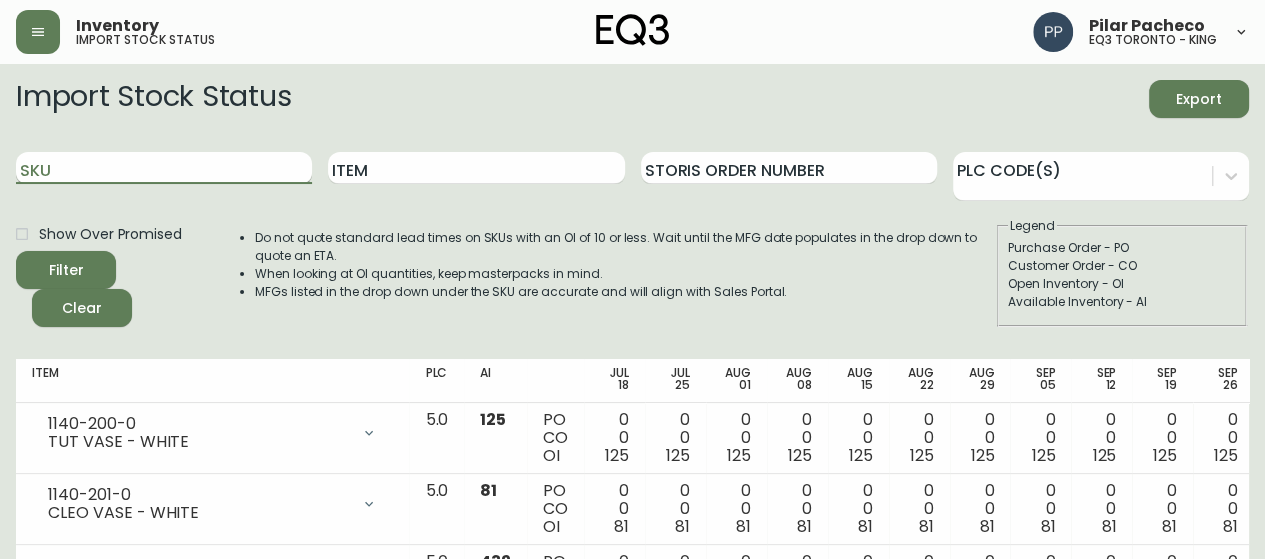 paste on "[SKU]" 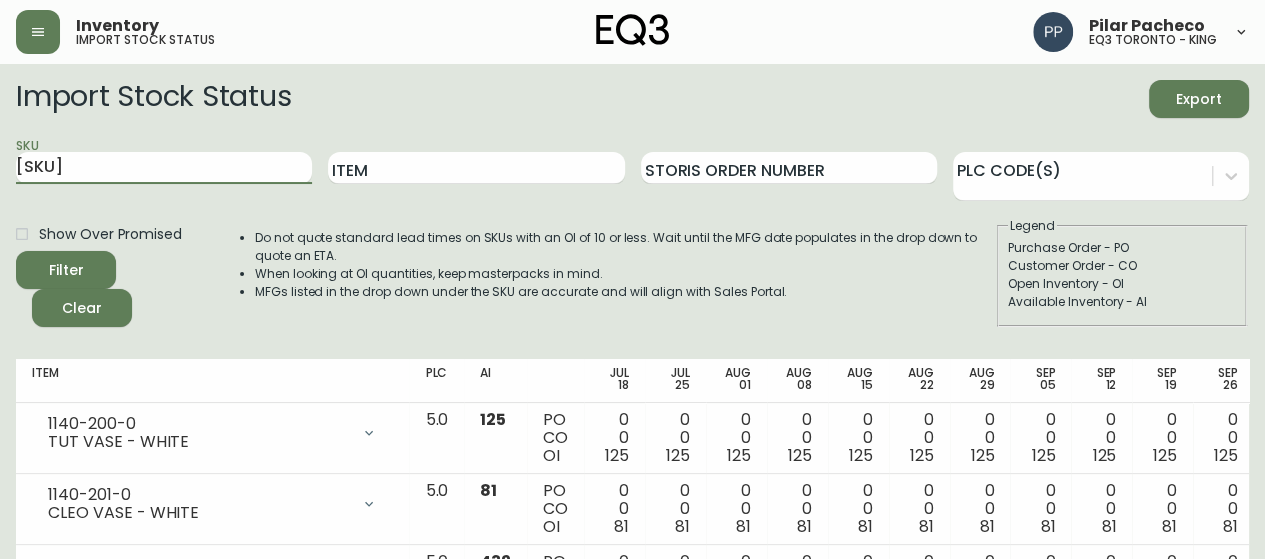 drag, startPoint x: 240, startPoint y: 155, endPoint x: 158, endPoint y: 223, distance: 106.52699 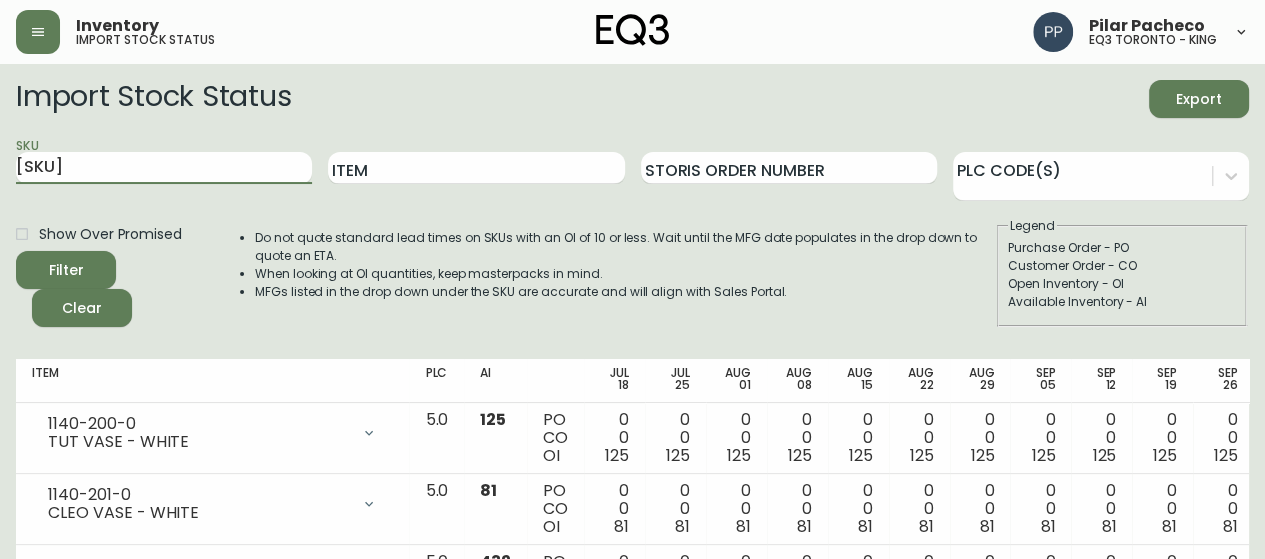 click on "Import Stock Status Export SKU [SKU] Item Storis Order Number PLC Code(s) Show Over Promised Filter Clear Do not quote standard lead times on SKUs with an OI of 10 or less. Wait until the MFG date populates in the drop down to quote an ETA. When looking at OI quantities, keep masterpacks in mind. MFGs listed in the drop down under the SKU are accurate and will align with Sales Portal. Legend Purchase Order - PO Customer Order - CO Open Inventory - OI Available Inventory - AI" at bounding box center (632, 203) 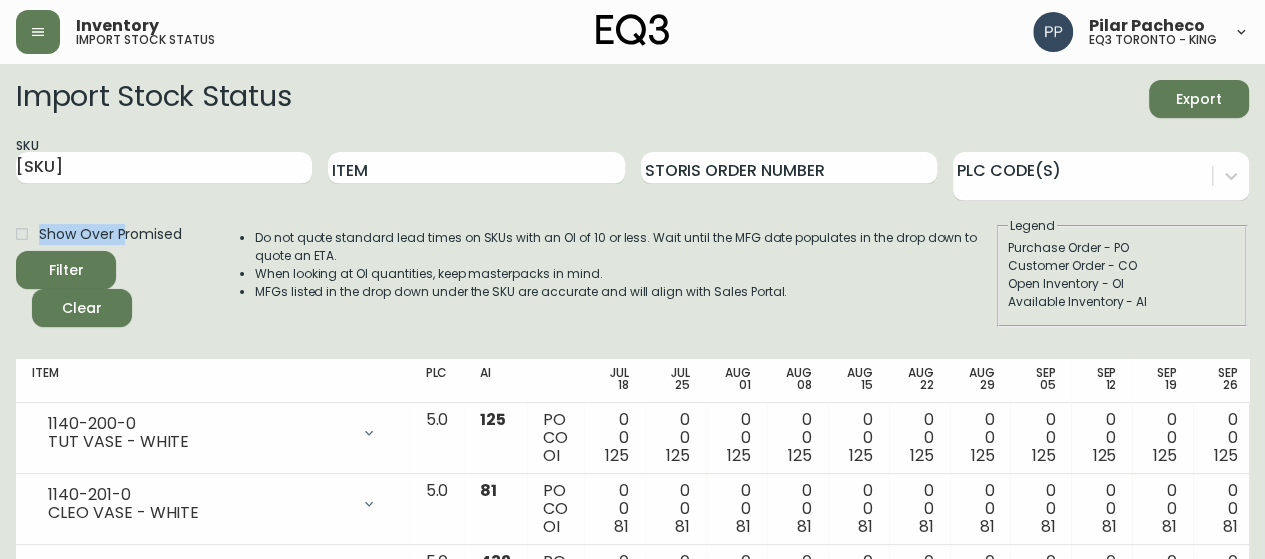 drag, startPoint x: 158, startPoint y: 223, endPoint x: 117, endPoint y: 253, distance: 50.803543 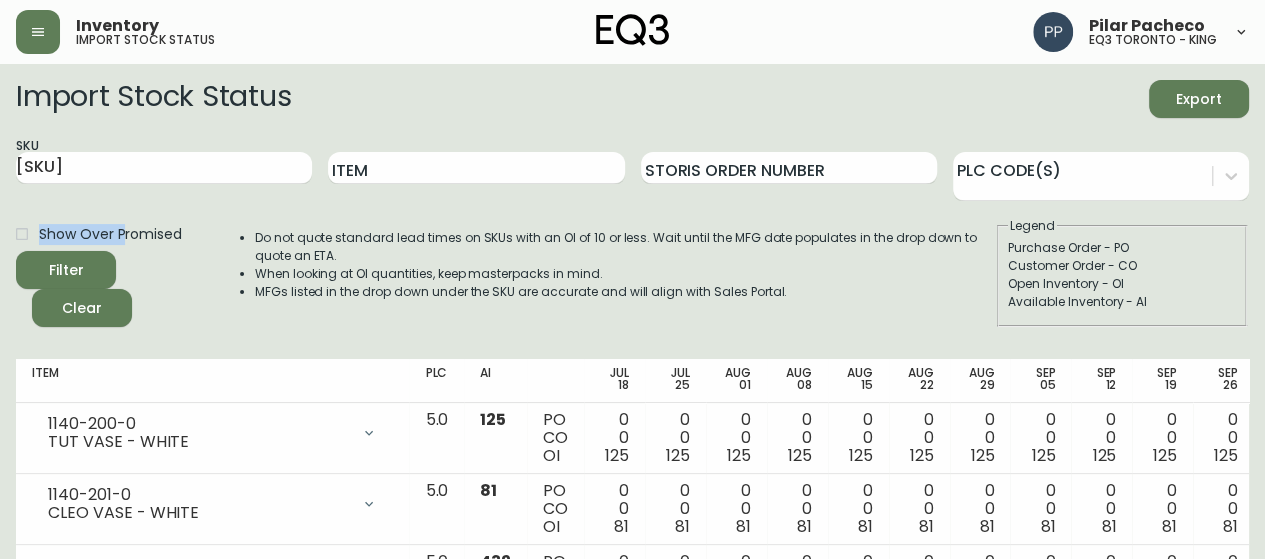 click on "Import Stock Status Export SKU [SKU] Item Storis Order Number PLC Code(s) Show Over Promised Filter Clear Do not quote standard lead times on SKUs with an OI of 10 or less. Wait until the MFG date populates in the drop down to quote an ETA. When looking at OI quantities, keep masterpacks in mind. MFGs listed in the drop down under the SKU are accurate and will align with Sales Portal. Legend Purchase Order - PO Customer Order - CO Open Inventory - OI Available Inventory - AI" at bounding box center (632, 203) 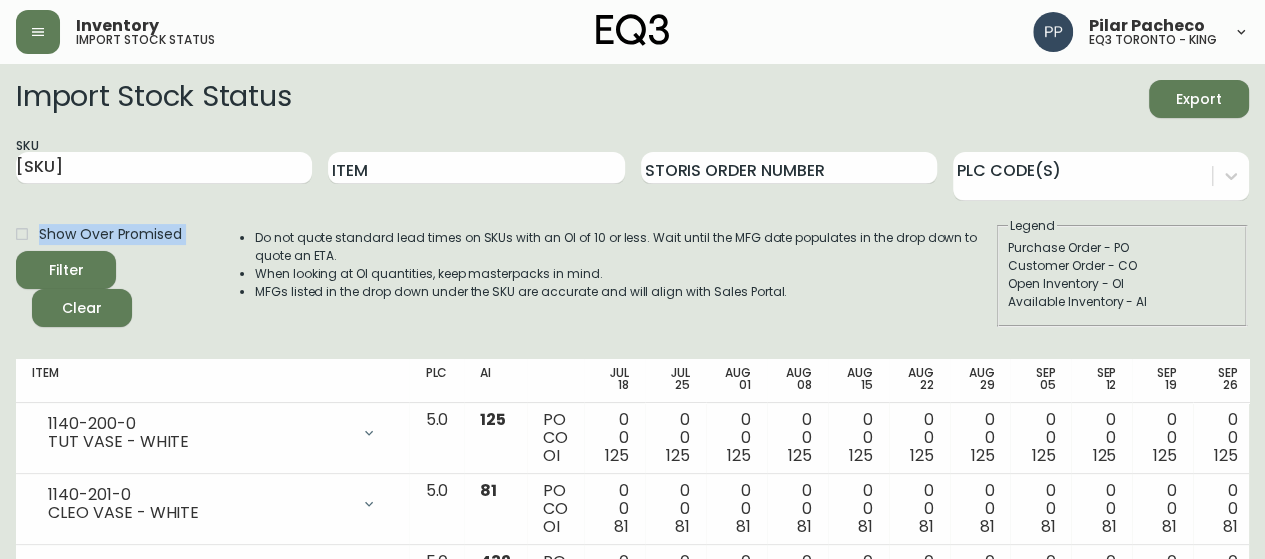 click on "Filter" at bounding box center [66, 270] 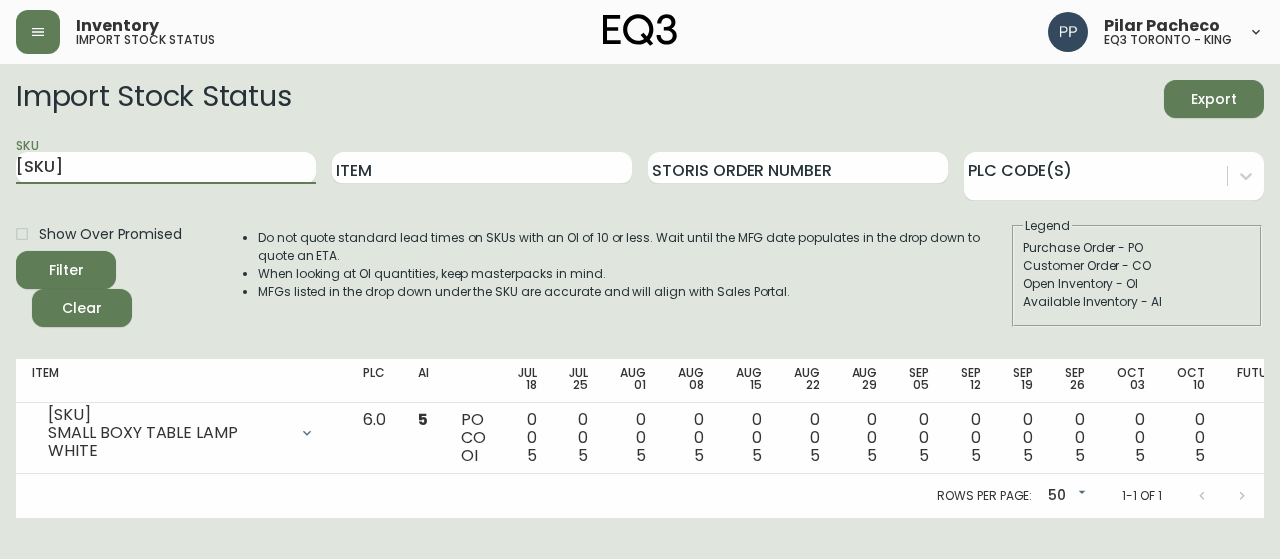 drag, startPoint x: 108, startPoint y: 179, endPoint x: 0, endPoint y: 226, distance: 117.7837 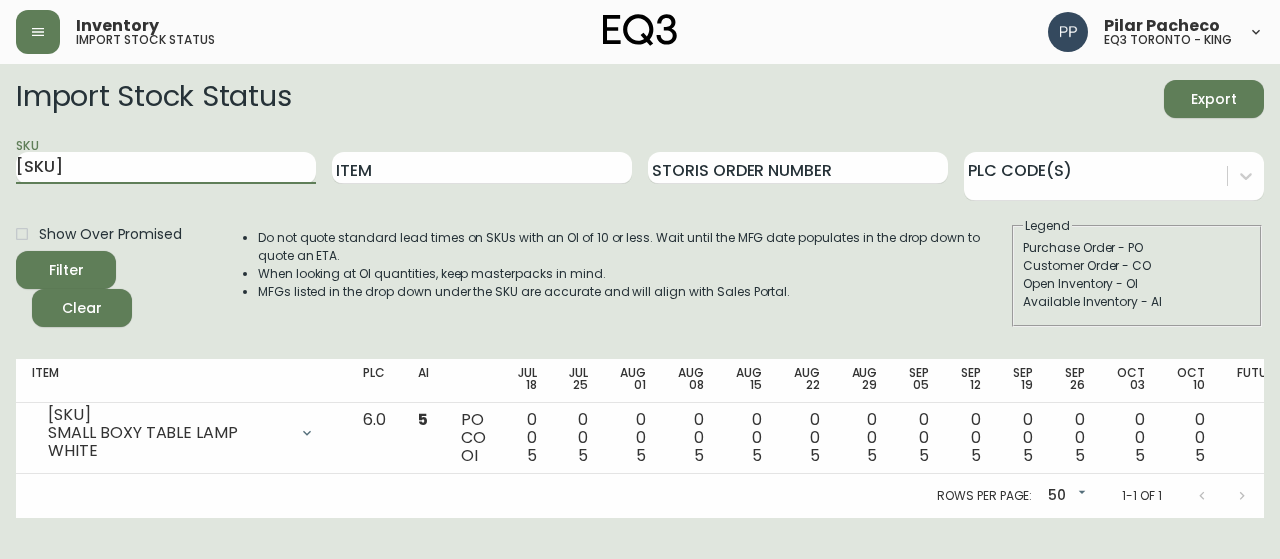 click on "Import Stock Status Export SKU 3180-115-0 Item Storis Order Number PLC Code(s) Show Over Promised Filter Clear Do not quote standard lead times on SKUs with an OI of 10 or less. Wait until the MFG date populates in the drop down to quote an ETA. When looking at OI quantities, keep masterpacks in mind. MFGs listed in the drop down under the SKU are accurate and will align with Sales Portal. Legend Purchase Order - PO Customer Order - CO Open Inventory - OI Available Inventory - AI Item PLC AI Jul 18 Jul 25 Aug 01 Aug 08 Aug 15 Aug 22 Aug 29 Sep 05 Sep 12 Sep 19 Sep 26 Oct 03 Oct 10 Future 3180-115-0 [PRODUCT_NAME] TABLE LAMP WHITE Opening Balance 5 ( Jul 18, 2025 ) Available Inventory 5 ( Jul 18, 2025 ) 6.0 5 PO CO OI 0 0 5 0 0 5 0 0 5 0 0 5 0 0 5 0 0 5 0 0 5 0 0 5 0 0 5 0 0 5 Rows per page: 50 50 1-1 of 1" at bounding box center (640, 291) 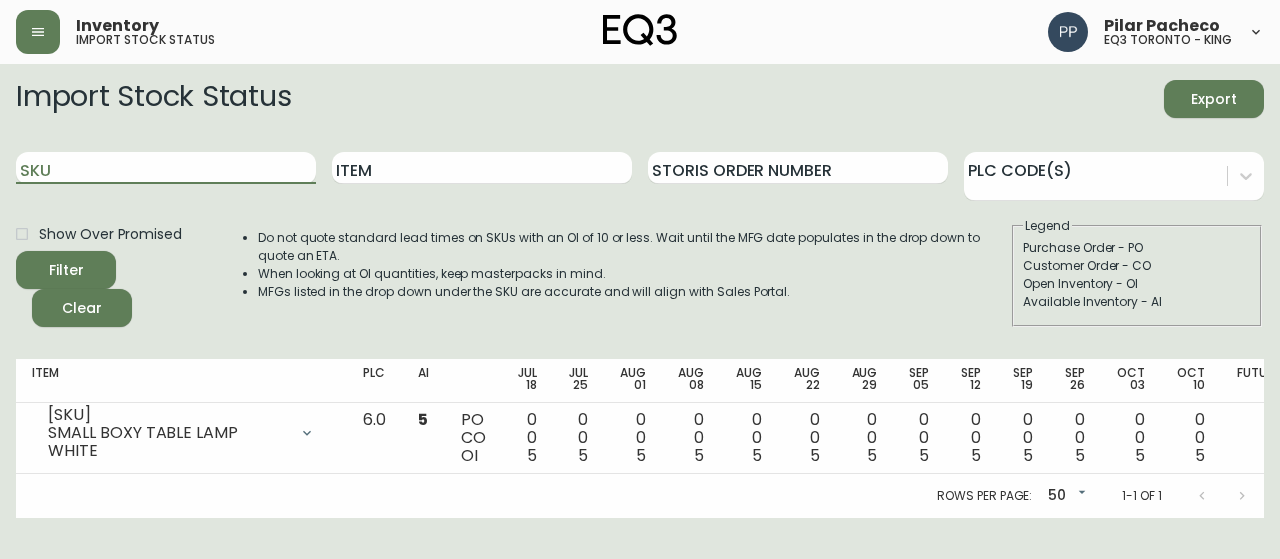 type 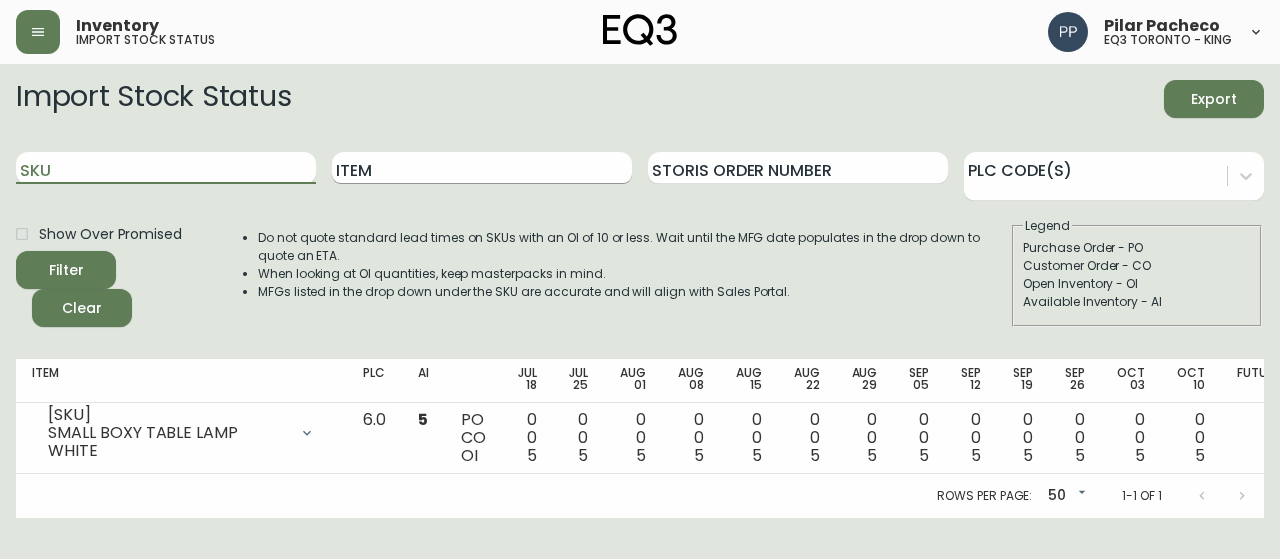 click on "Item" at bounding box center (482, 168) 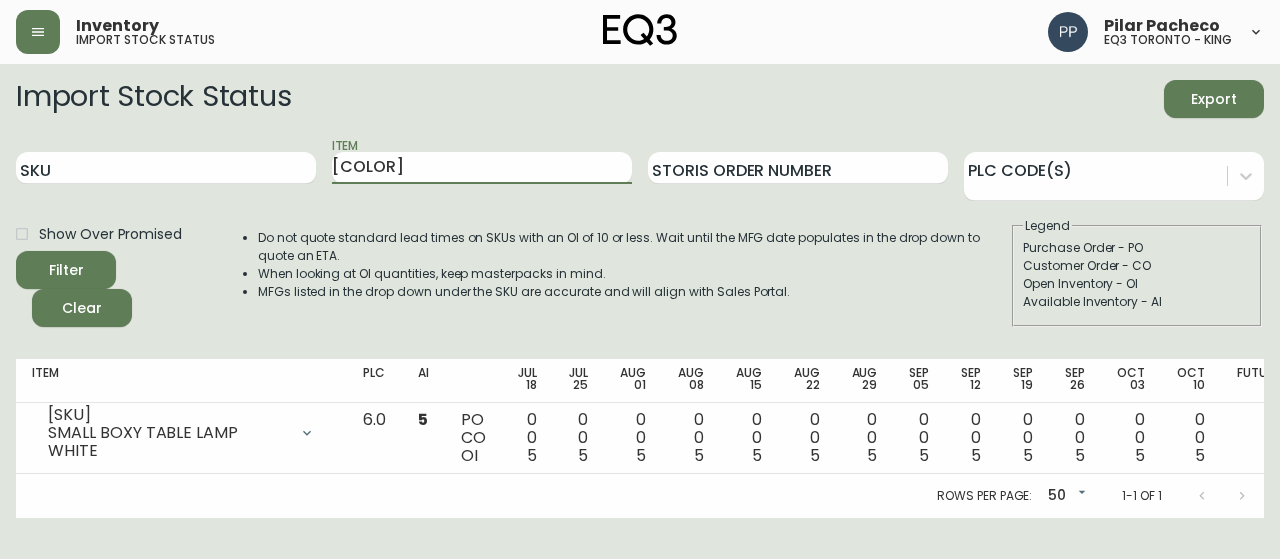 type on "[COLOR]" 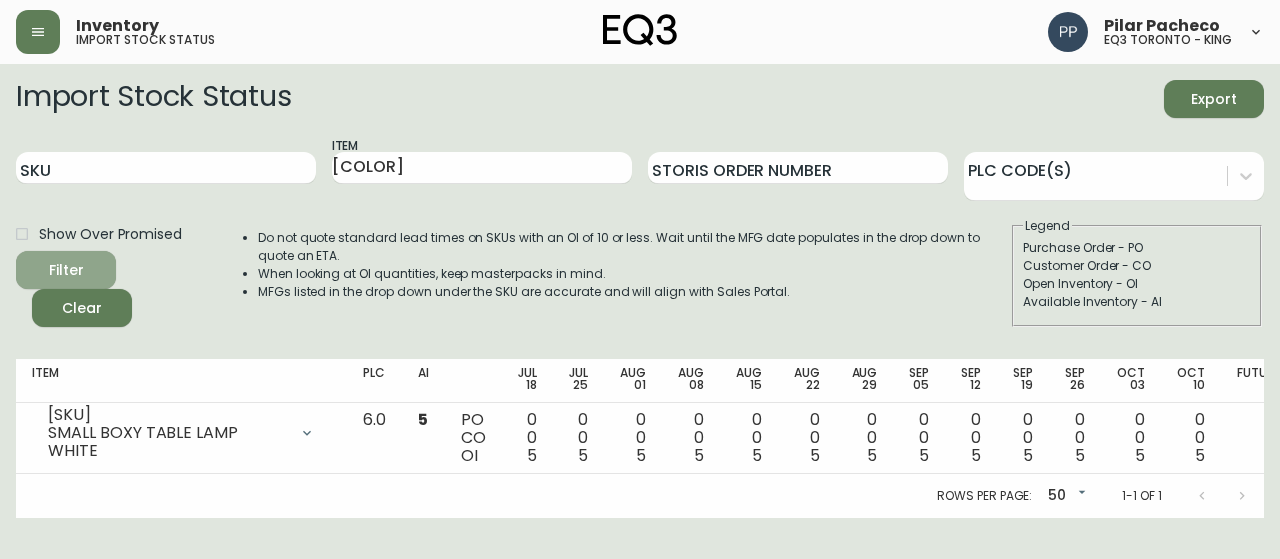 click on "Filter" at bounding box center [66, 270] 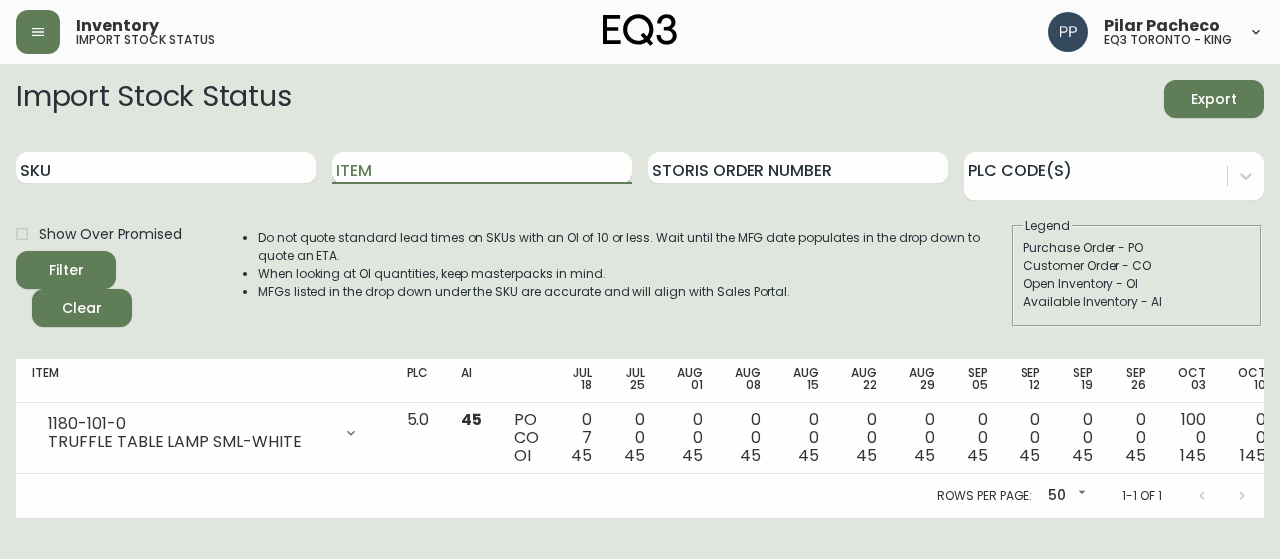 click on "Item" at bounding box center [482, 168] 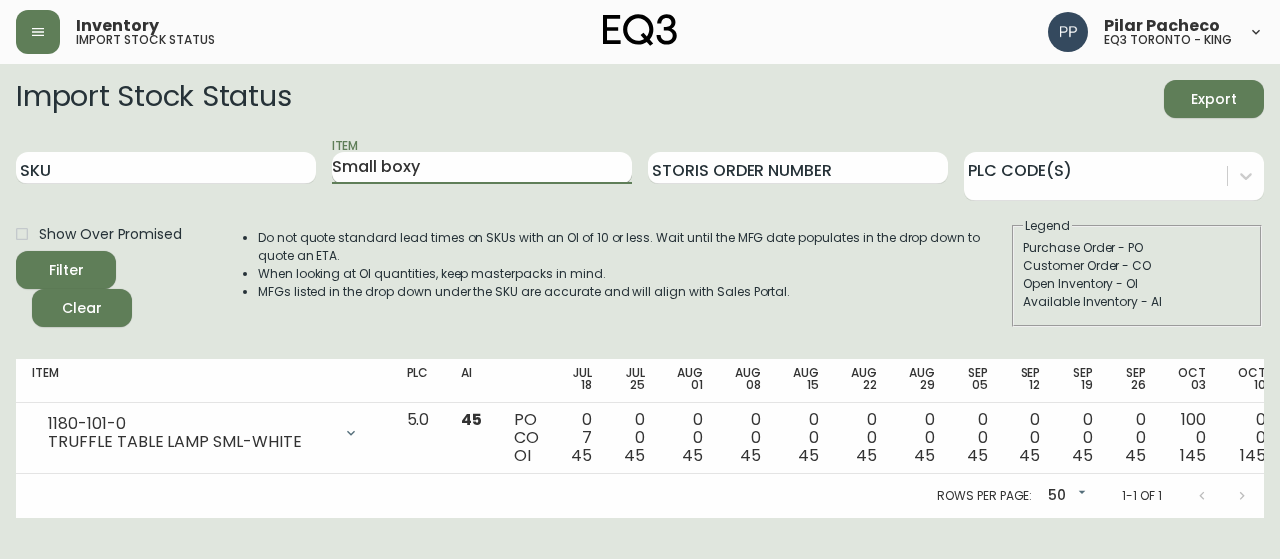type on "Small boxy" 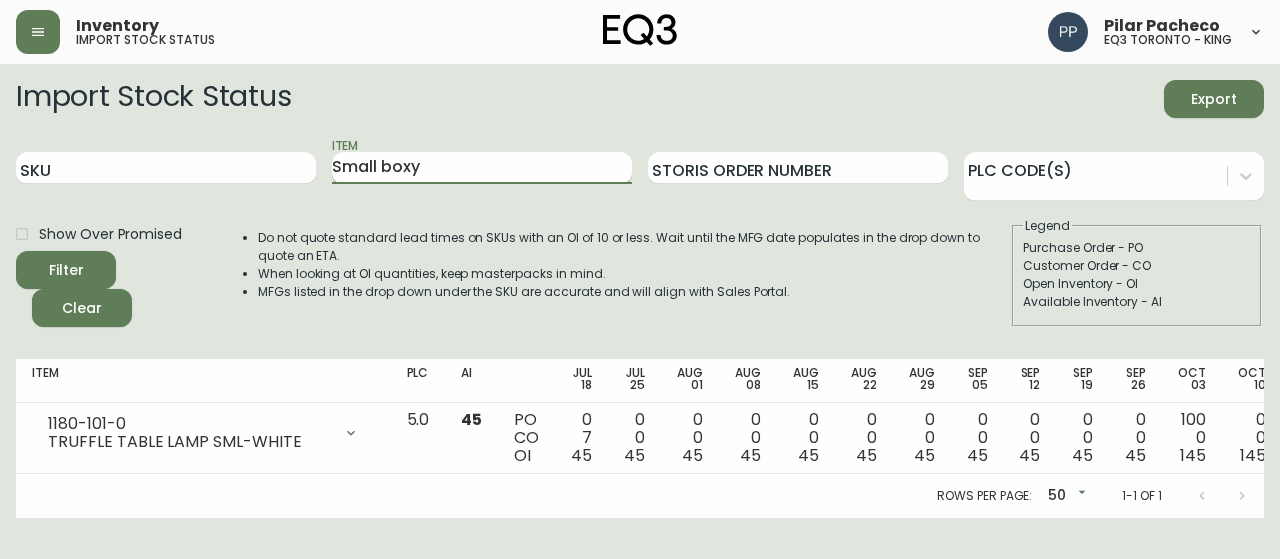 click on "Filter" at bounding box center [66, 270] 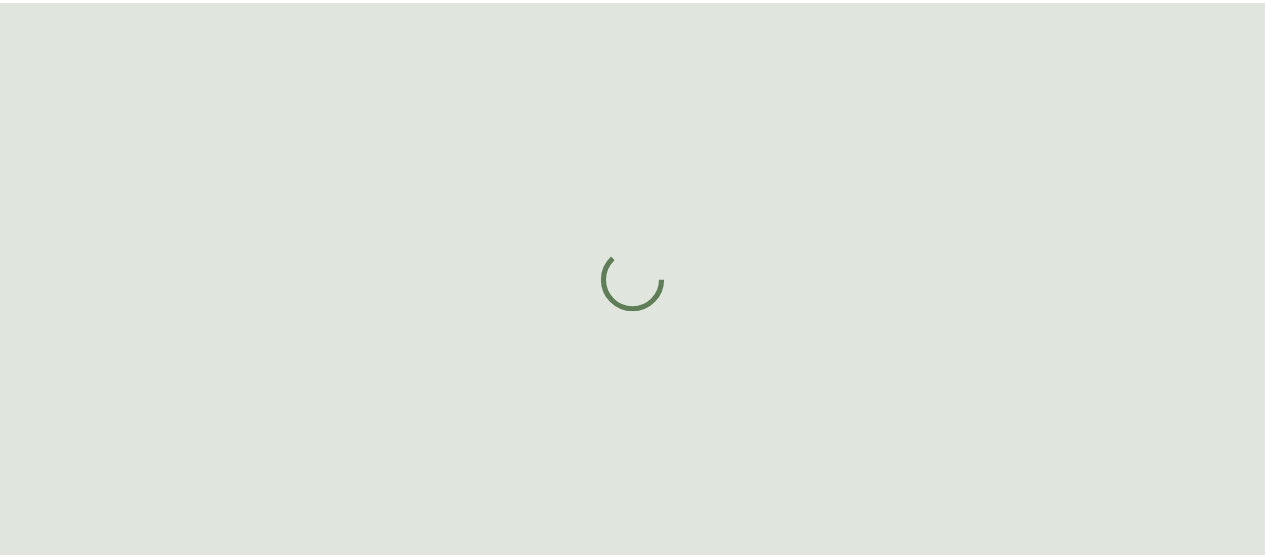 scroll, scrollTop: 0, scrollLeft: 0, axis: both 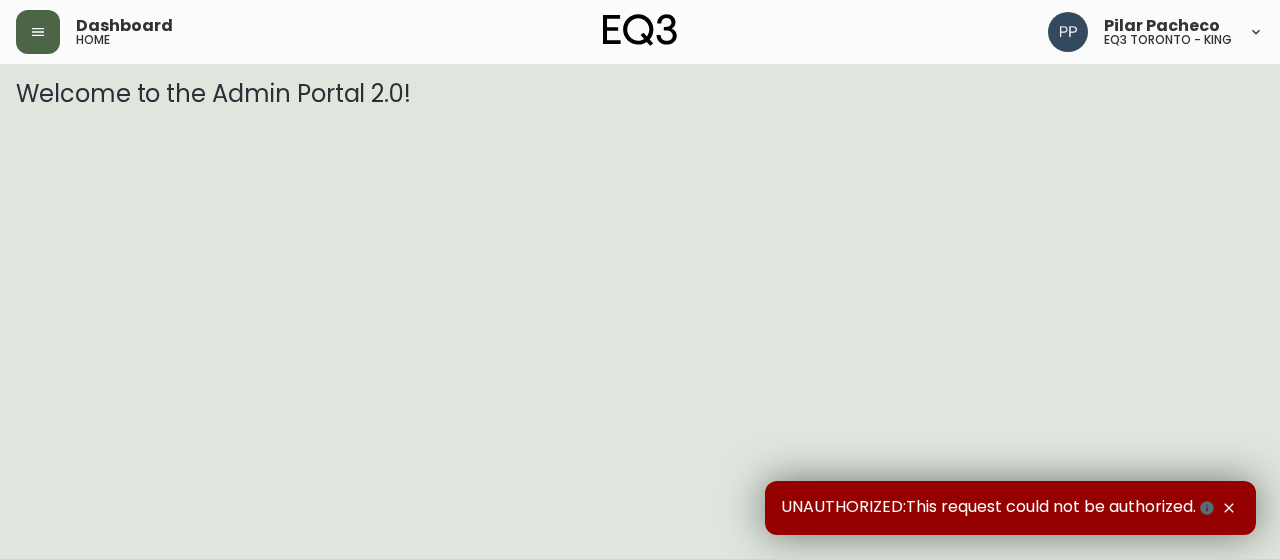 click 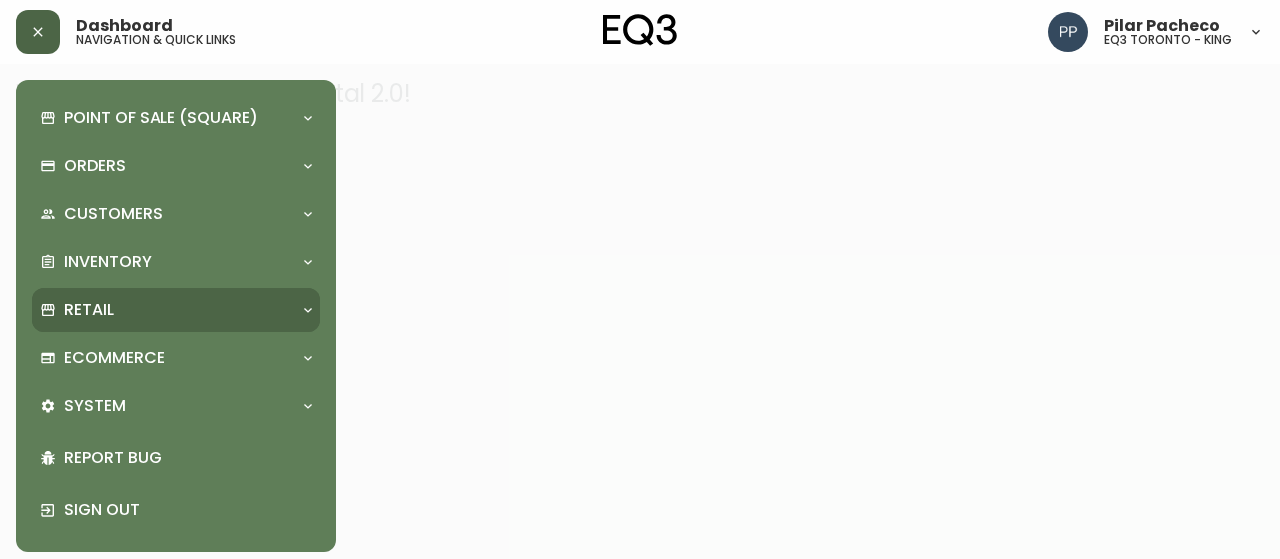 click on "Retail" at bounding box center [166, 310] 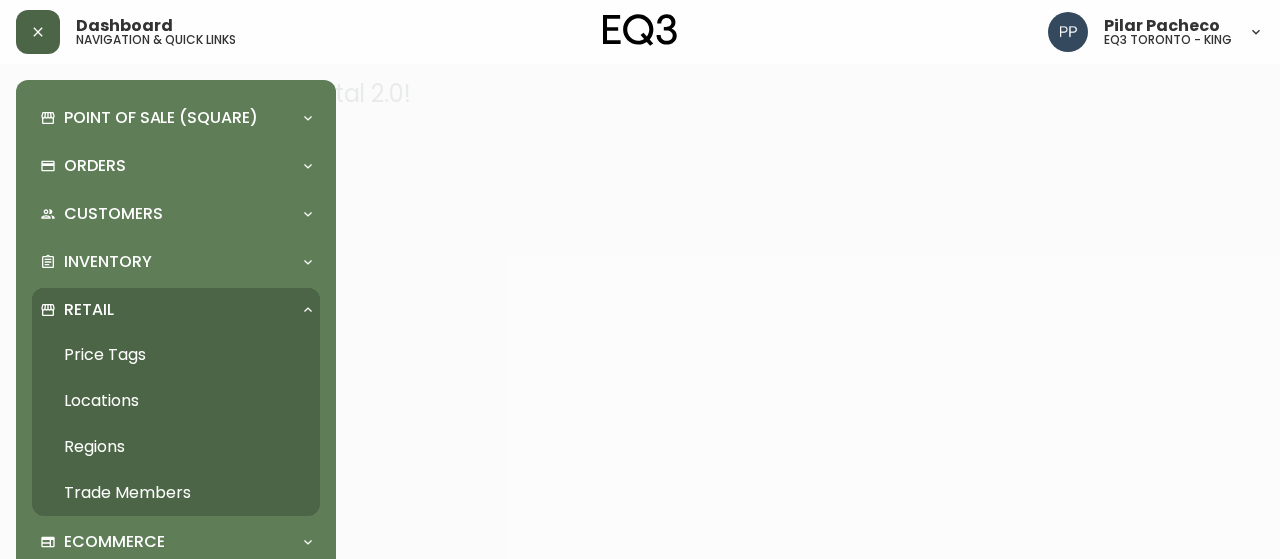 click on "Price Tags" at bounding box center [176, 355] 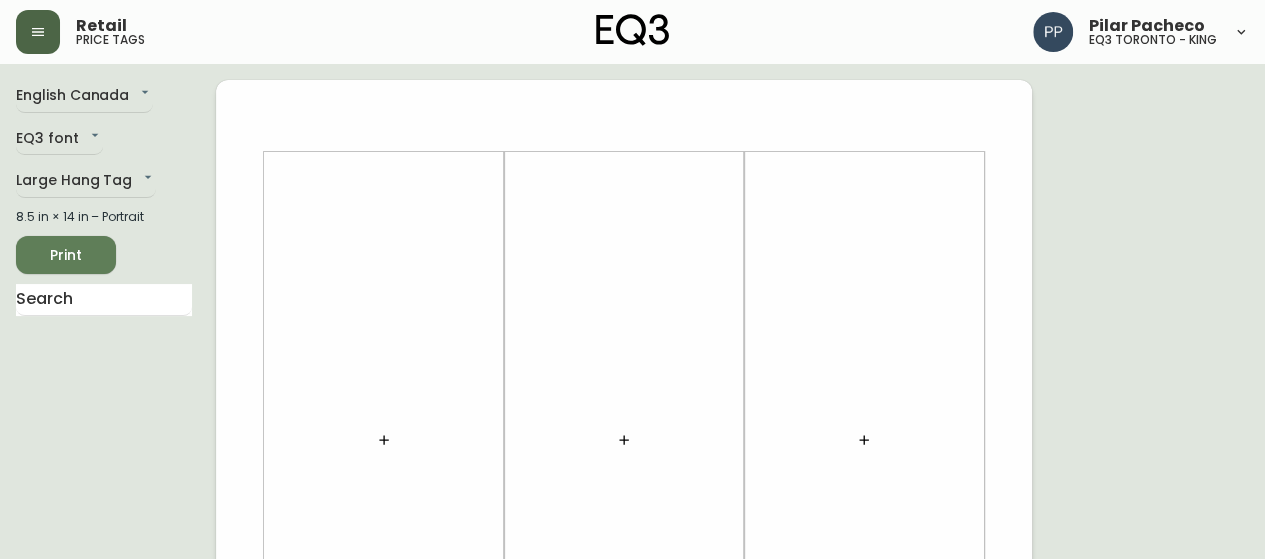 click 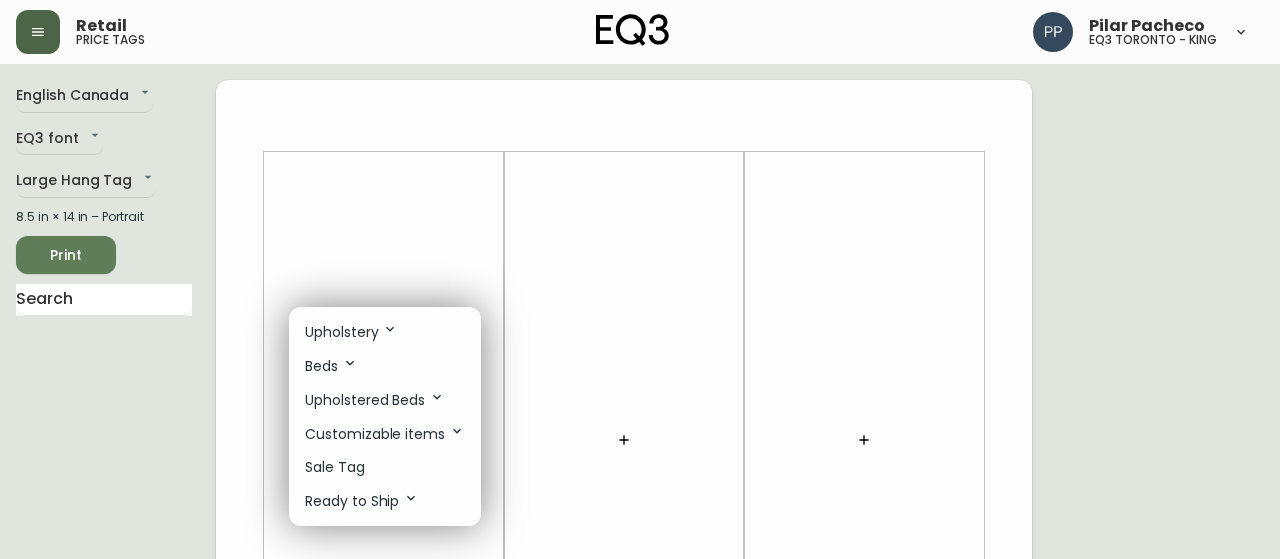 click on "Sale Tag" at bounding box center (385, 467) 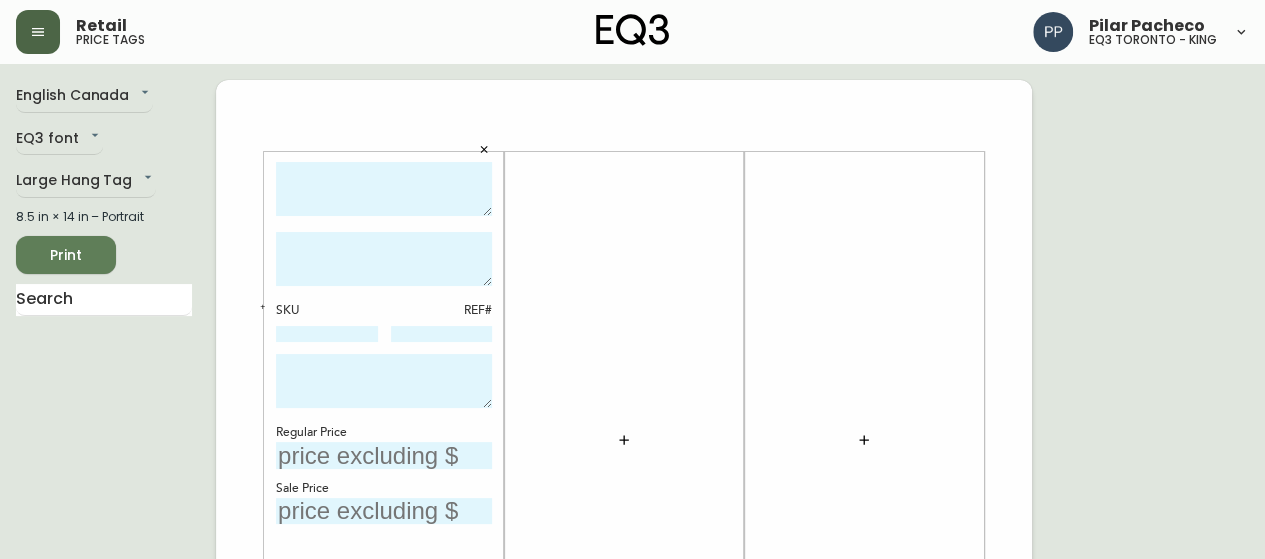 click at bounding box center (384, 259) 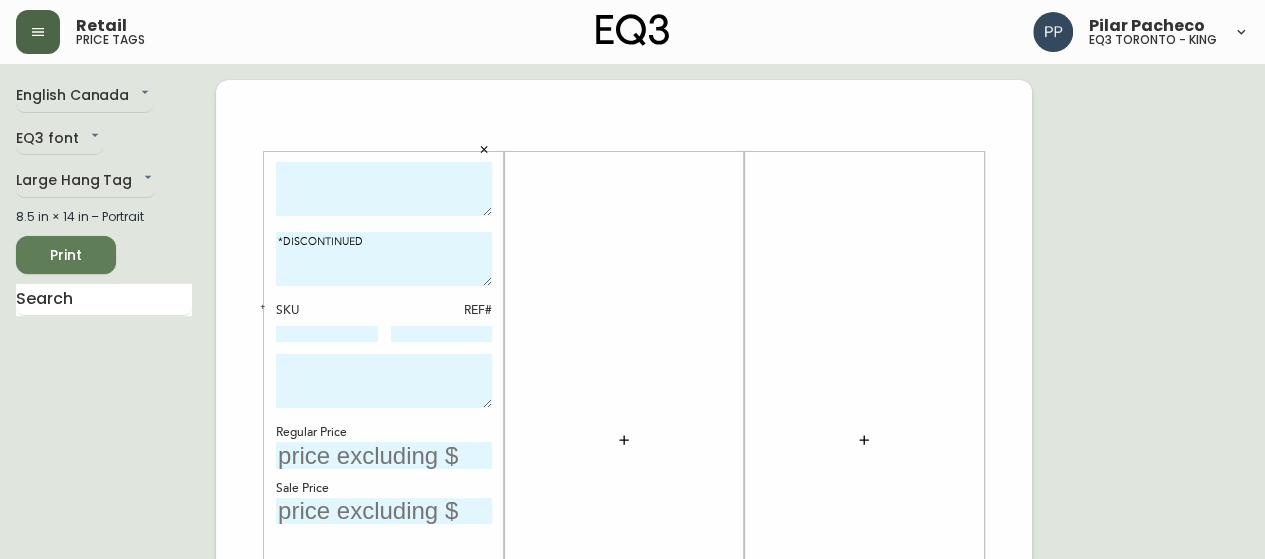 type on "*DISCONTINUED" 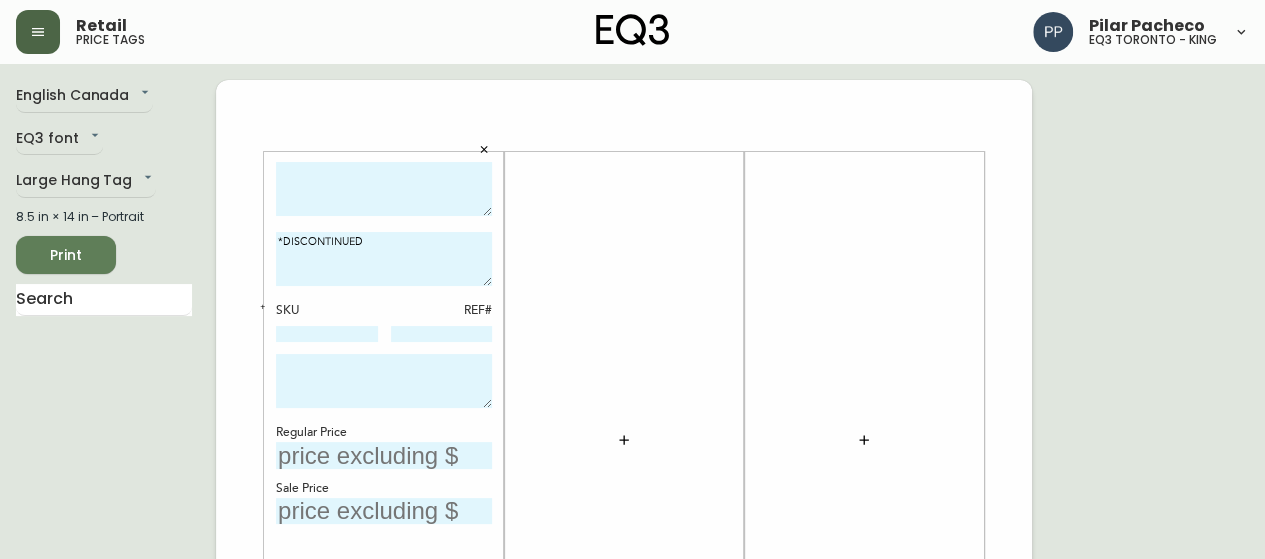 click at bounding box center [384, 381] 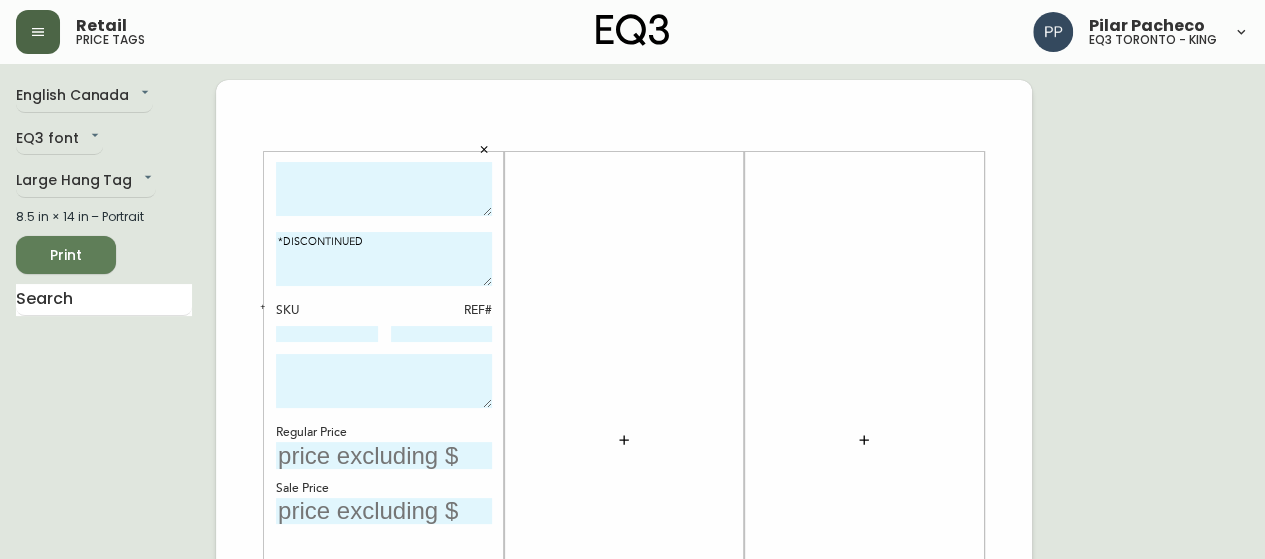 paste on "AS IS - FINAL SALE" 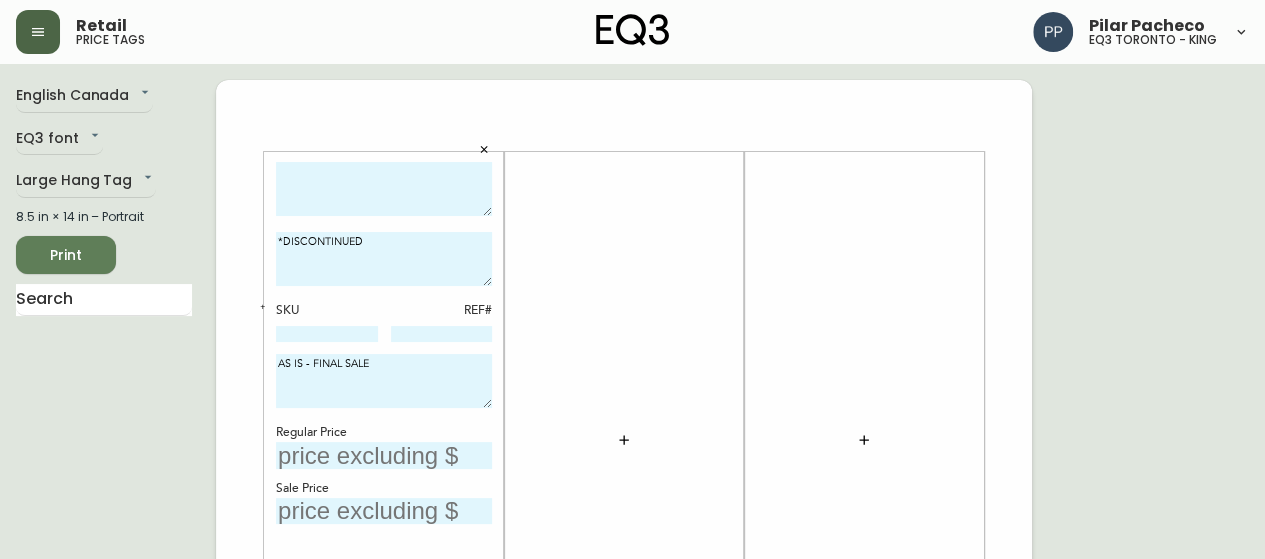 type on "AS IS - FINAL SALE" 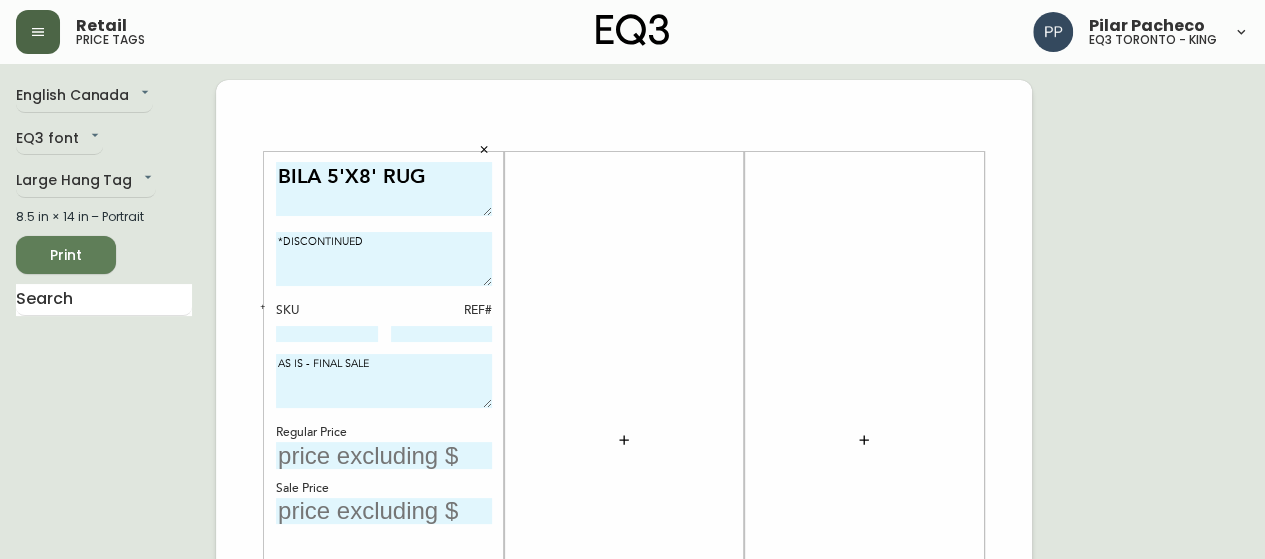 type on "BILA 5'X8' RUG" 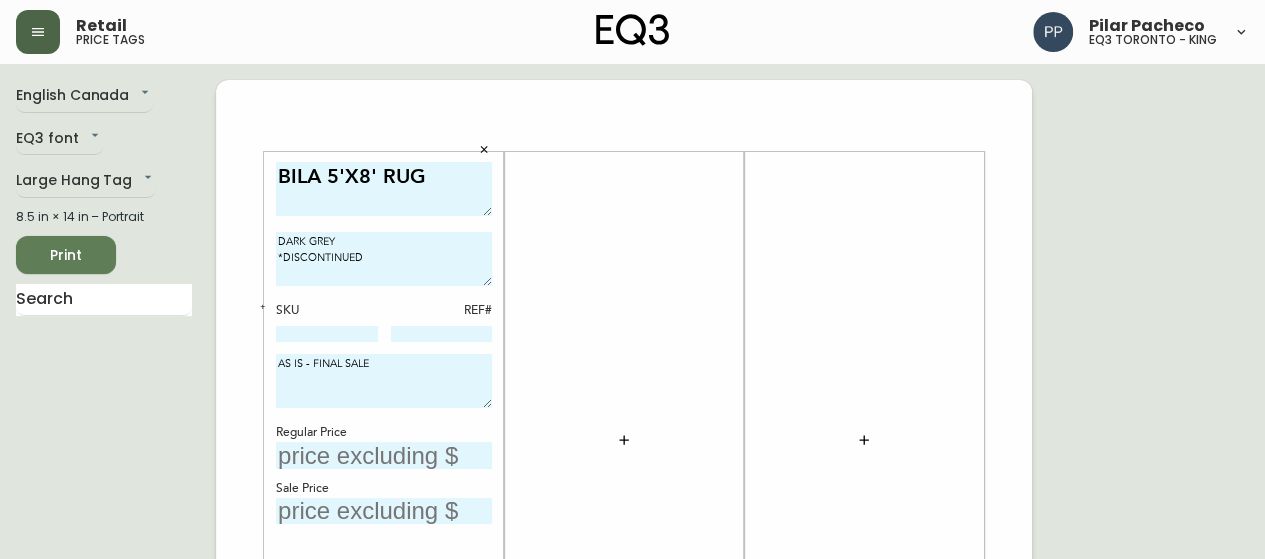type on "DARK GREY
*DISCONTINUED" 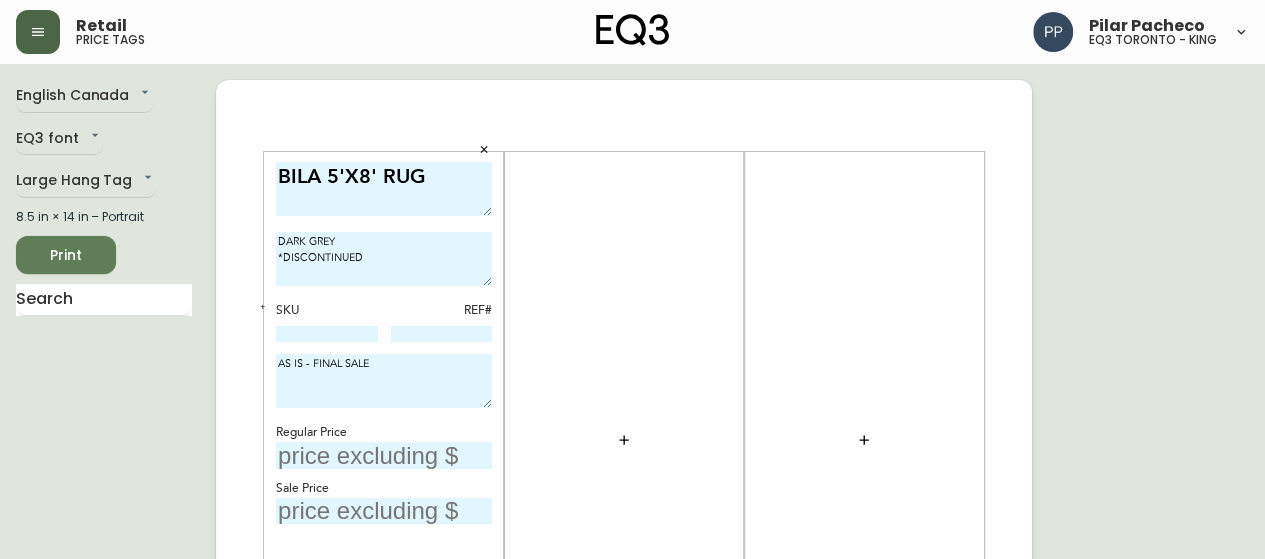 click at bounding box center [384, 455] 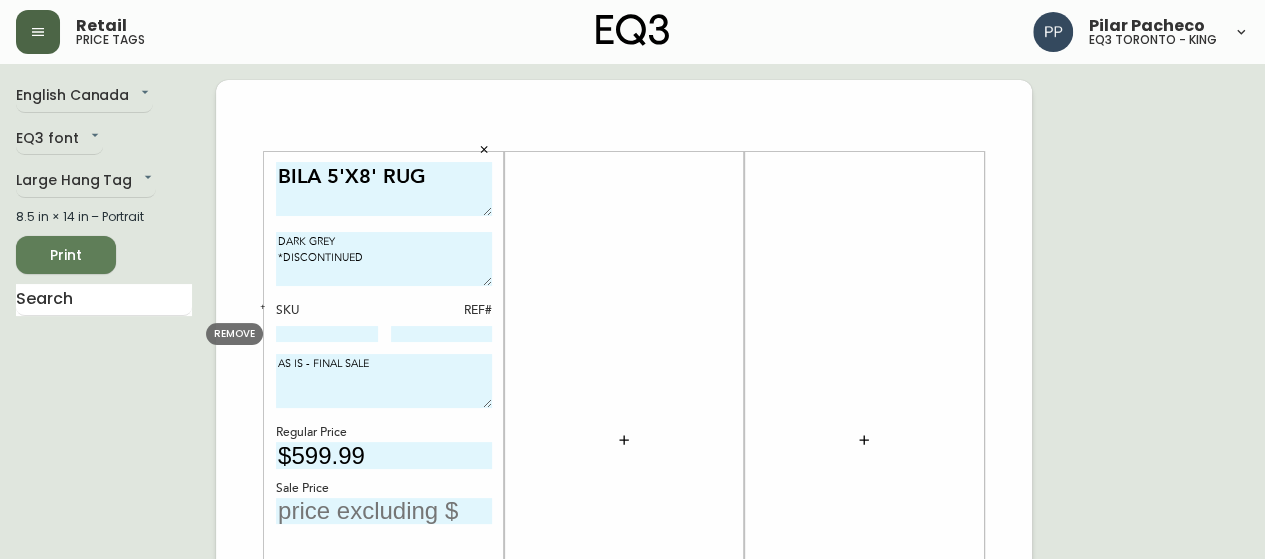 type on "$599.99" 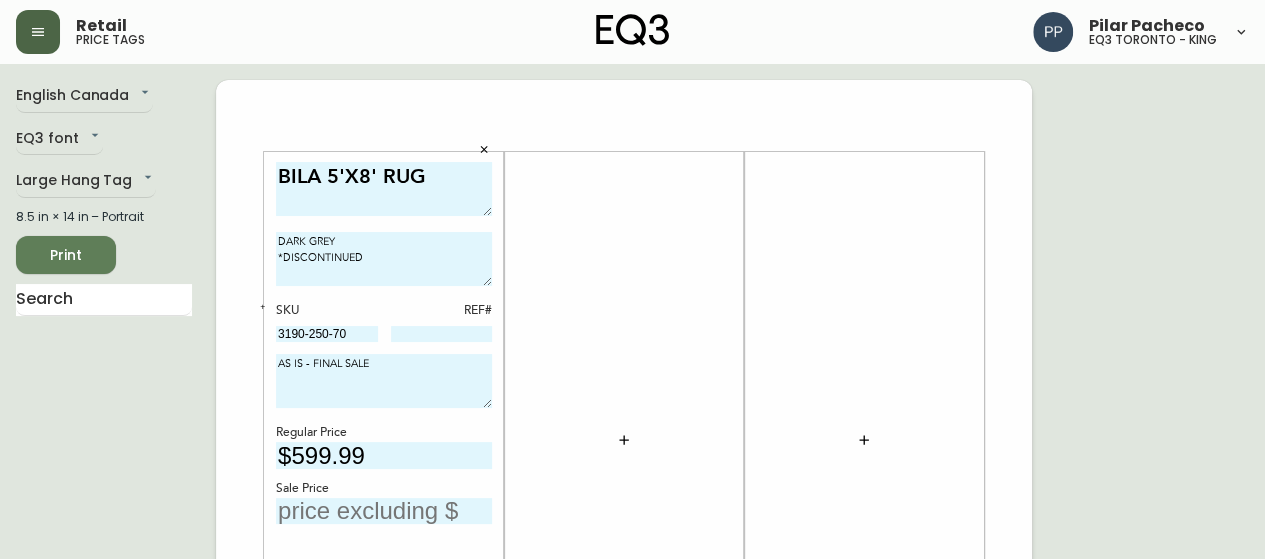type on "3190-250-70" 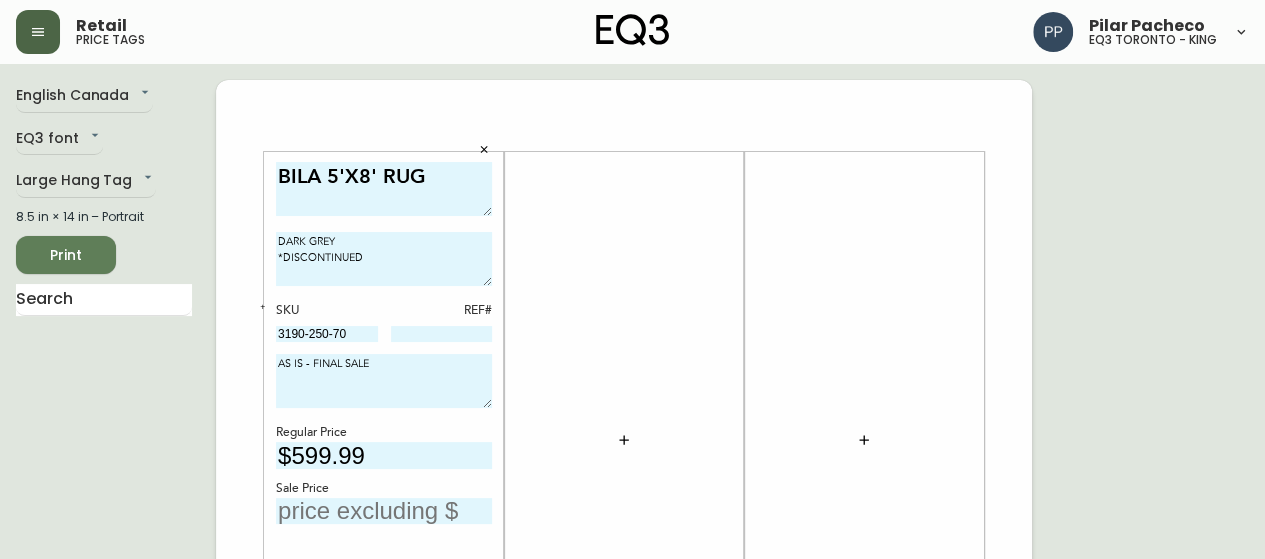 click at bounding box center [442, 334] 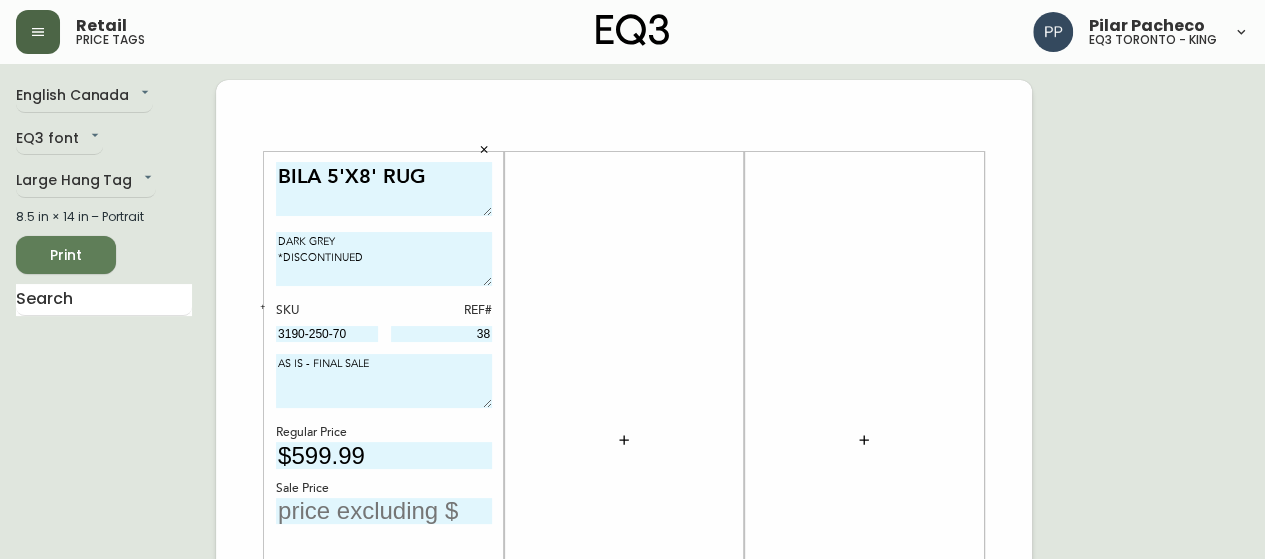 type on "38" 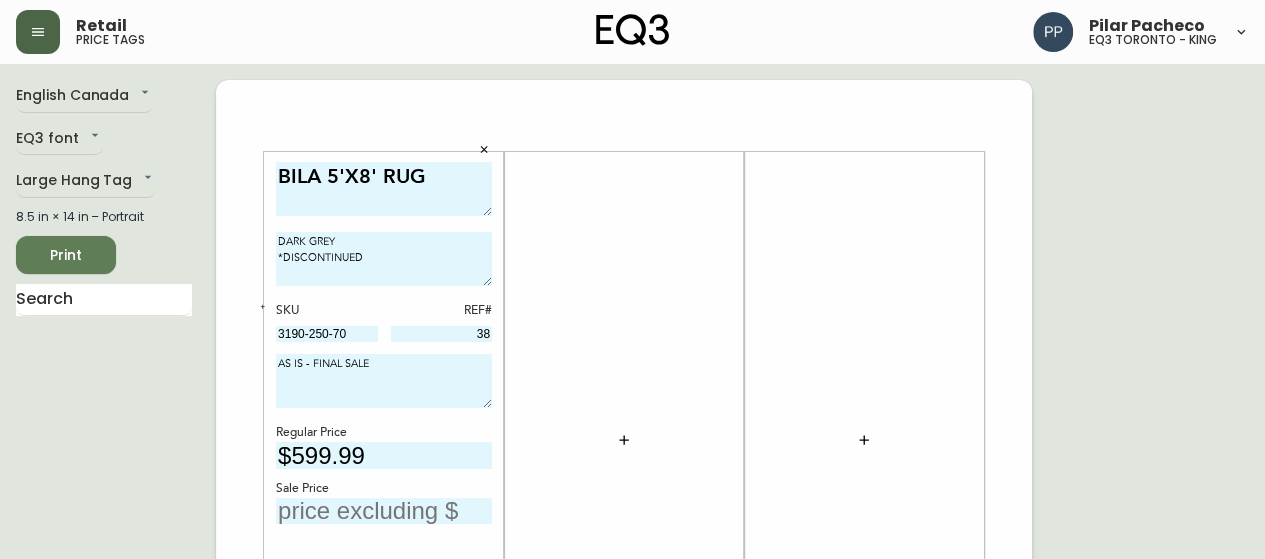 click on "BILA 5'X8' RUG  DARK GREY
*DISCONTINUED  SKU REF# 3190-250-70 38 AS IS - FINAL SALE  Regular Price $599.99 Sale Price" at bounding box center (384, 440) 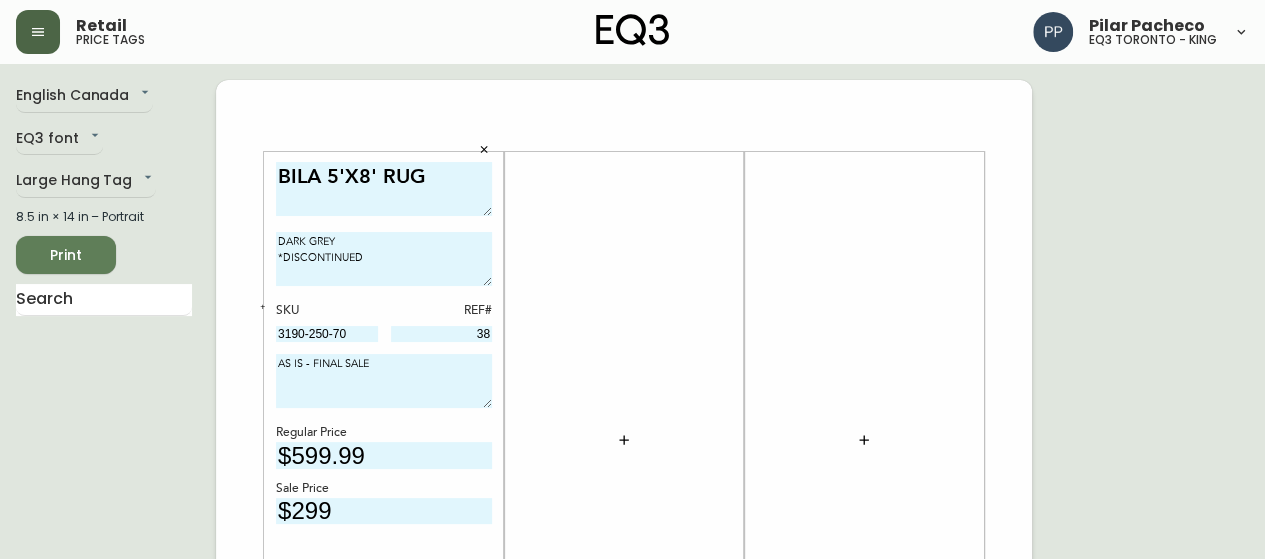 type on "$299" 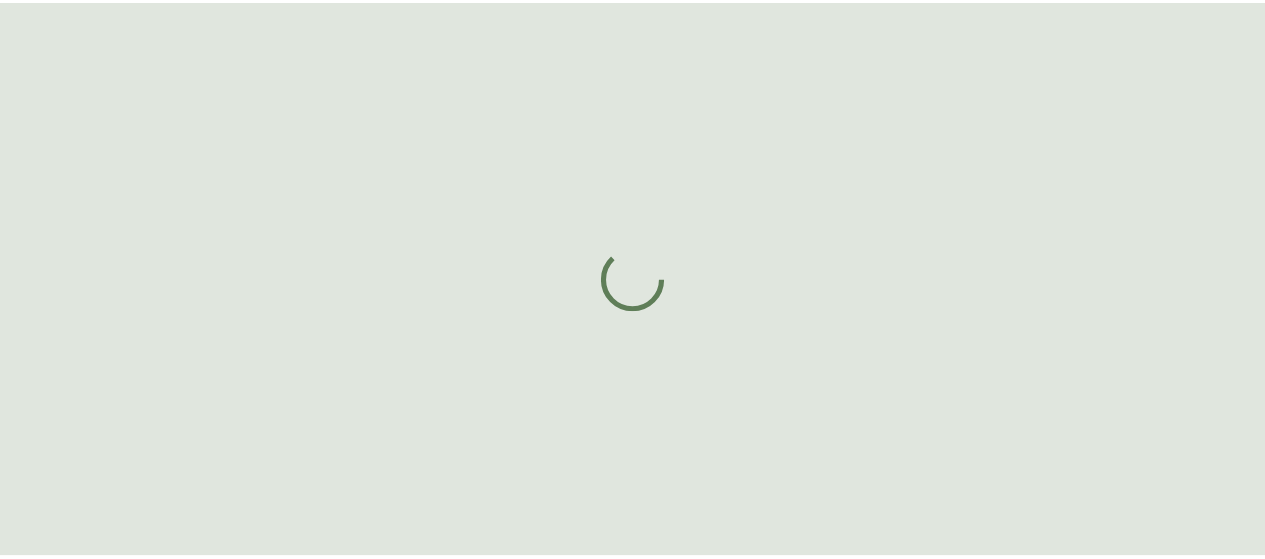 scroll, scrollTop: 0, scrollLeft: 0, axis: both 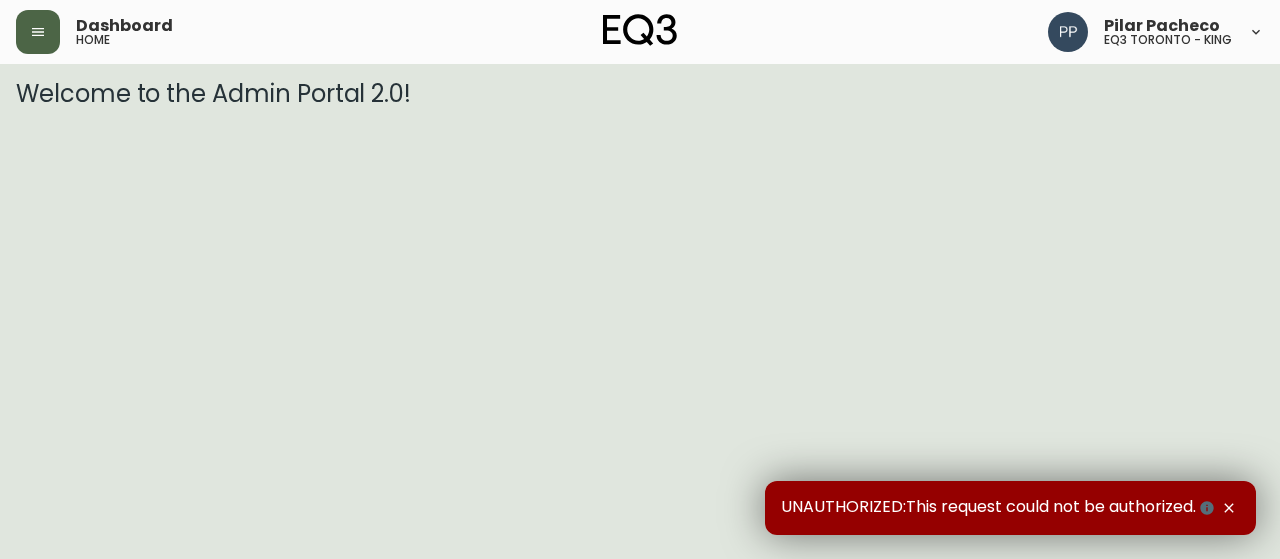 click at bounding box center [38, 32] 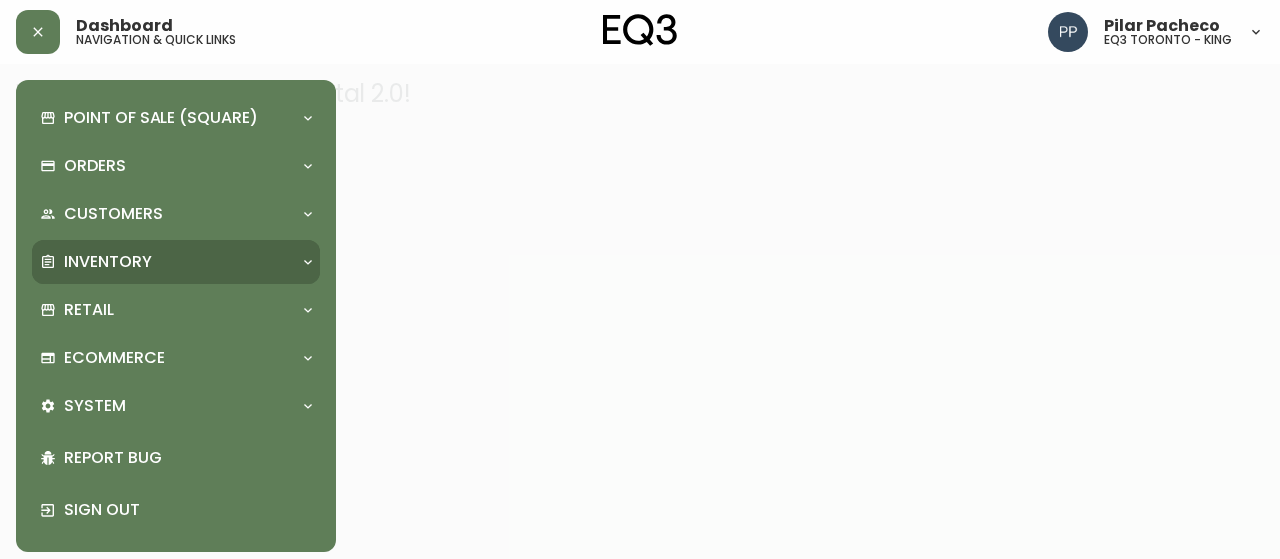 click on "Inventory" at bounding box center (108, 262) 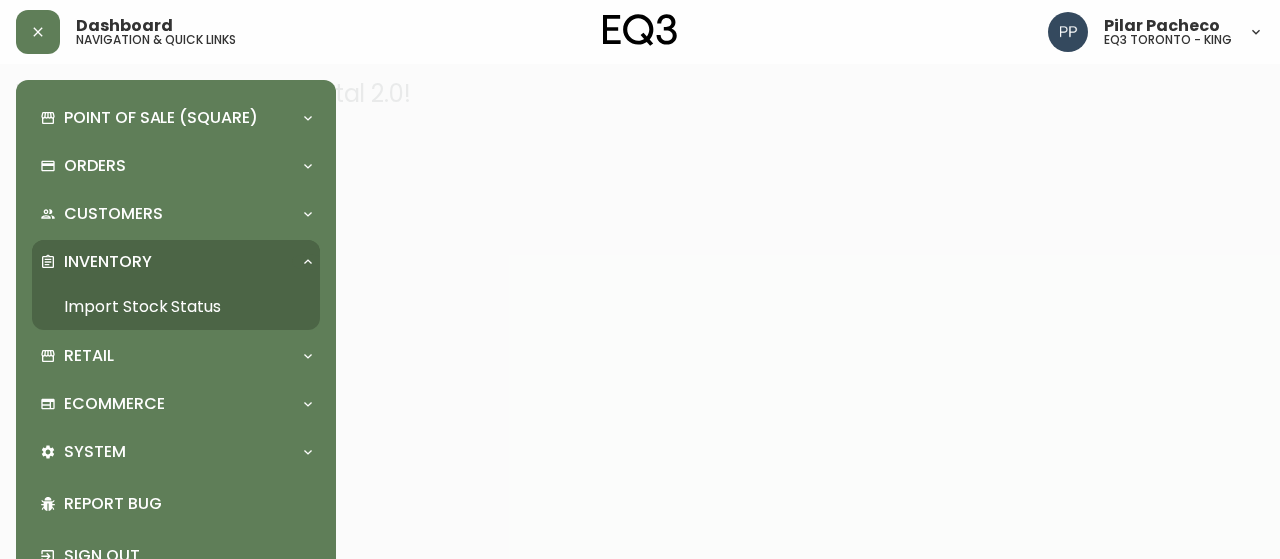 click on "Import Stock Status" at bounding box center (176, 307) 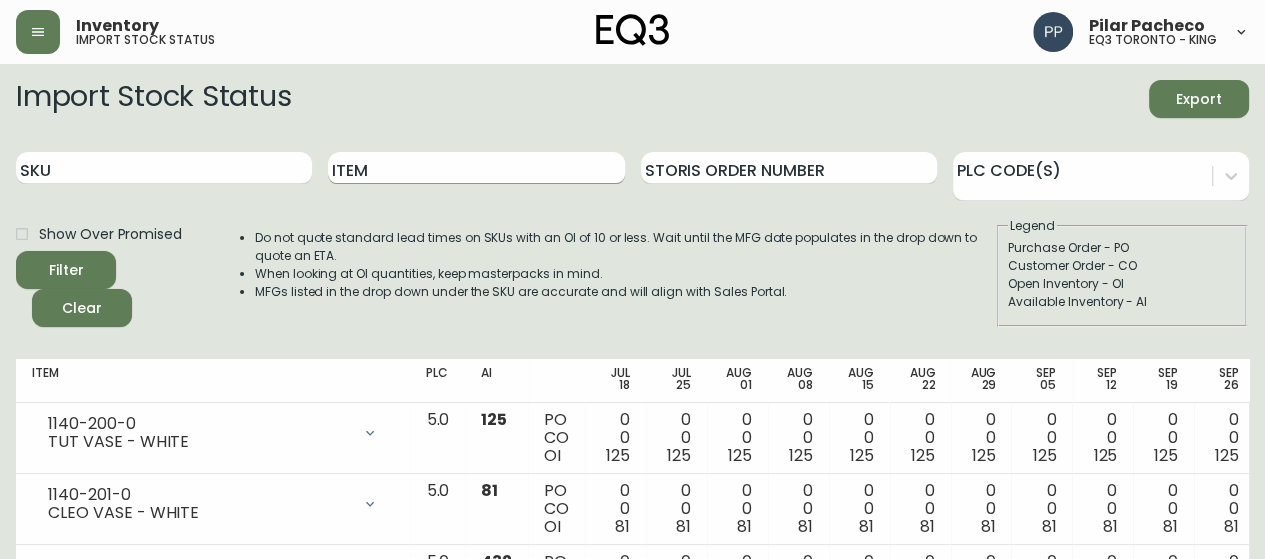 click on "Item" at bounding box center [476, 168] 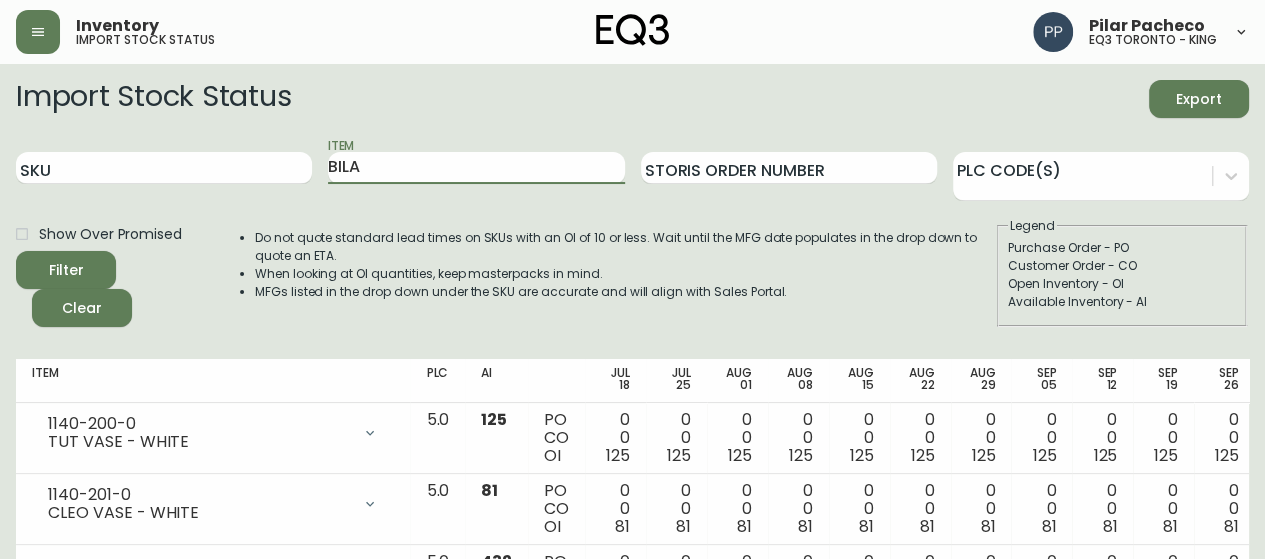 type on "BILA" 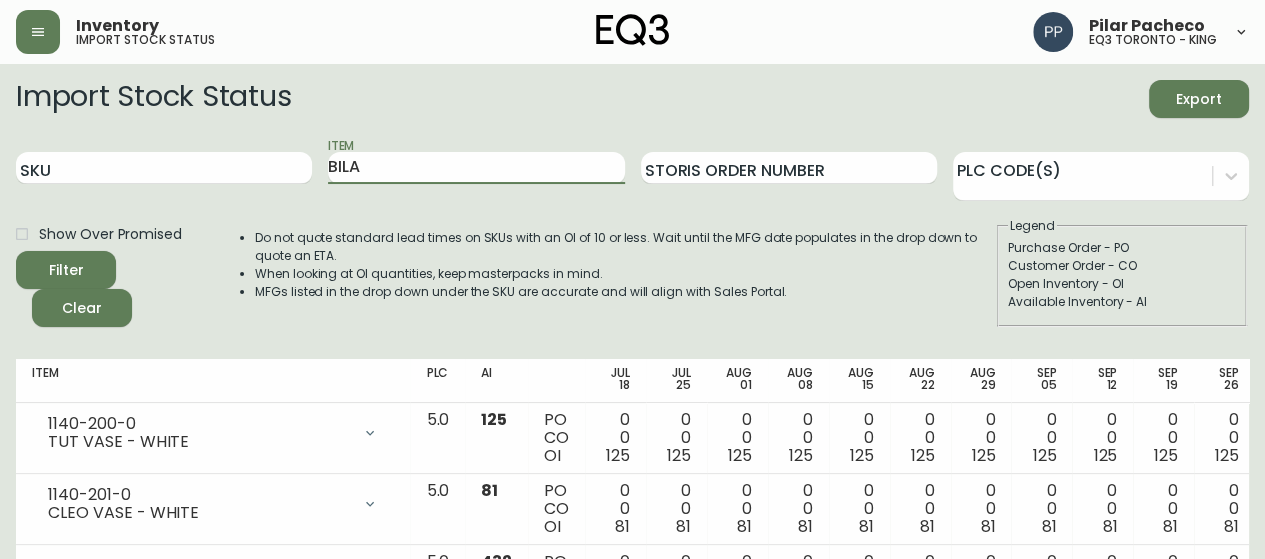 click on "Filter" at bounding box center (66, 270) 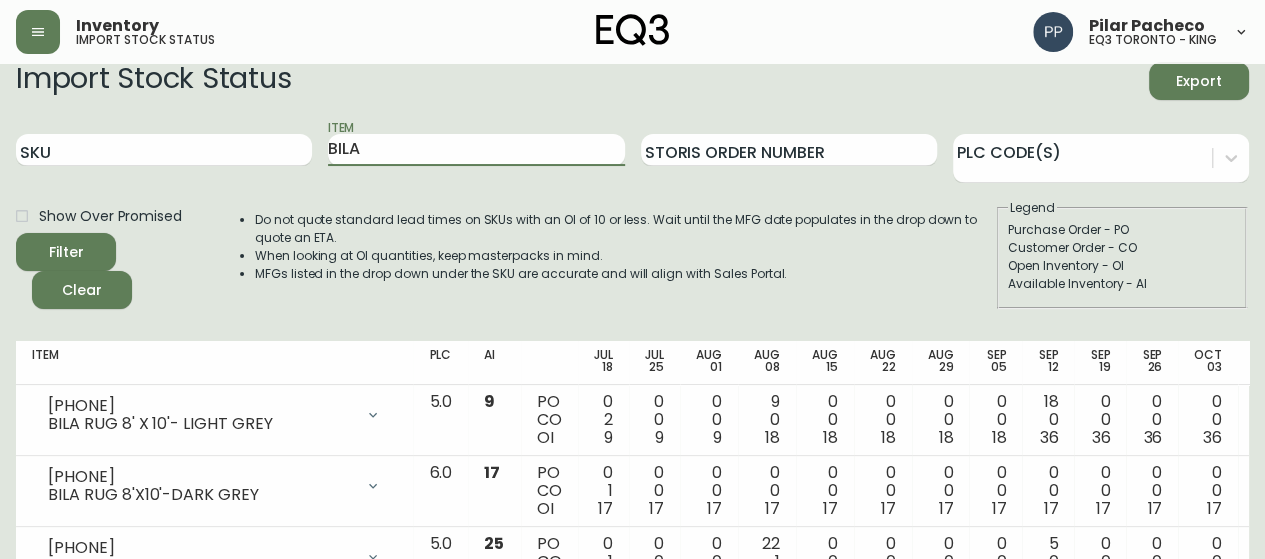 scroll, scrollTop: 0, scrollLeft: 0, axis: both 